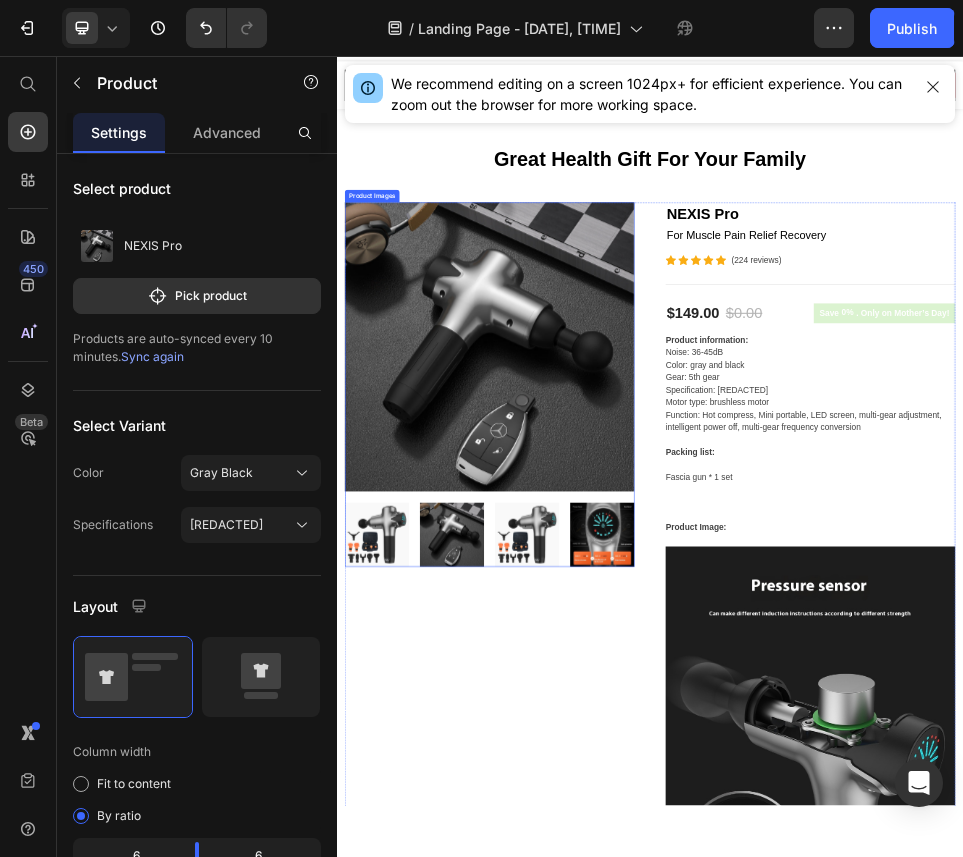 scroll, scrollTop: 0, scrollLeft: 0, axis: both 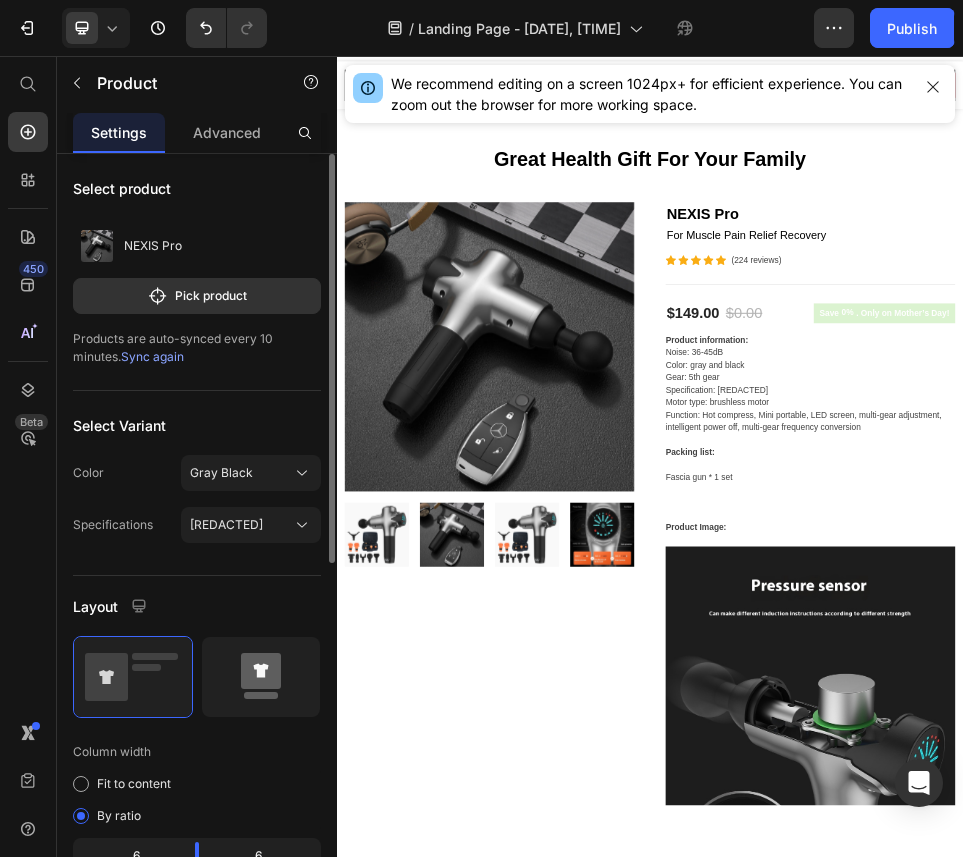 click 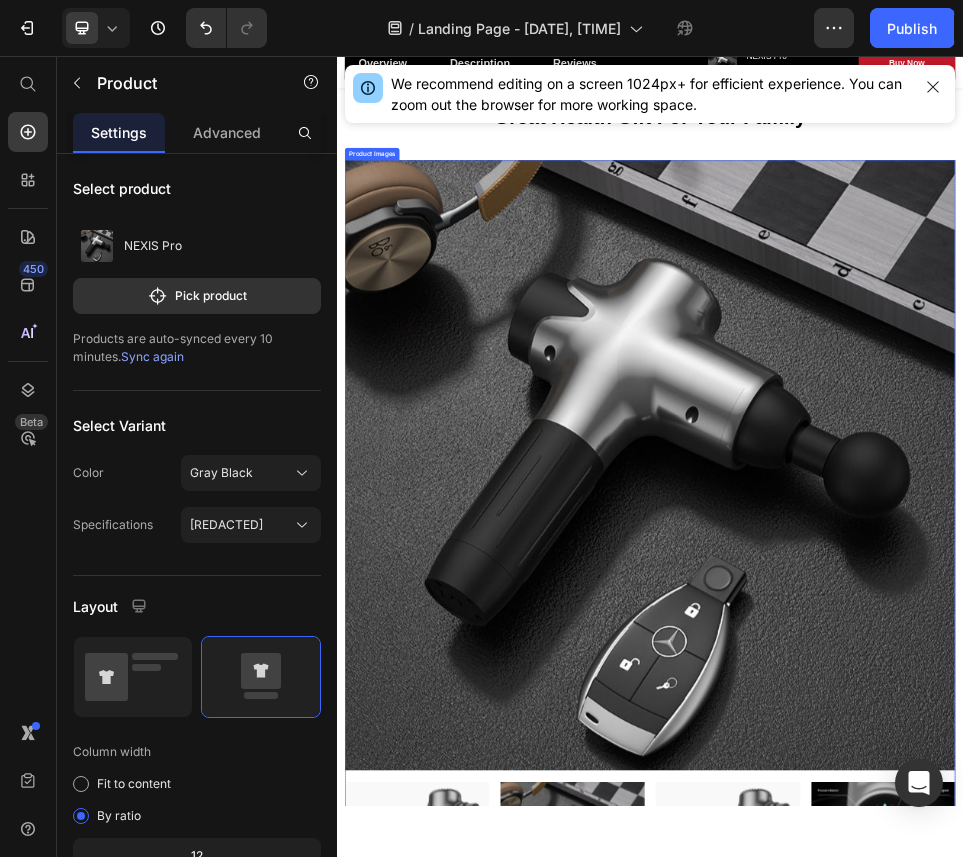 scroll, scrollTop: 0, scrollLeft: 0, axis: both 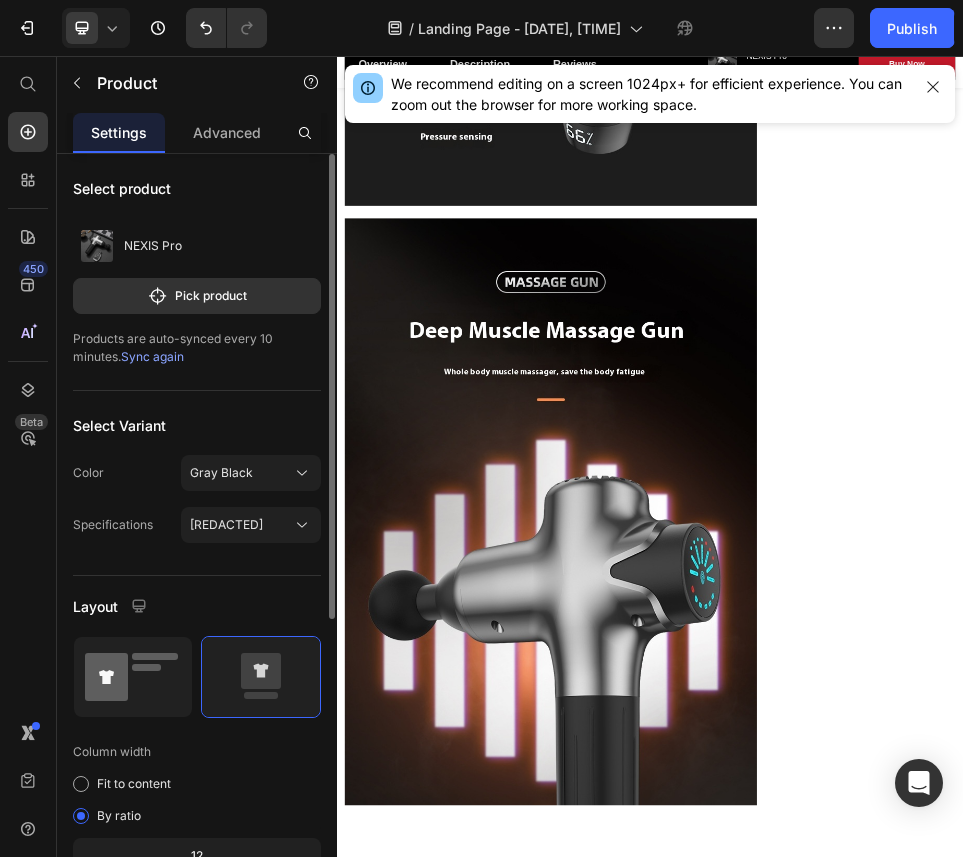 click at bounding box center (133, 677) 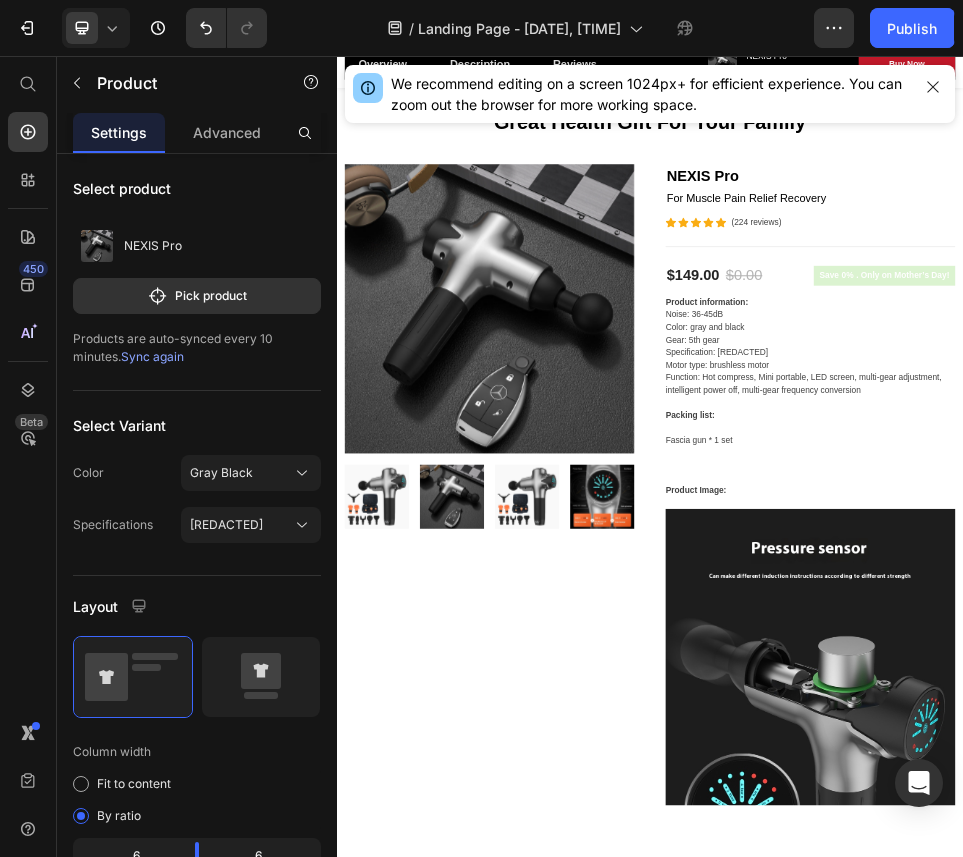 scroll, scrollTop: 87, scrollLeft: 0, axis: vertical 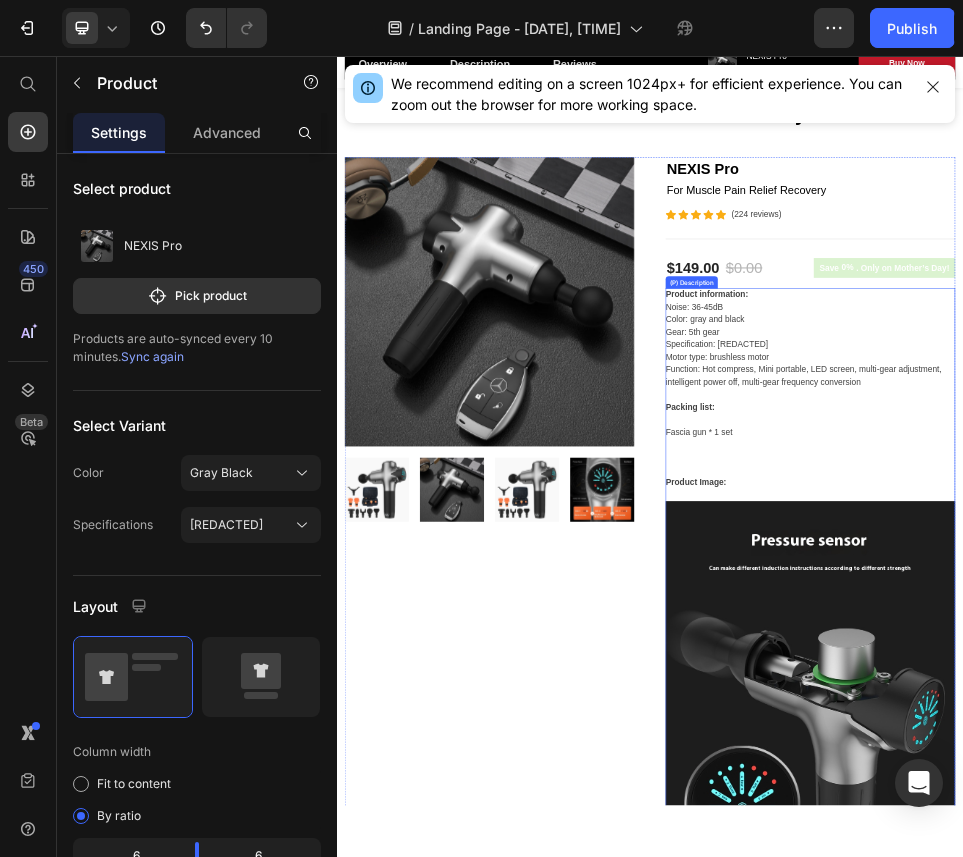 click at bounding box center [1244, 1331] 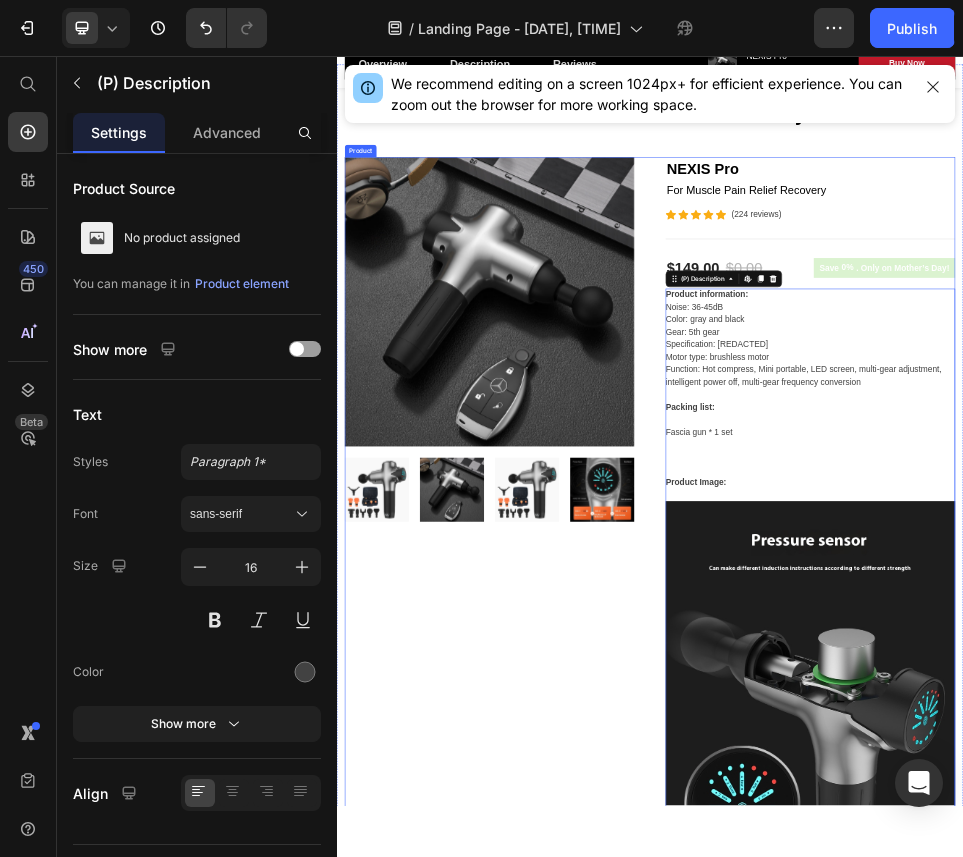 click on "Product Images" at bounding box center [629, 4291] 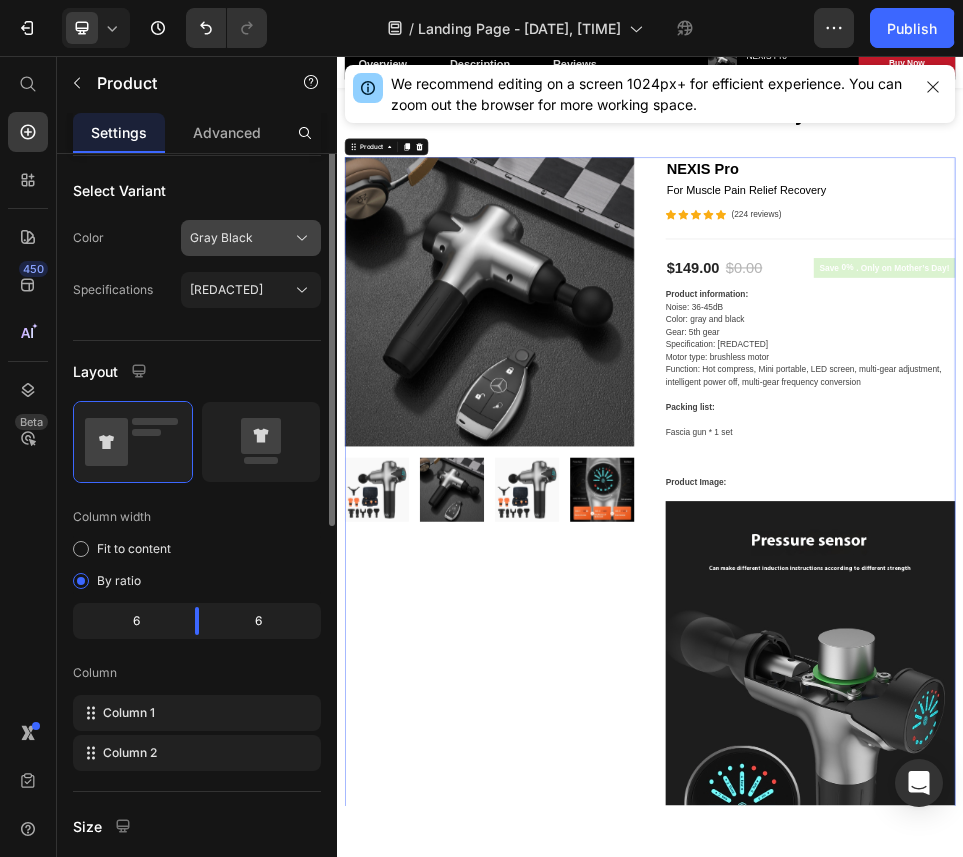 scroll, scrollTop: 0, scrollLeft: 0, axis: both 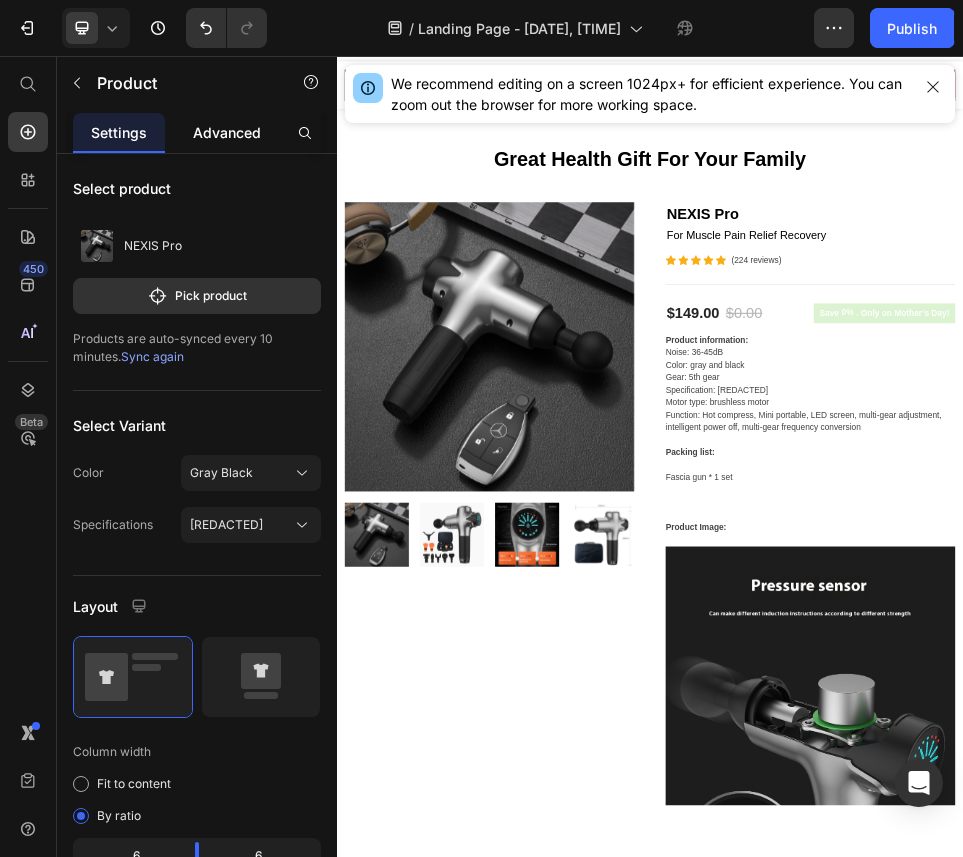 click on "Advanced" at bounding box center (227, 132) 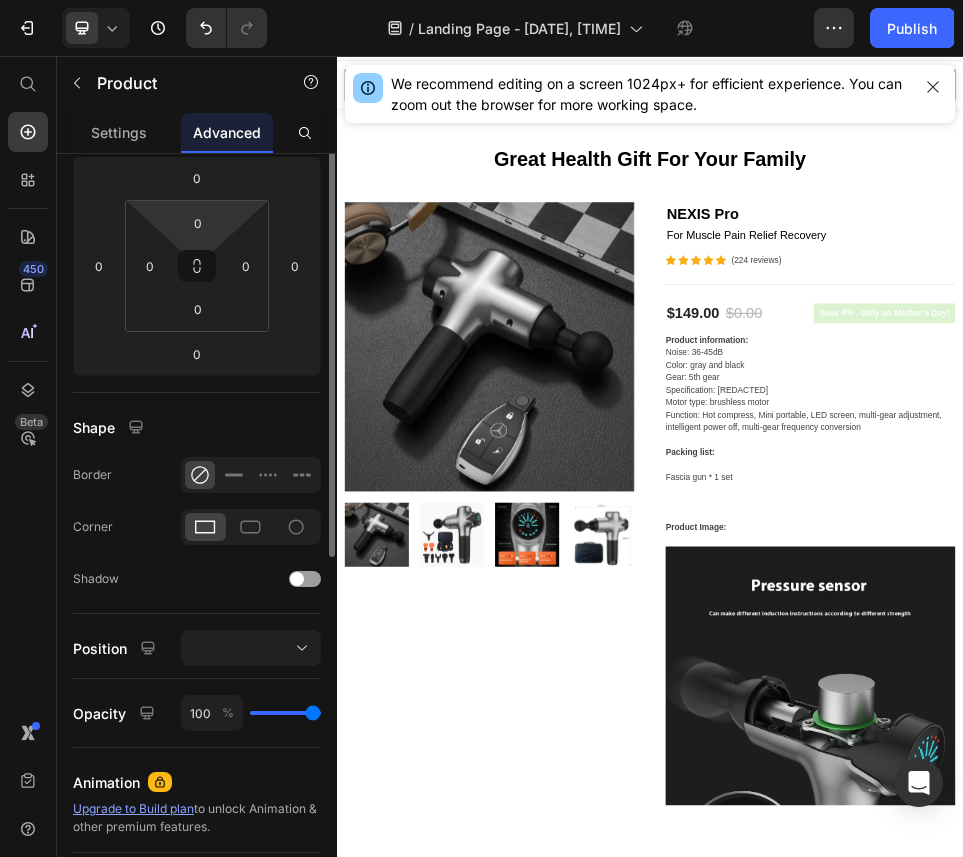 scroll, scrollTop: 545, scrollLeft: 0, axis: vertical 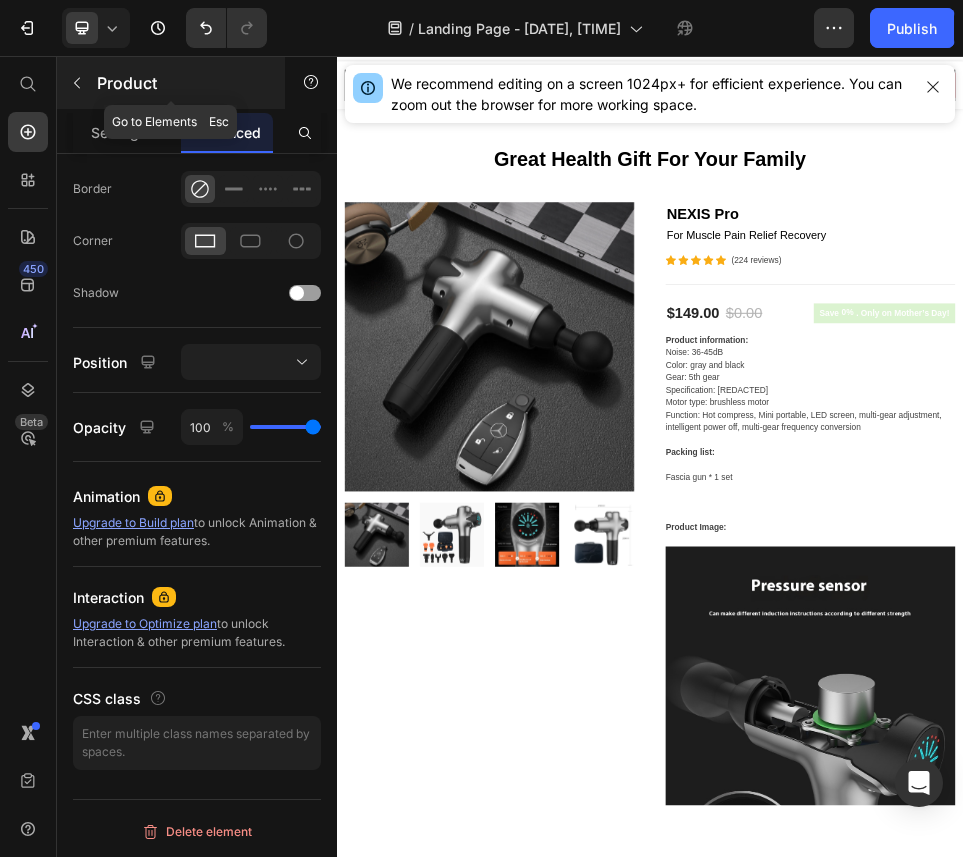 click on "Product" at bounding box center [171, 83] 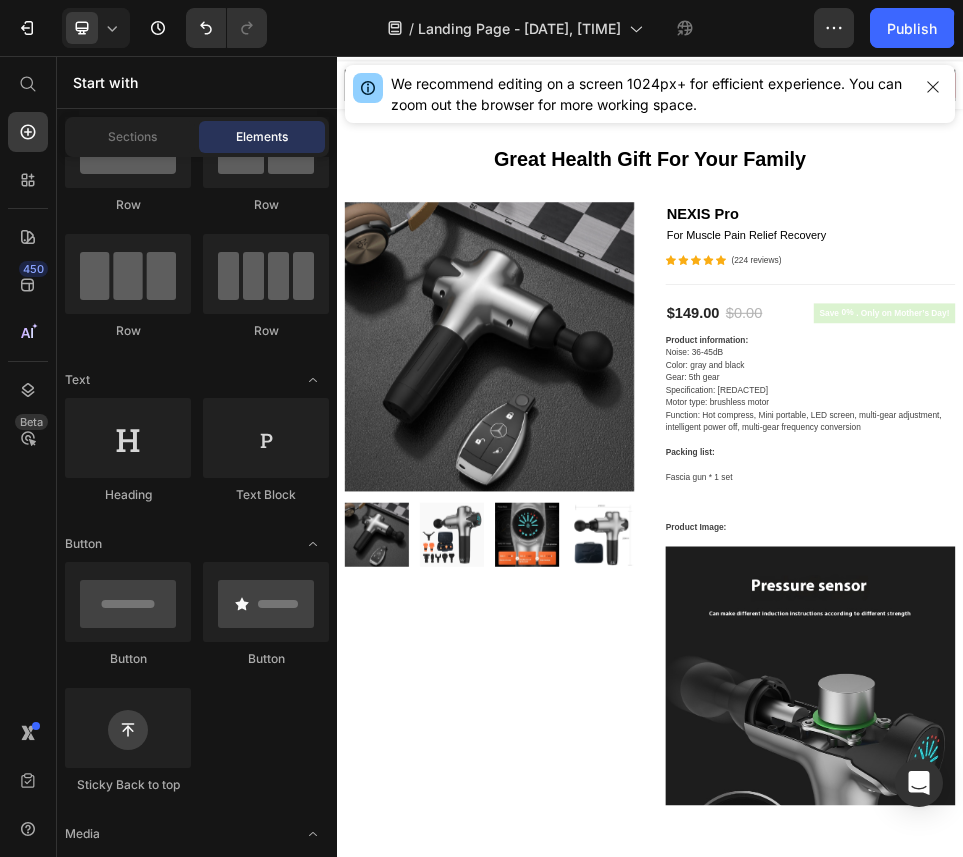 scroll, scrollTop: 94, scrollLeft: 0, axis: vertical 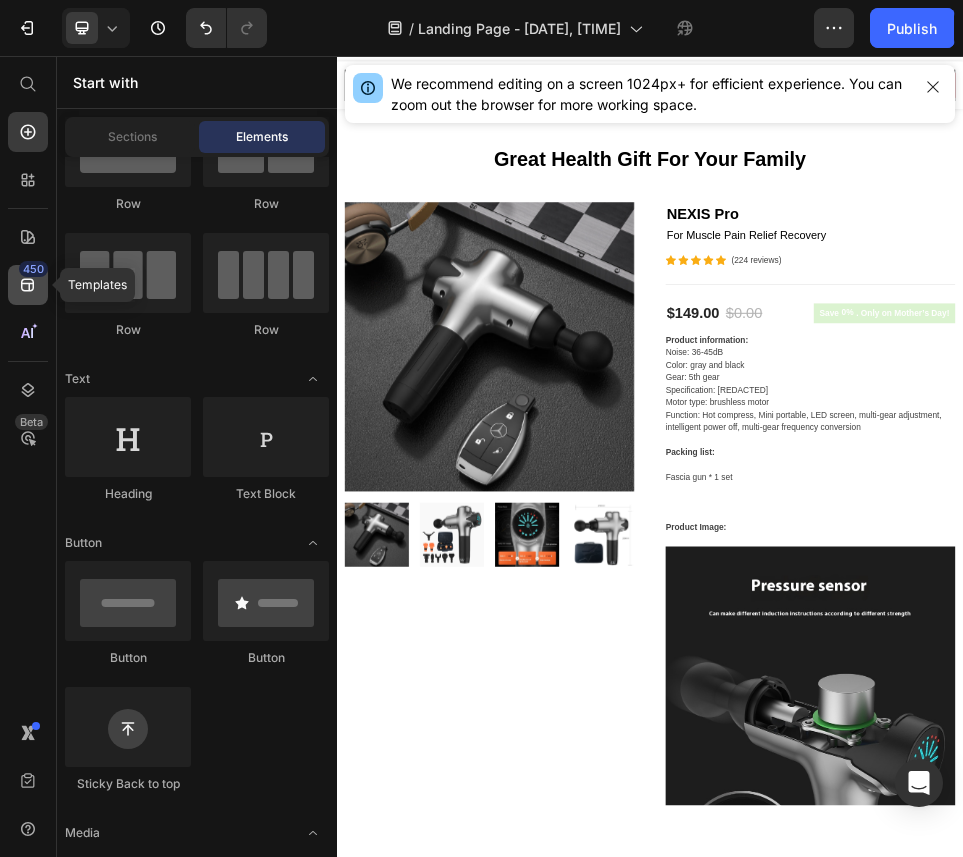 click on "450" 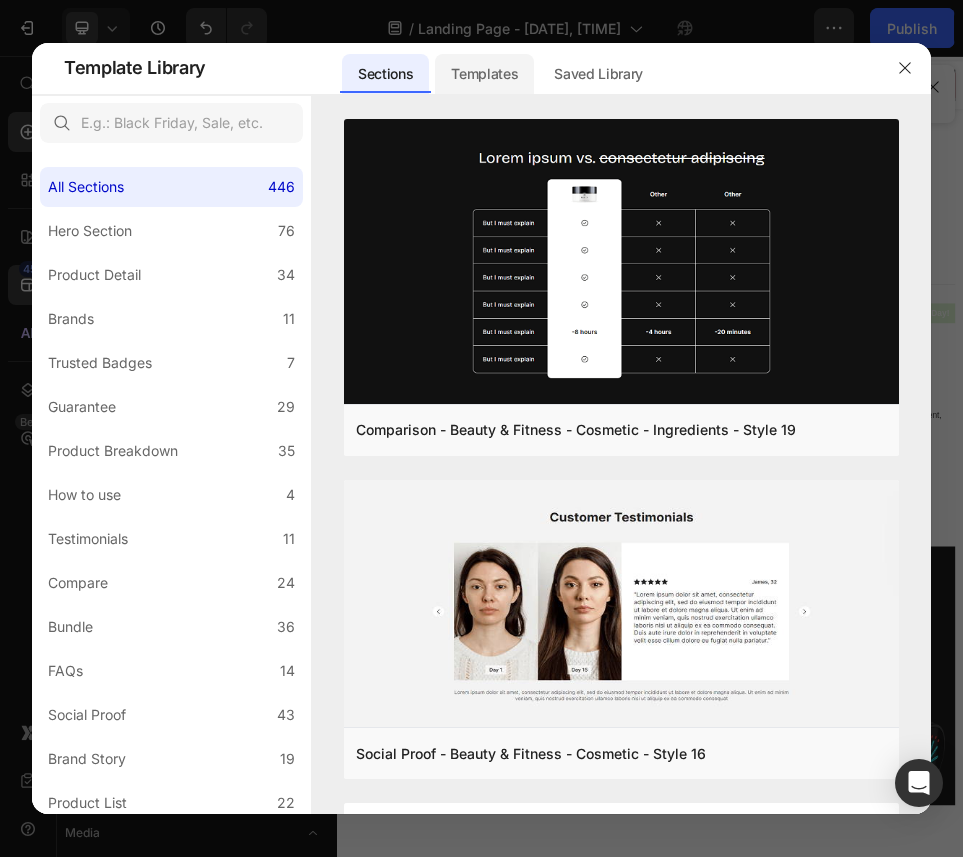 click on "Templates" 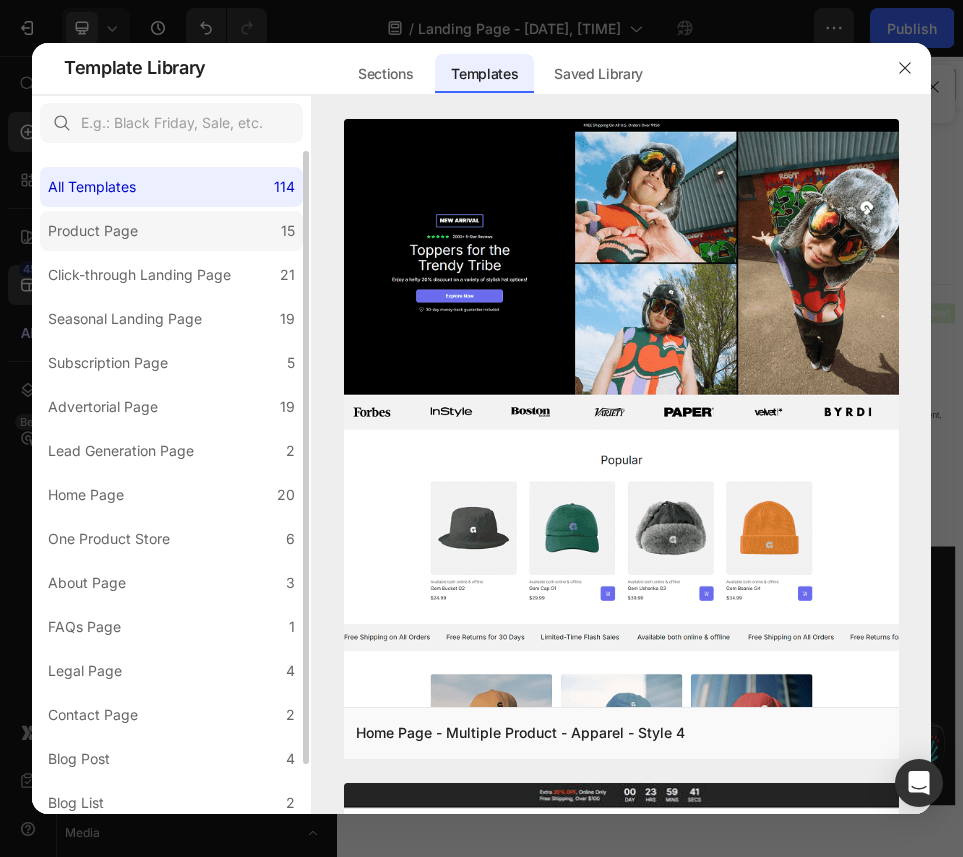 click on "Product Page 15" 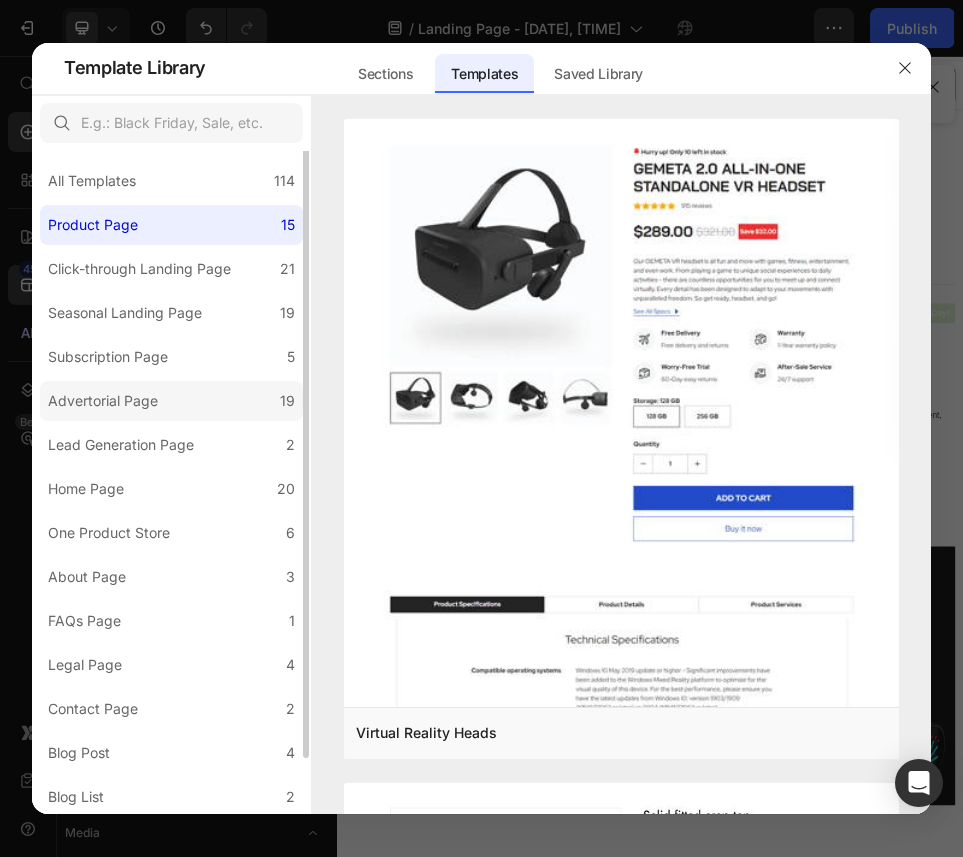 scroll, scrollTop: 0, scrollLeft: 0, axis: both 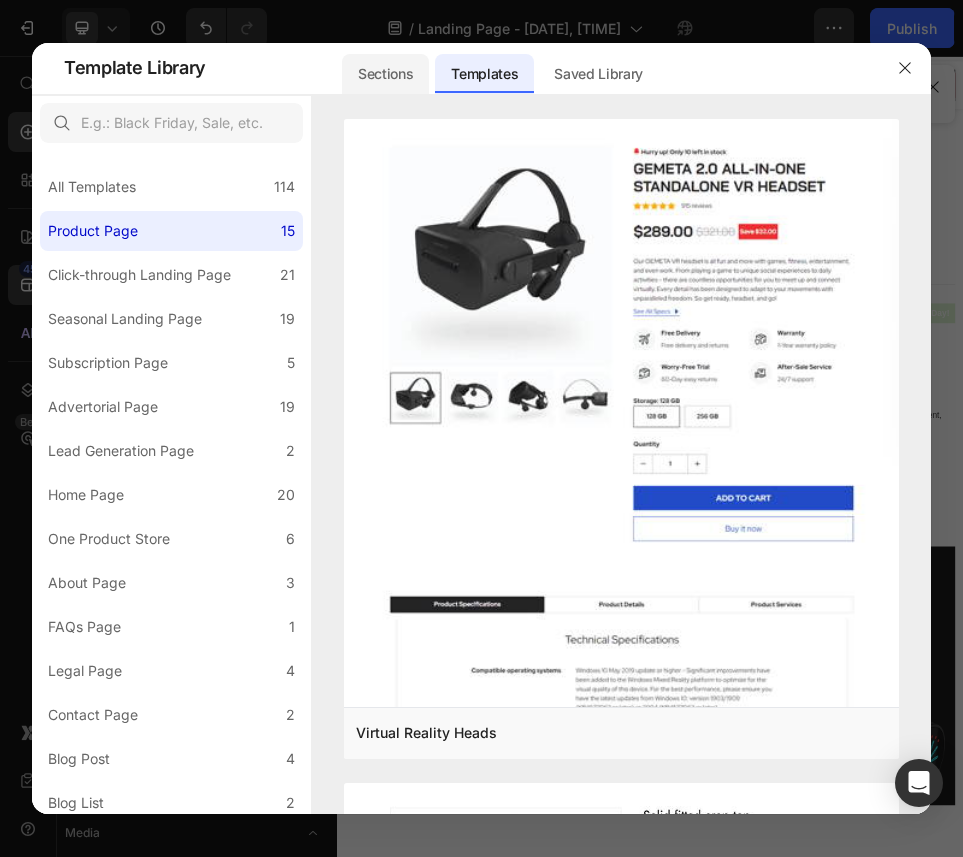 click on "Sections" 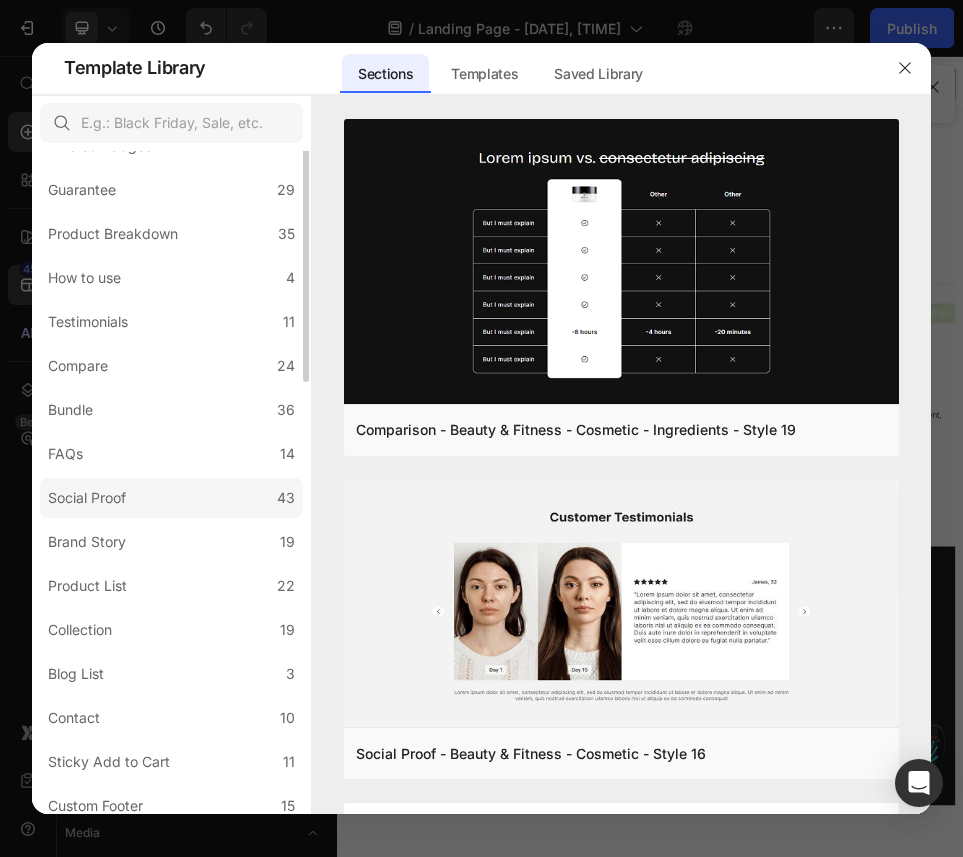 scroll, scrollTop: 0, scrollLeft: 0, axis: both 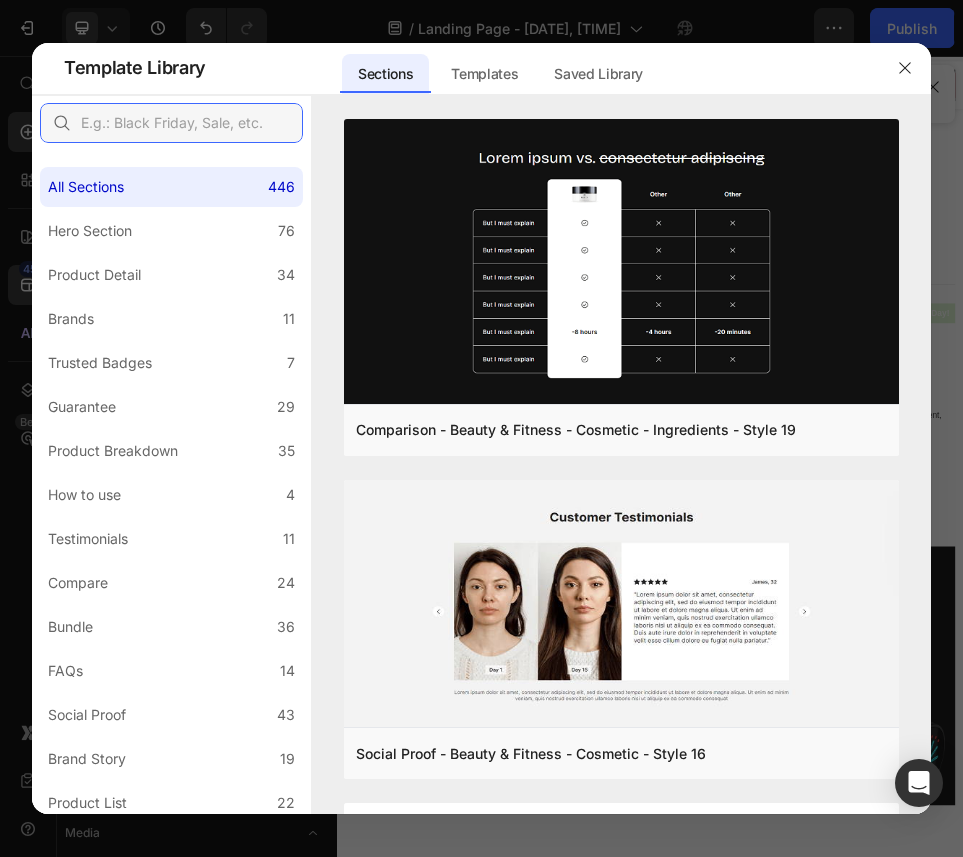 click at bounding box center (171, 123) 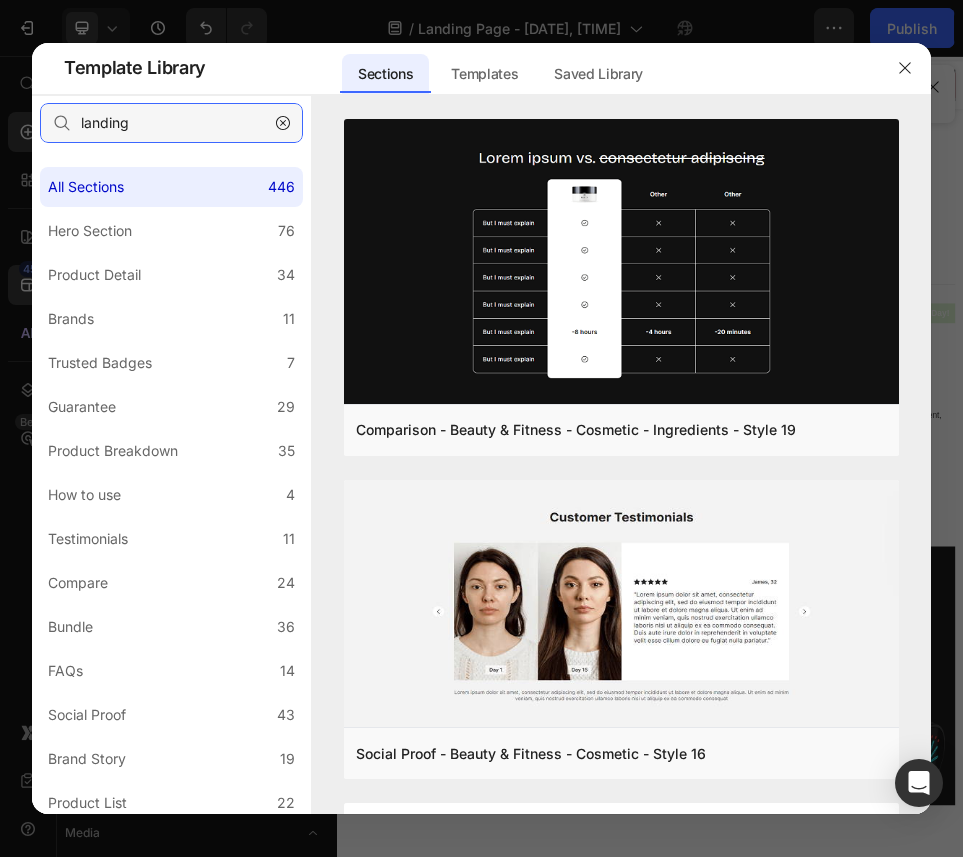 type on "landing" 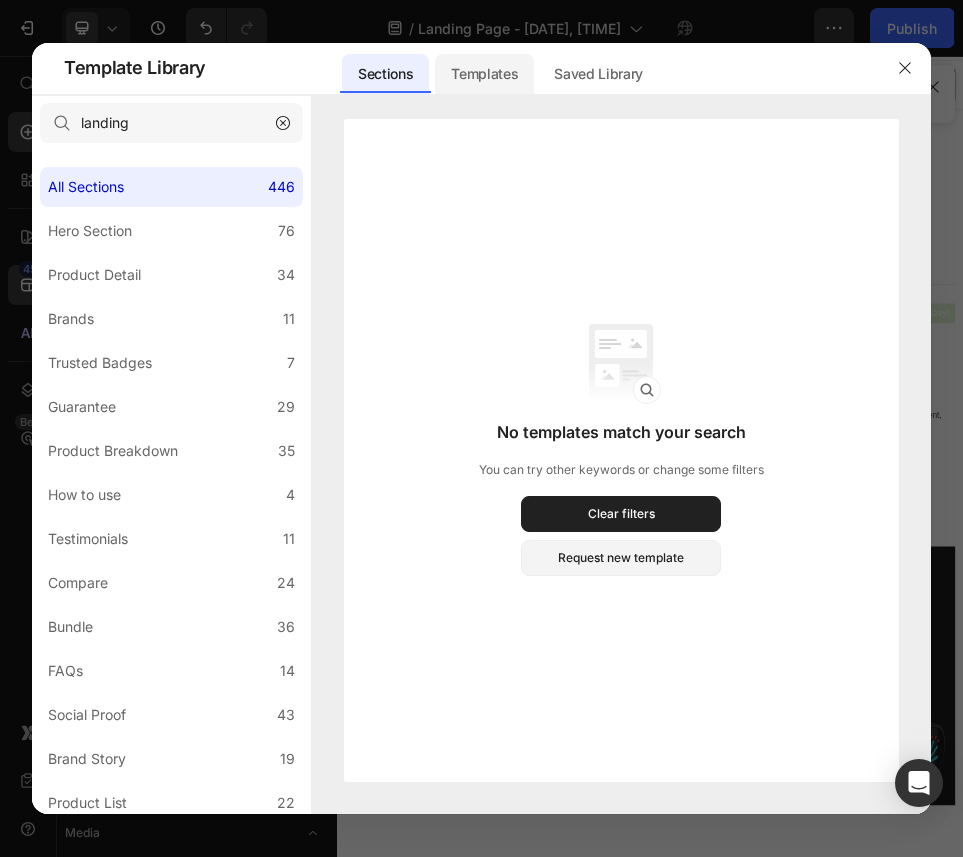 click on "Templates" 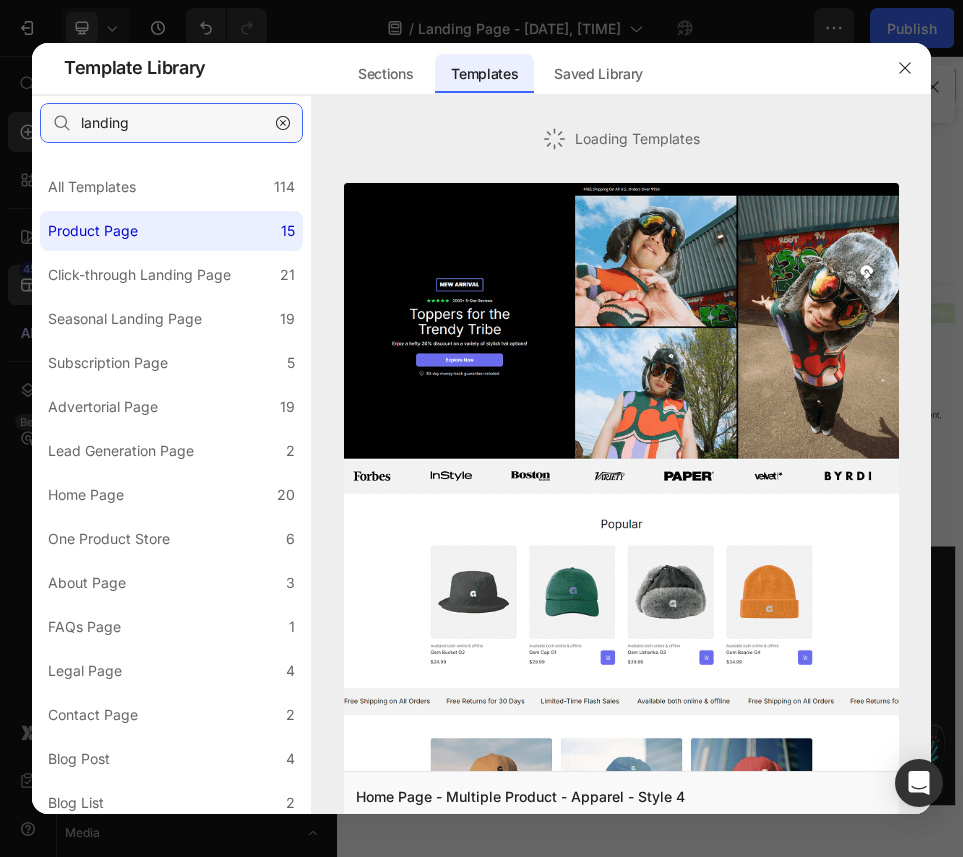 click on "landing" at bounding box center [171, 123] 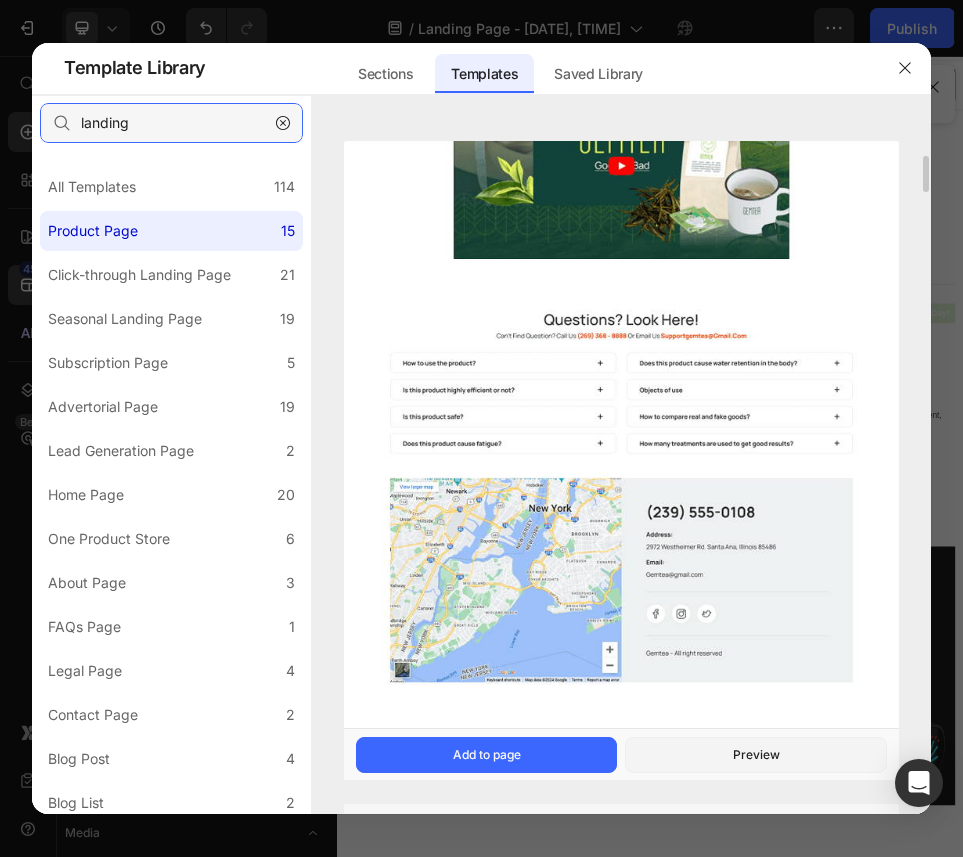 scroll, scrollTop: 756, scrollLeft: 0, axis: vertical 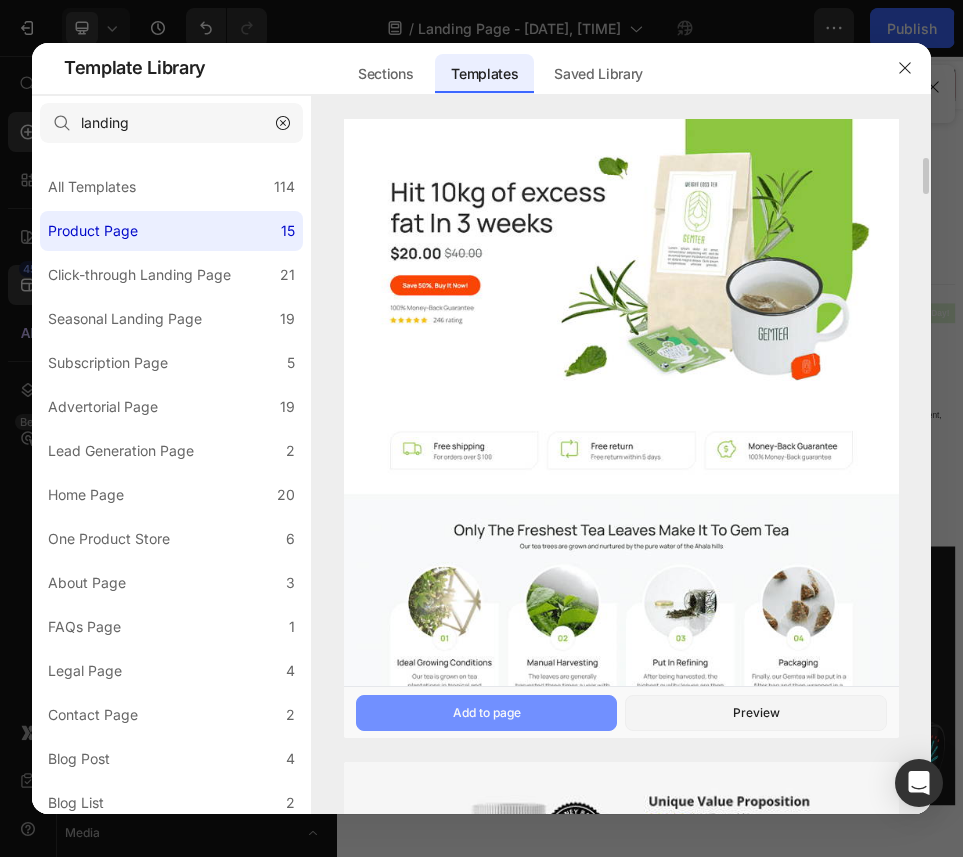 click on "Add to page" at bounding box center (486, 713) 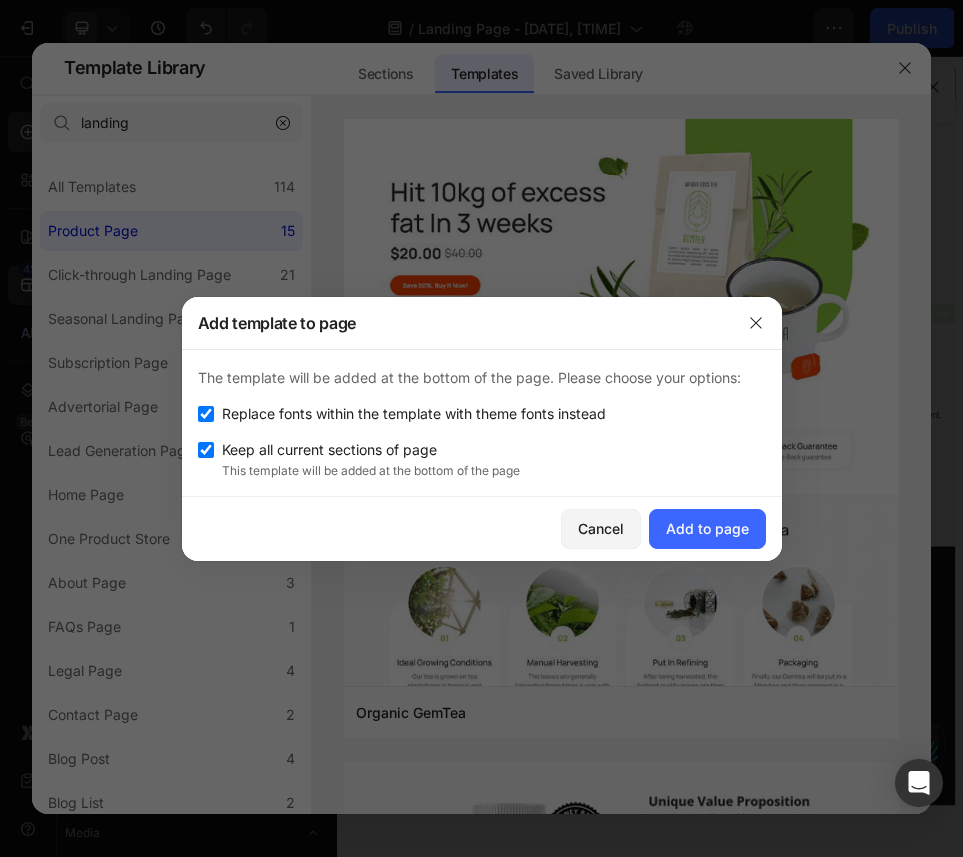 click on "Replace fonts within the template with theme fonts instead" at bounding box center (414, 414) 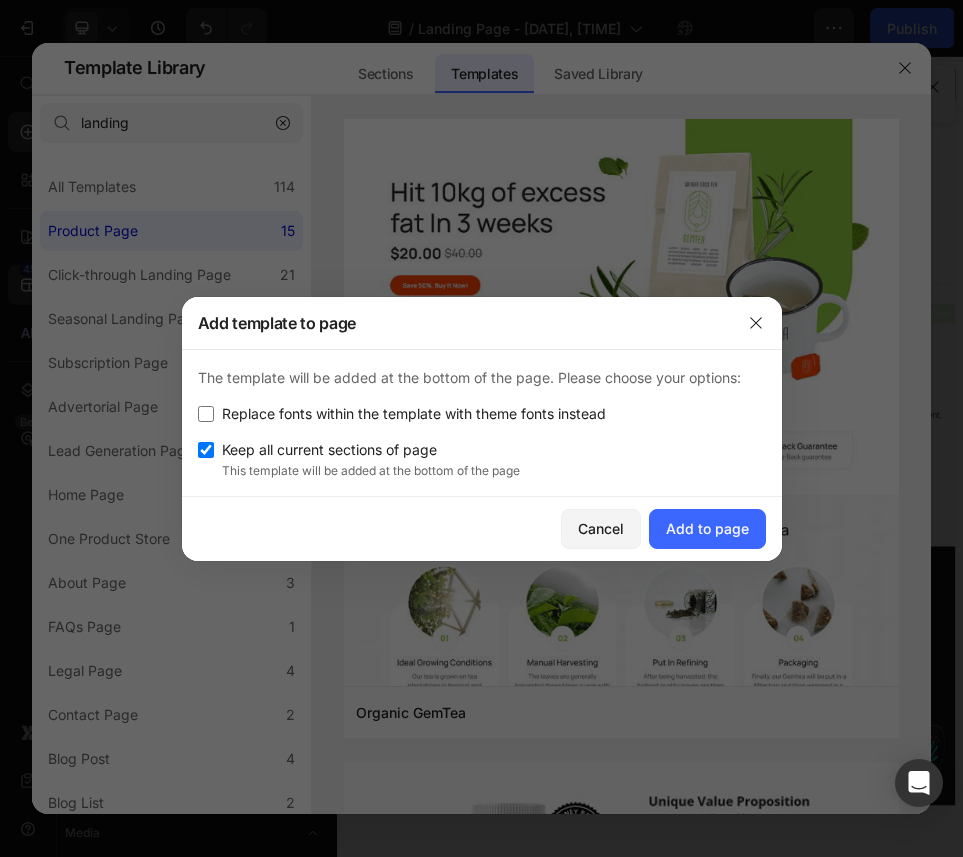 checkbox on "false" 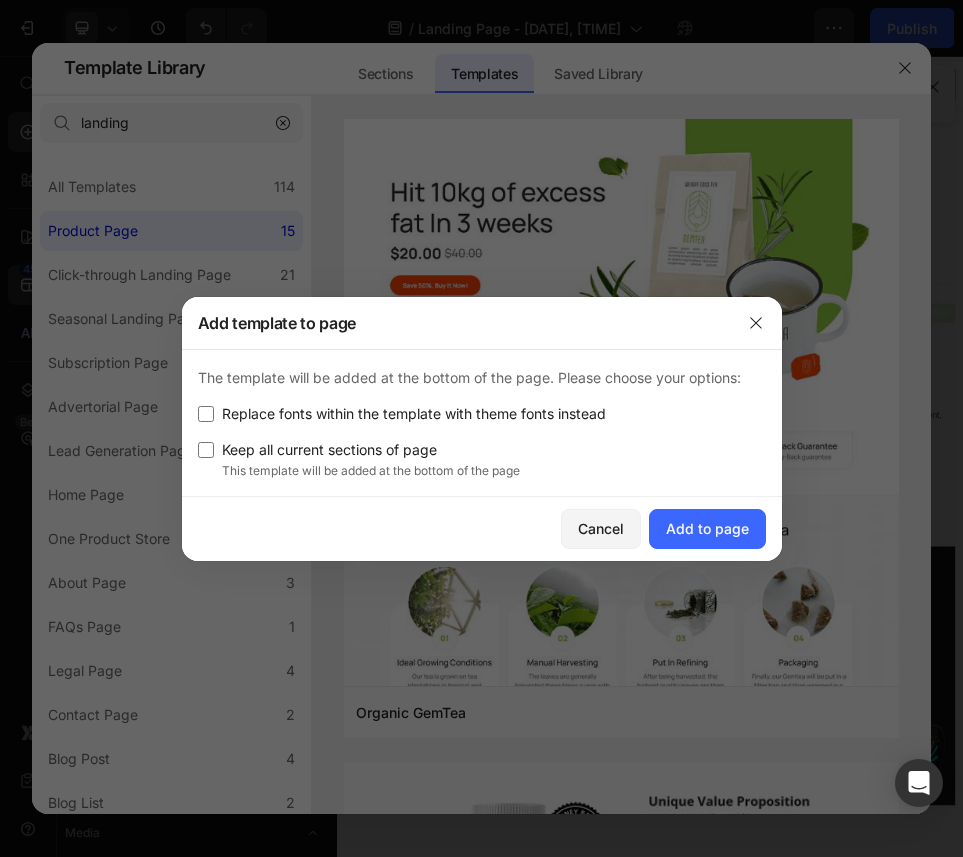 click on "Keep all current sections of page" at bounding box center [329, 450] 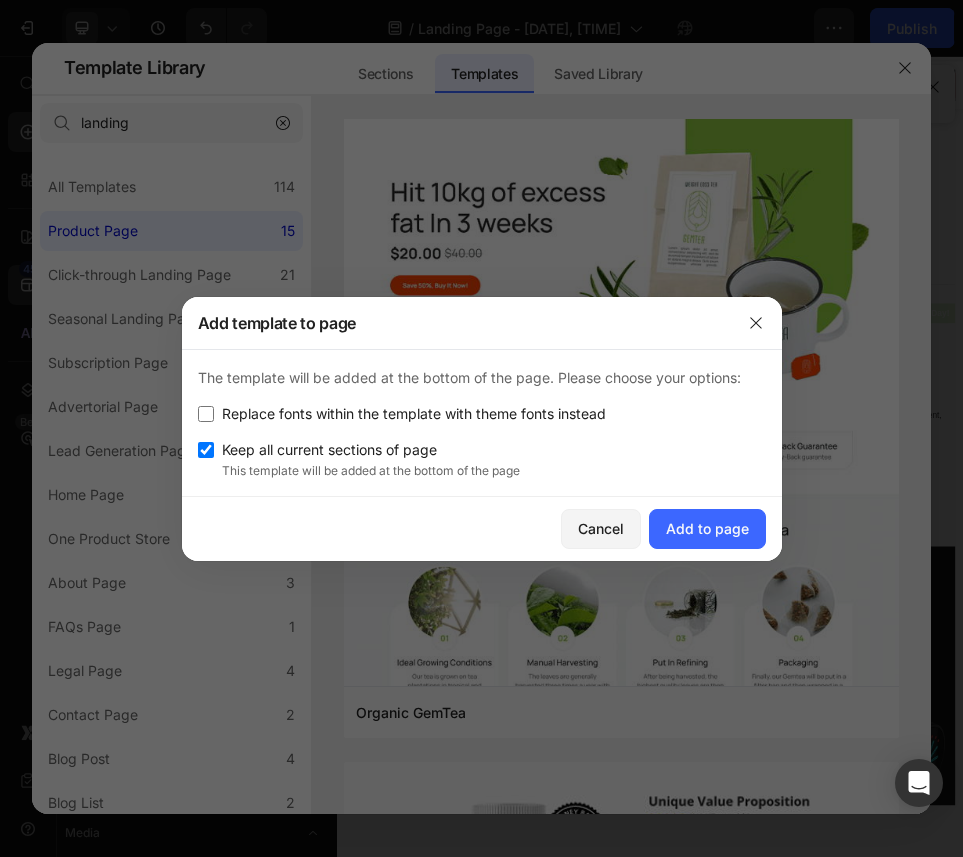 checkbox on "true" 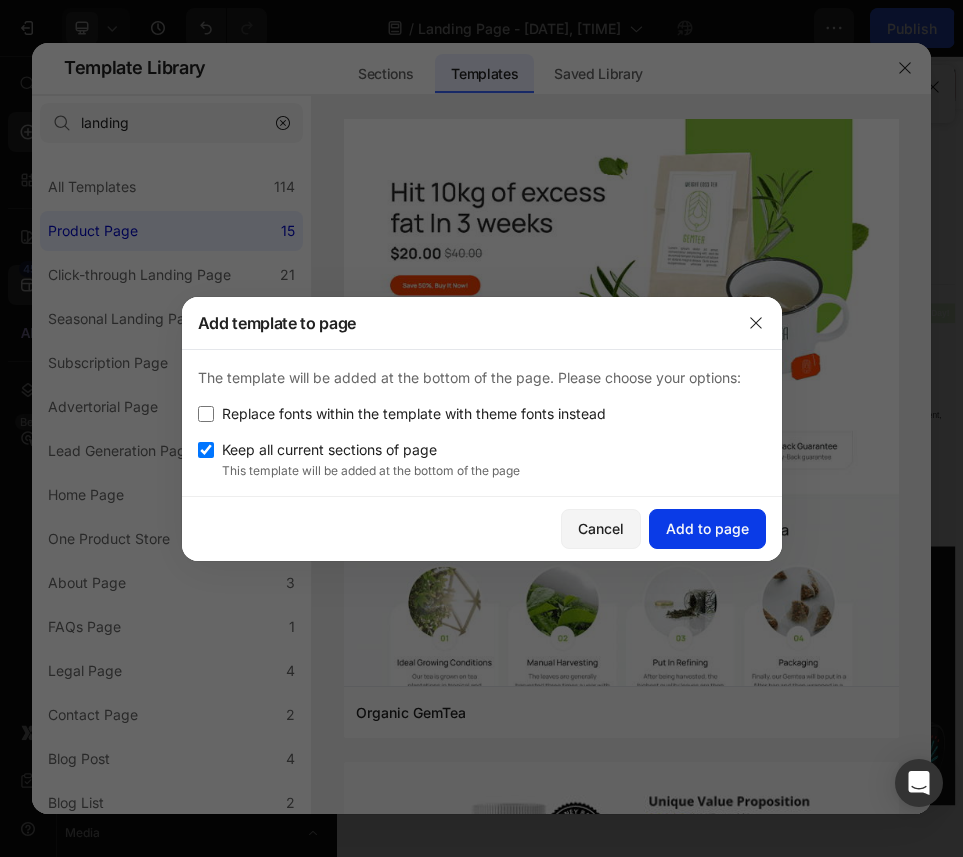 click on "Add to page" at bounding box center (707, 528) 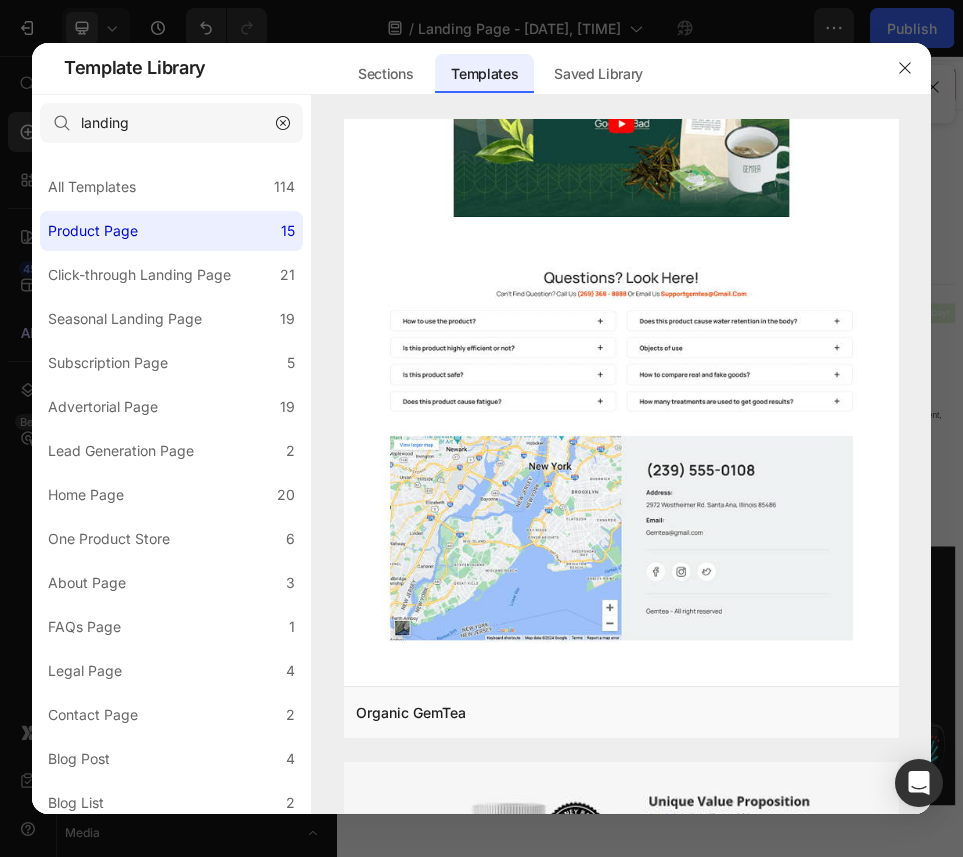 scroll, scrollTop: 0, scrollLeft: 0, axis: both 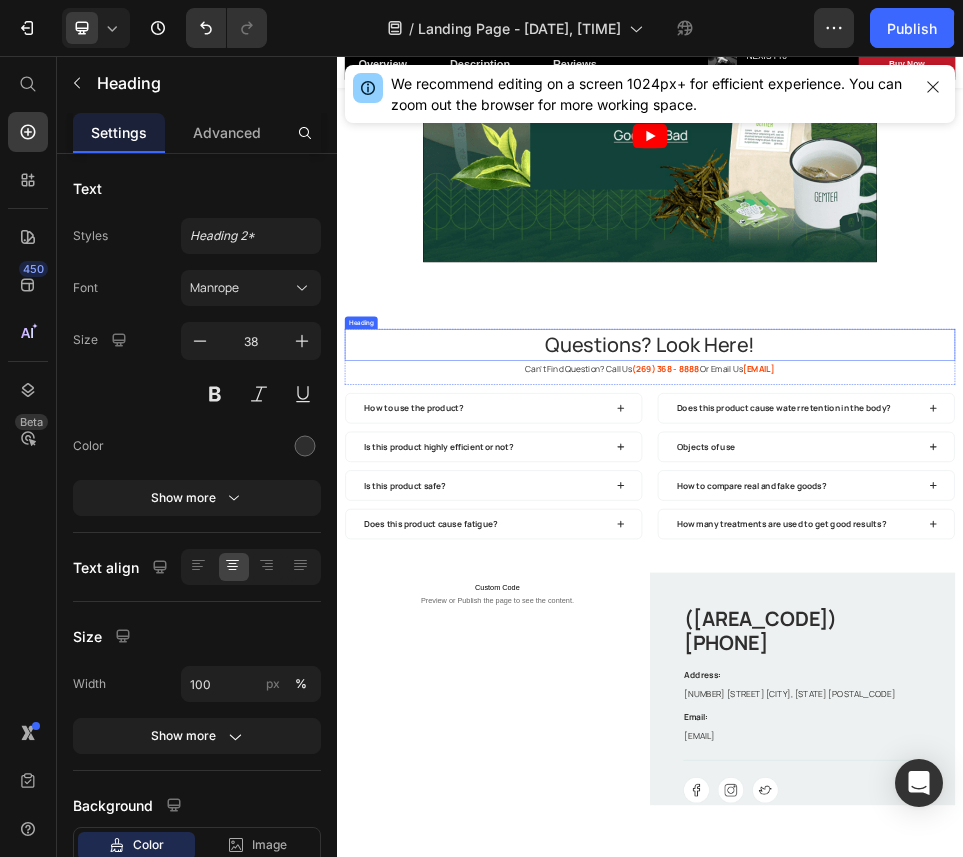 click on "Questions? Look Here!" at bounding box center [937, 623] 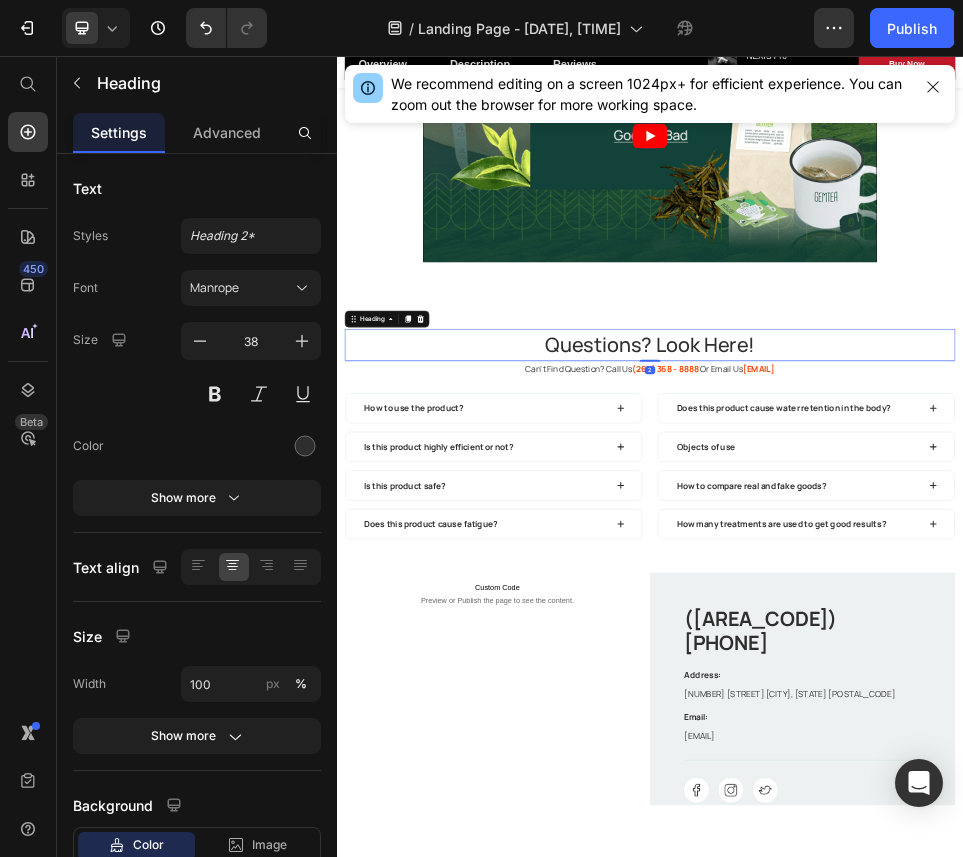 scroll, scrollTop: 0, scrollLeft: 0, axis: both 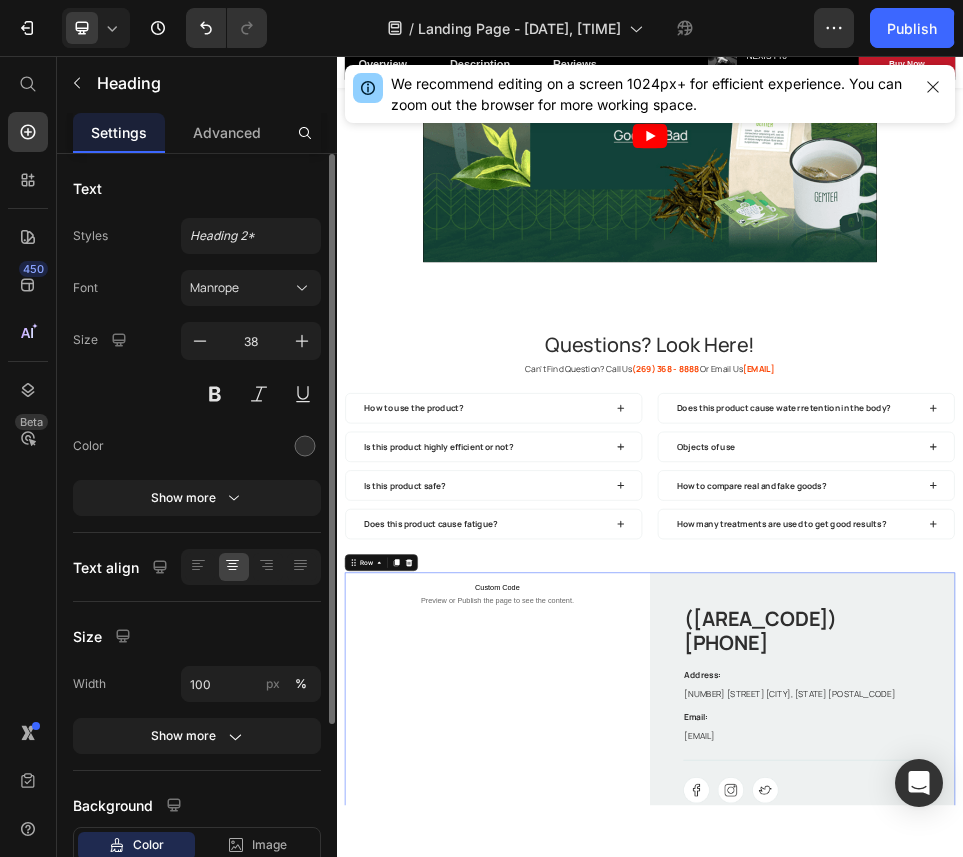 click on "Custom Code
Preview or Publish the page to see the content. Custom Code" at bounding box center (644, 1359) 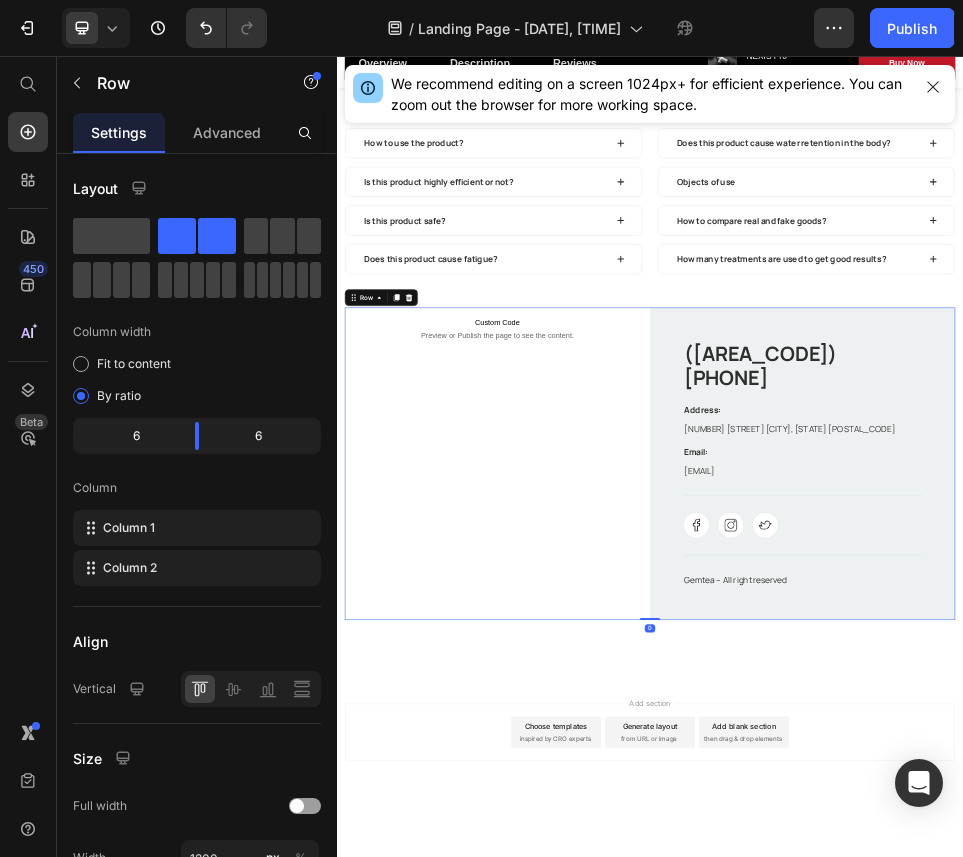 scroll, scrollTop: 19860, scrollLeft: 0, axis: vertical 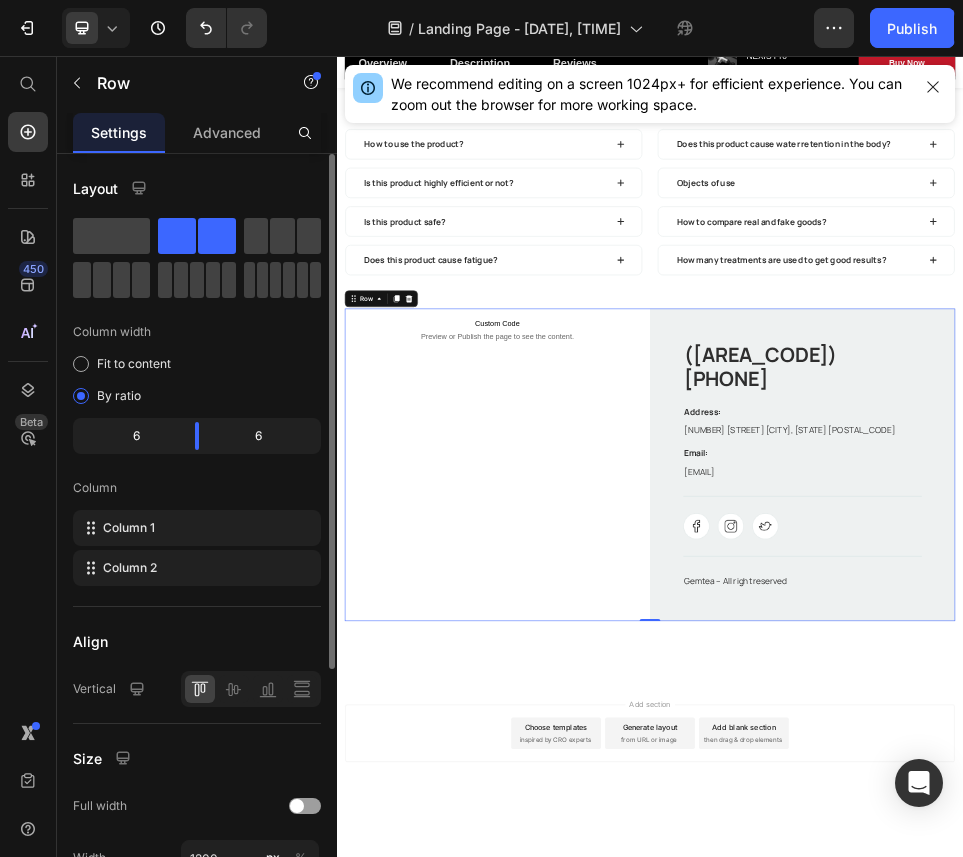 click on "Layout" at bounding box center (197, 188) 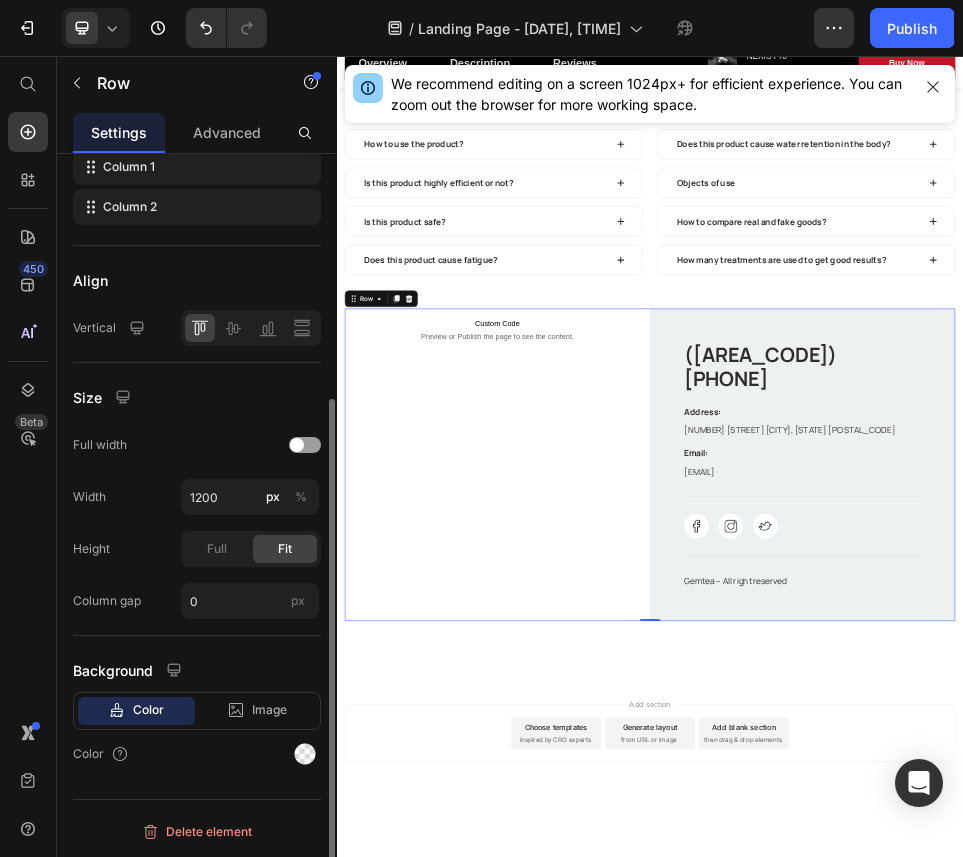 scroll, scrollTop: 353, scrollLeft: 0, axis: vertical 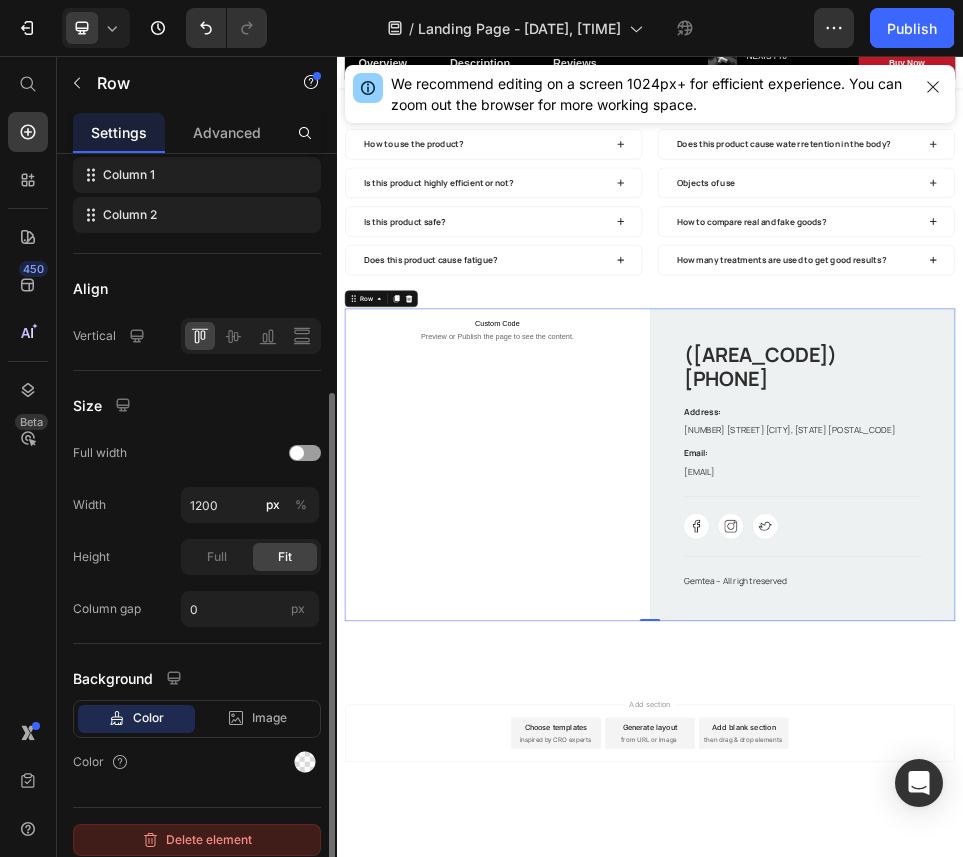 click on "Delete element" at bounding box center (197, 840) 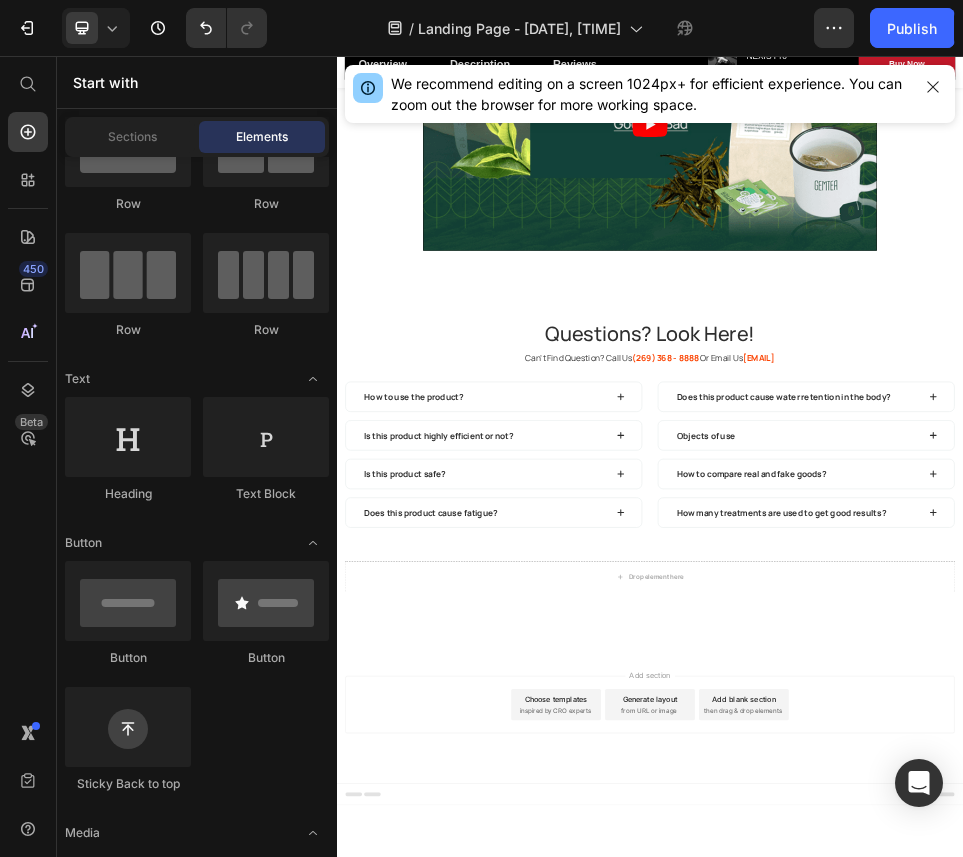 scroll, scrollTop: 19375, scrollLeft: 0, axis: vertical 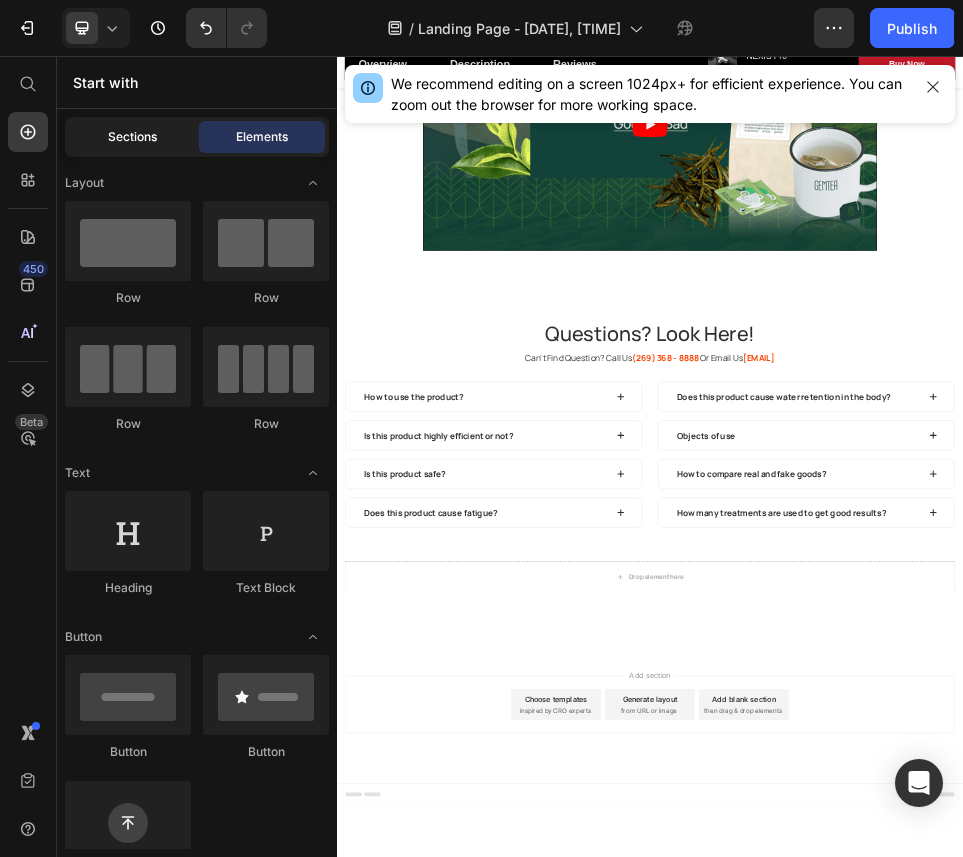 click on "Sections" at bounding box center (132, 137) 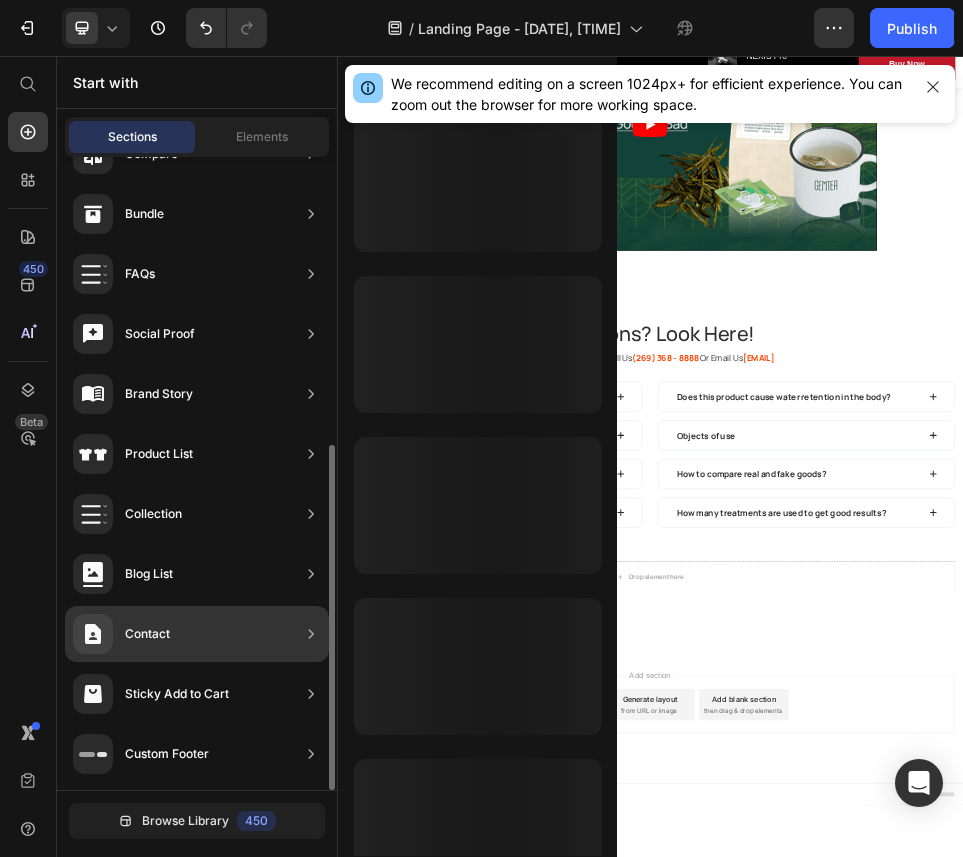 scroll, scrollTop: 0, scrollLeft: 0, axis: both 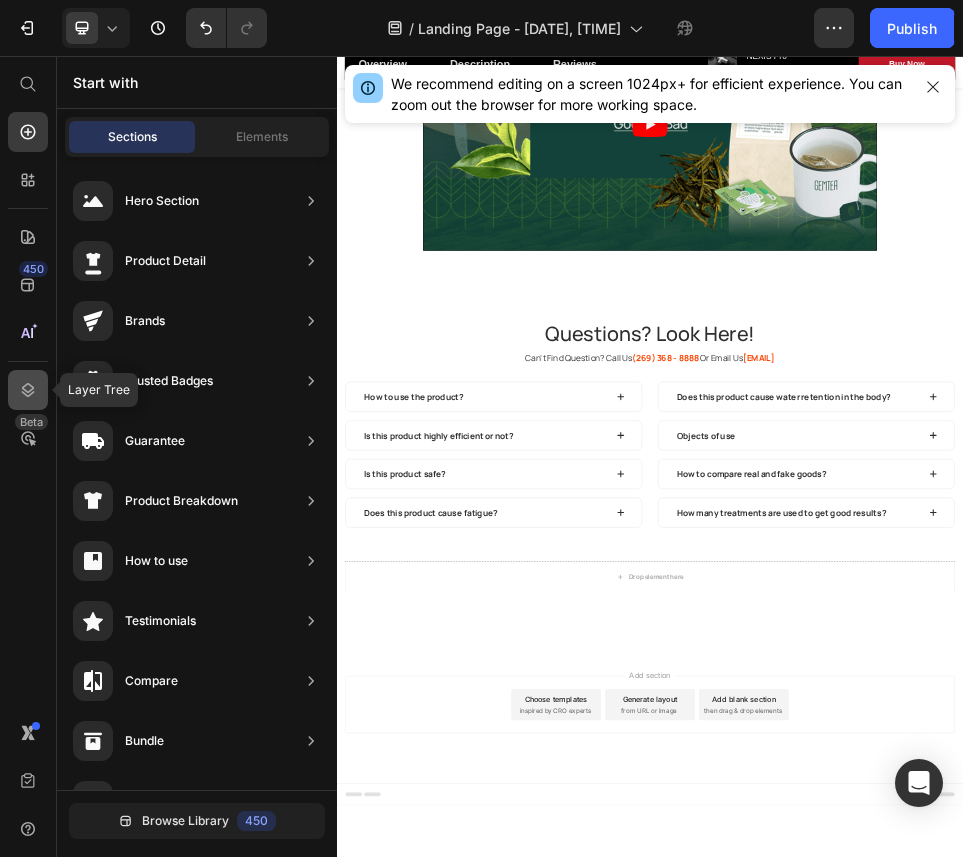 click 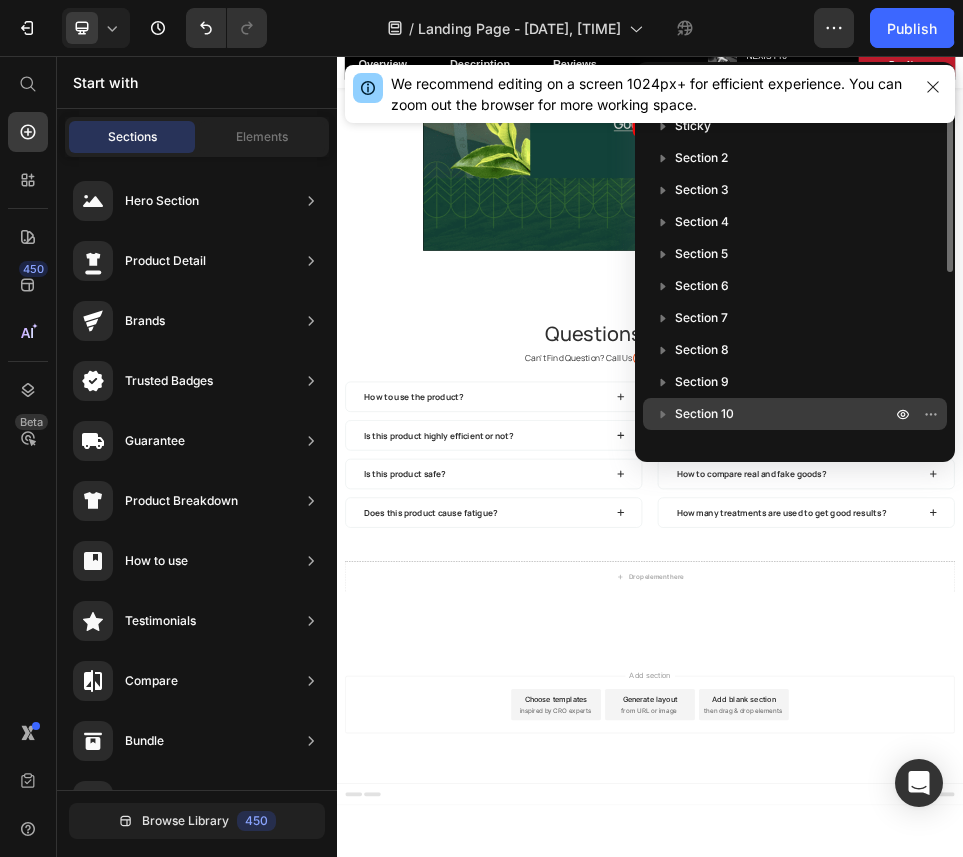 click on "Section 10" at bounding box center [704, 414] 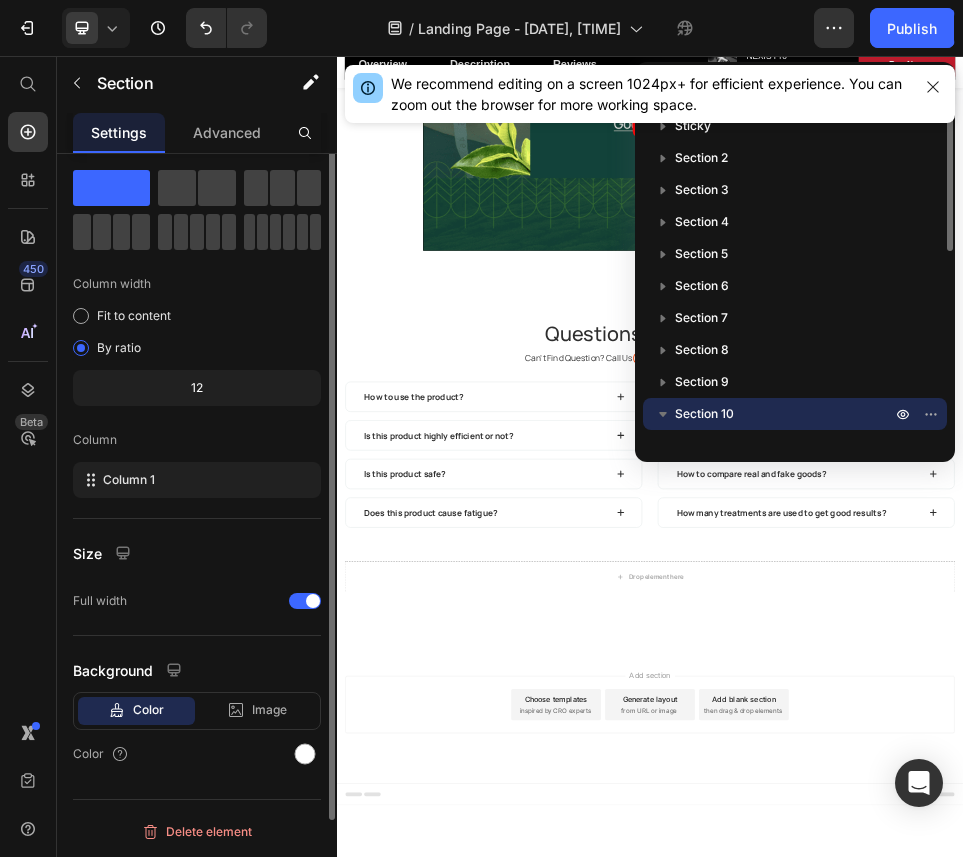 scroll, scrollTop: 19012, scrollLeft: 0, axis: vertical 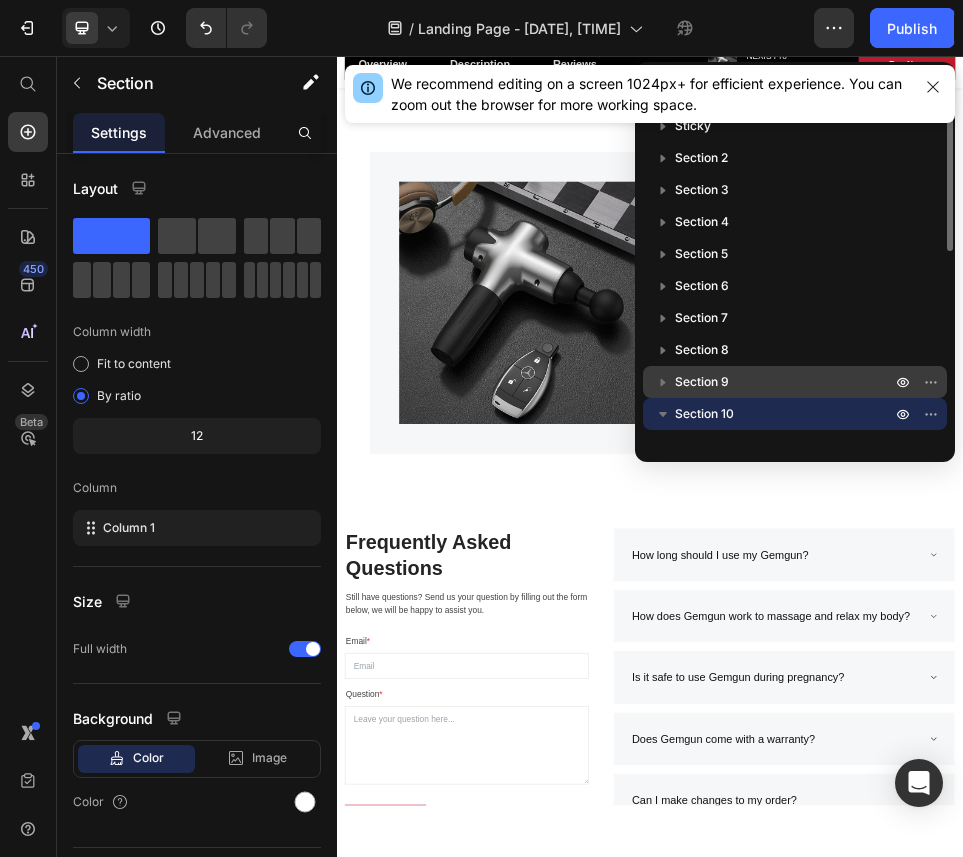 click on "Section 9" at bounding box center (702, 382) 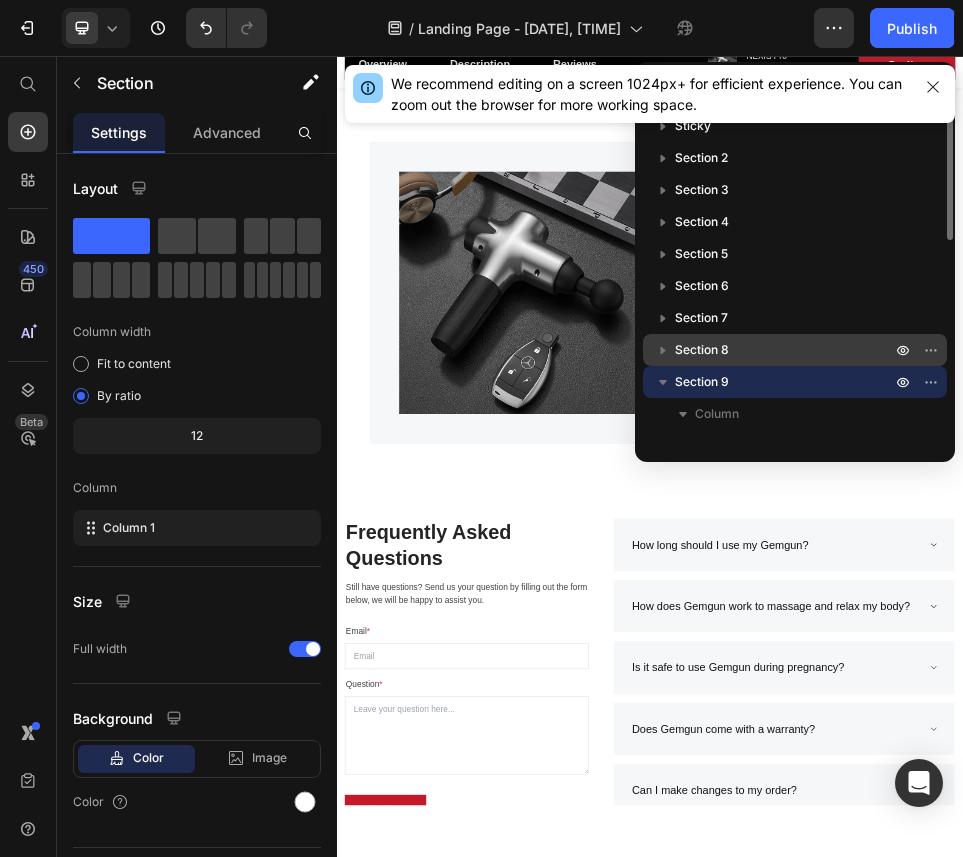 click on "Section 8" at bounding box center (702, 350) 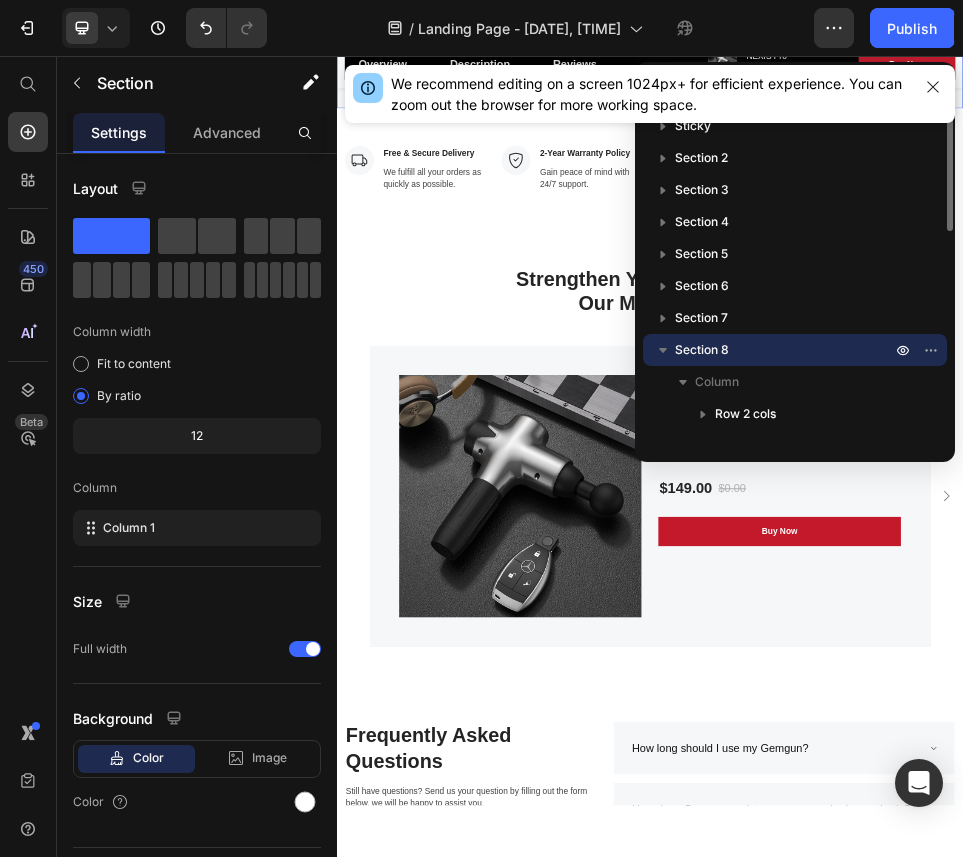 scroll, scrollTop: 11756, scrollLeft: 0, axis: vertical 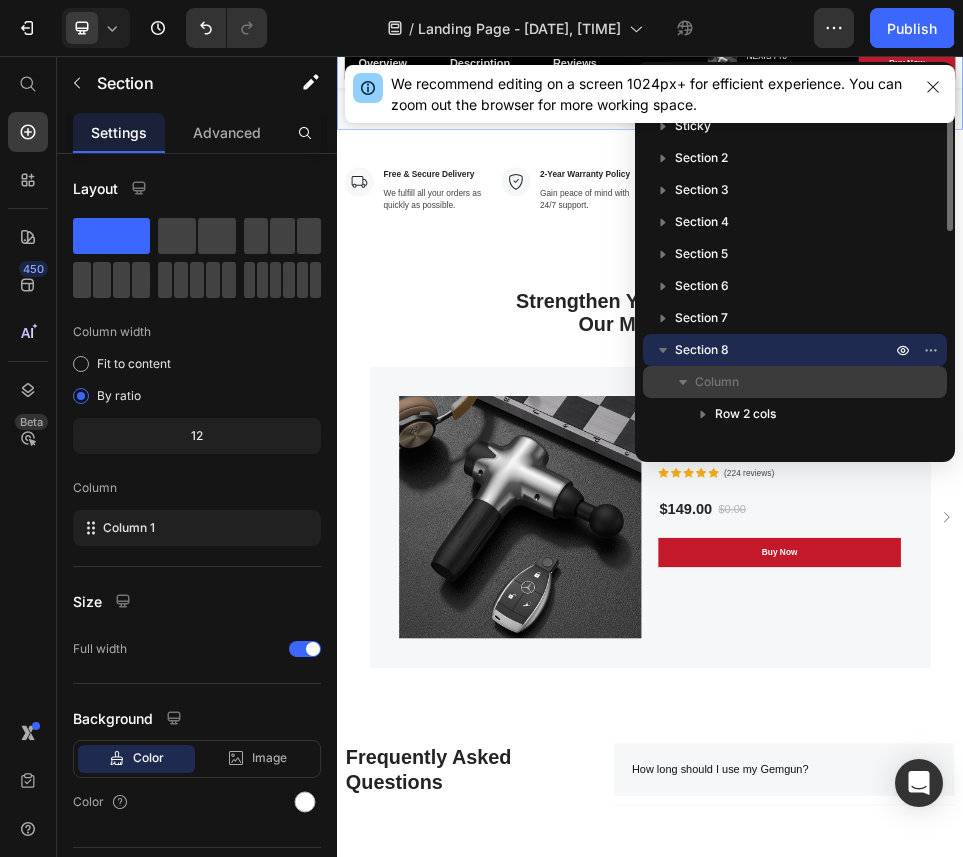 click on "Column" at bounding box center [717, 382] 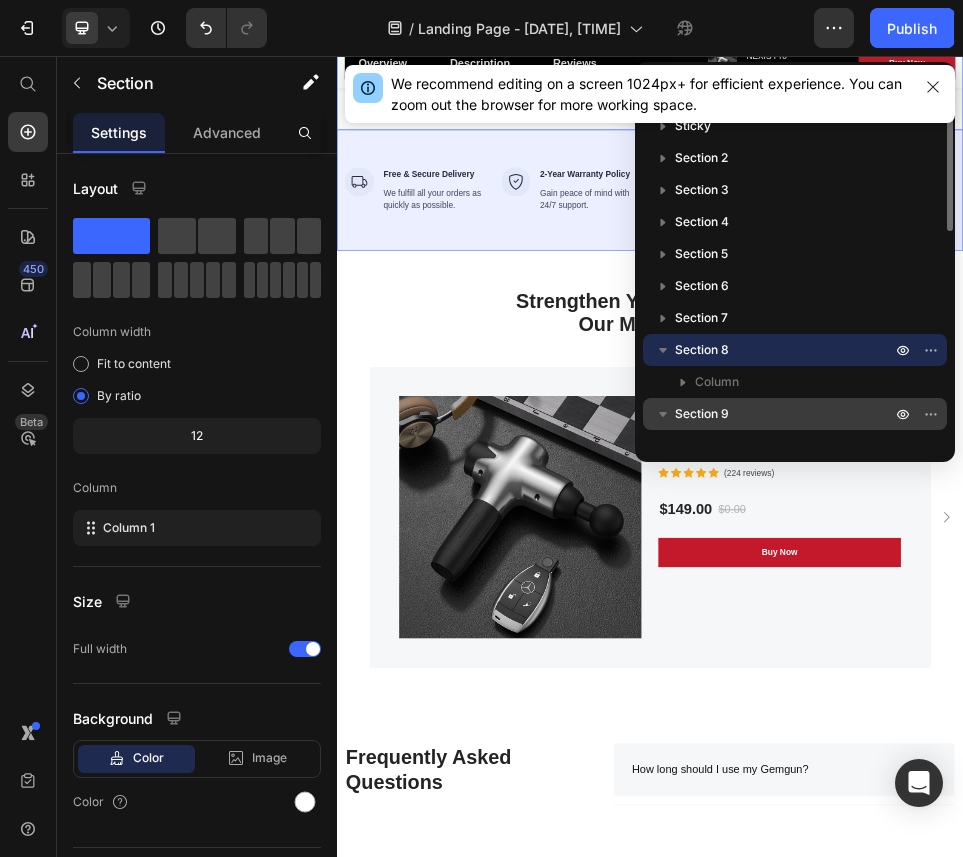 click on "Section 9" at bounding box center (702, 414) 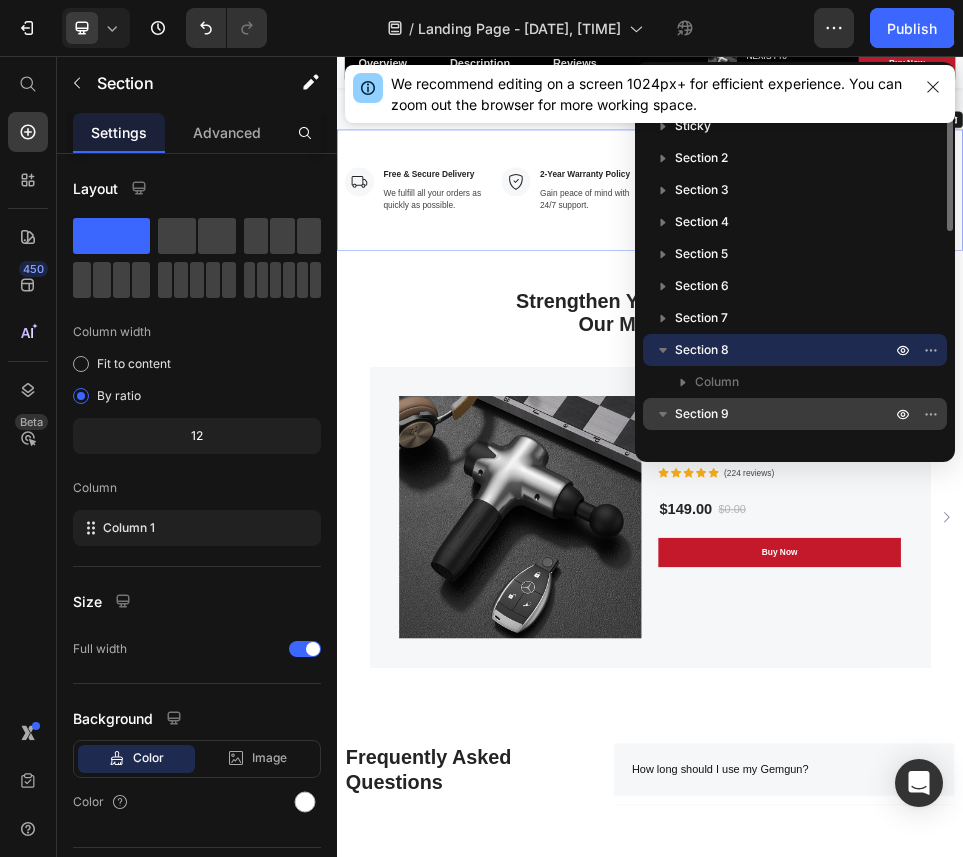 scroll, scrollTop: 186, scrollLeft: 0, axis: vertical 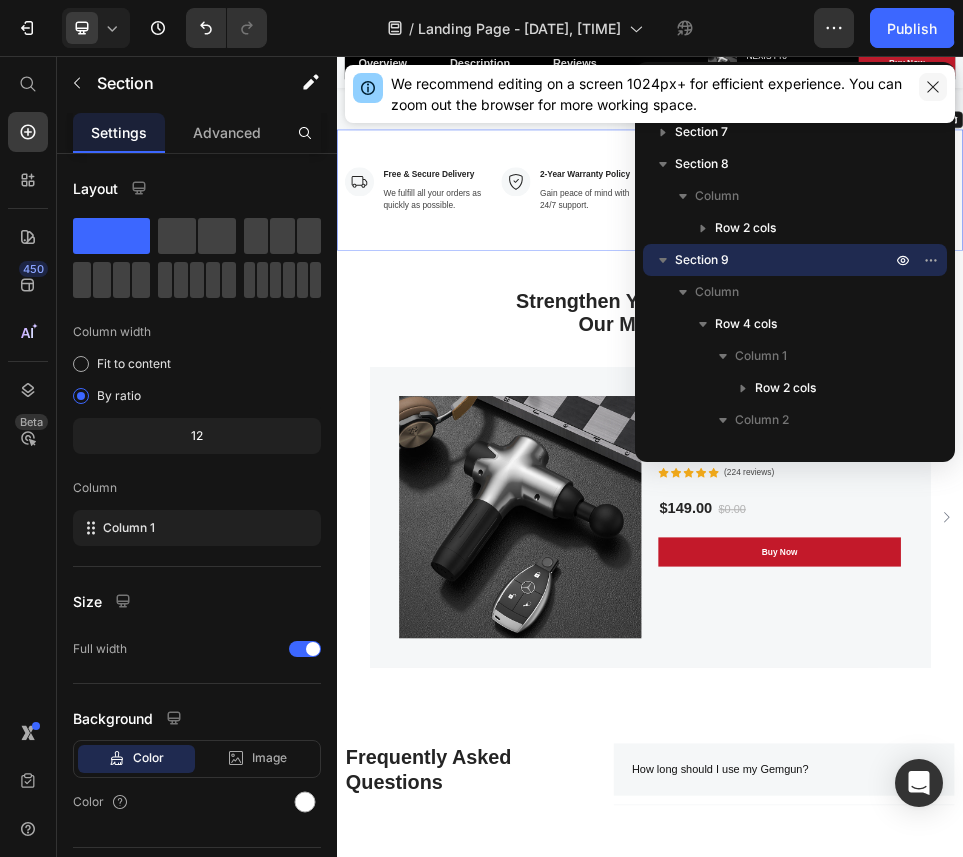 click 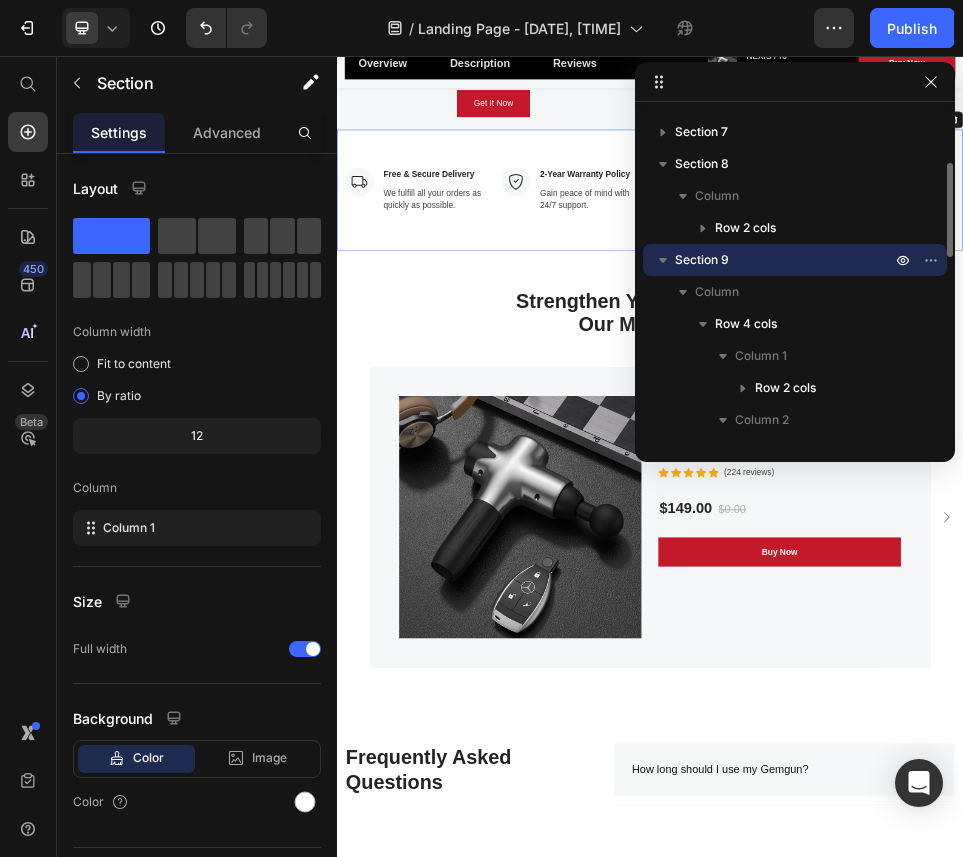 click on "Section 9" at bounding box center (785, 260) 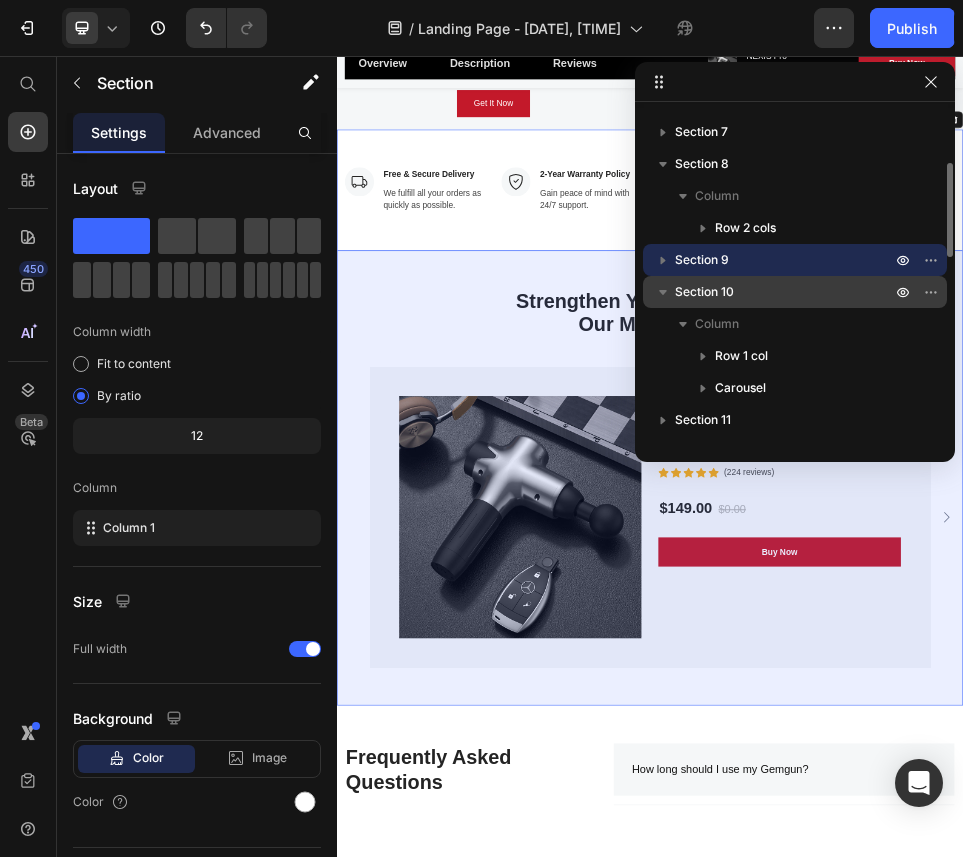 click on "Section 10" at bounding box center [785, 292] 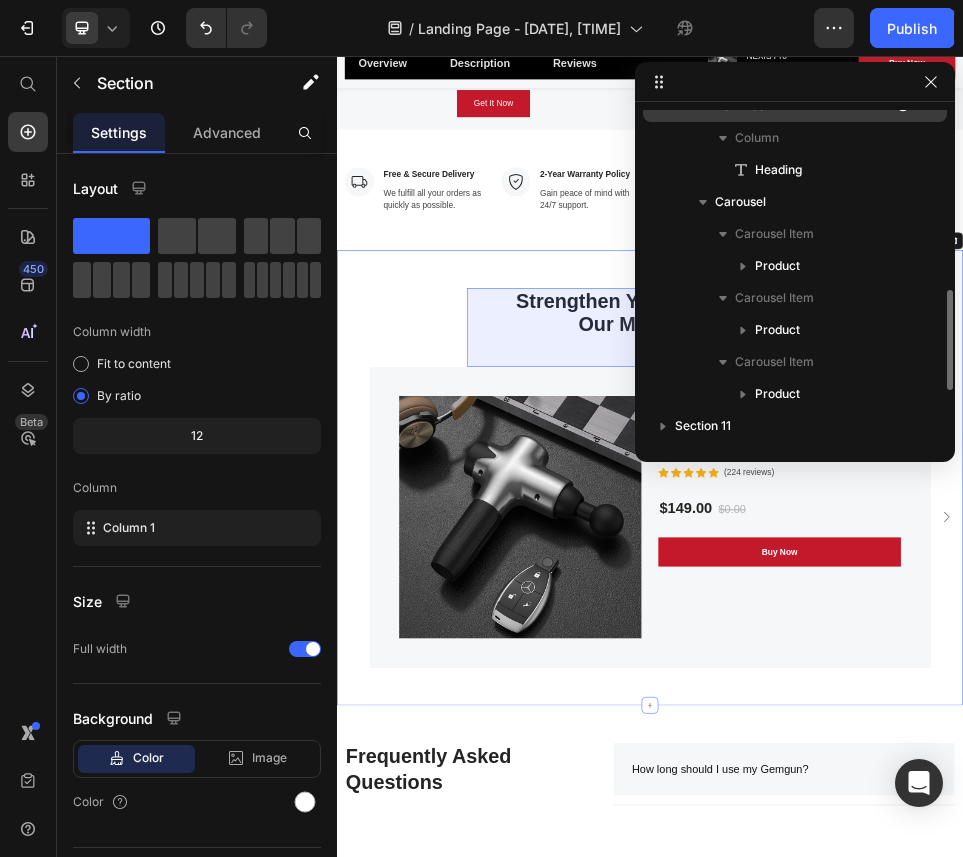 scroll, scrollTop: 758, scrollLeft: 0, axis: vertical 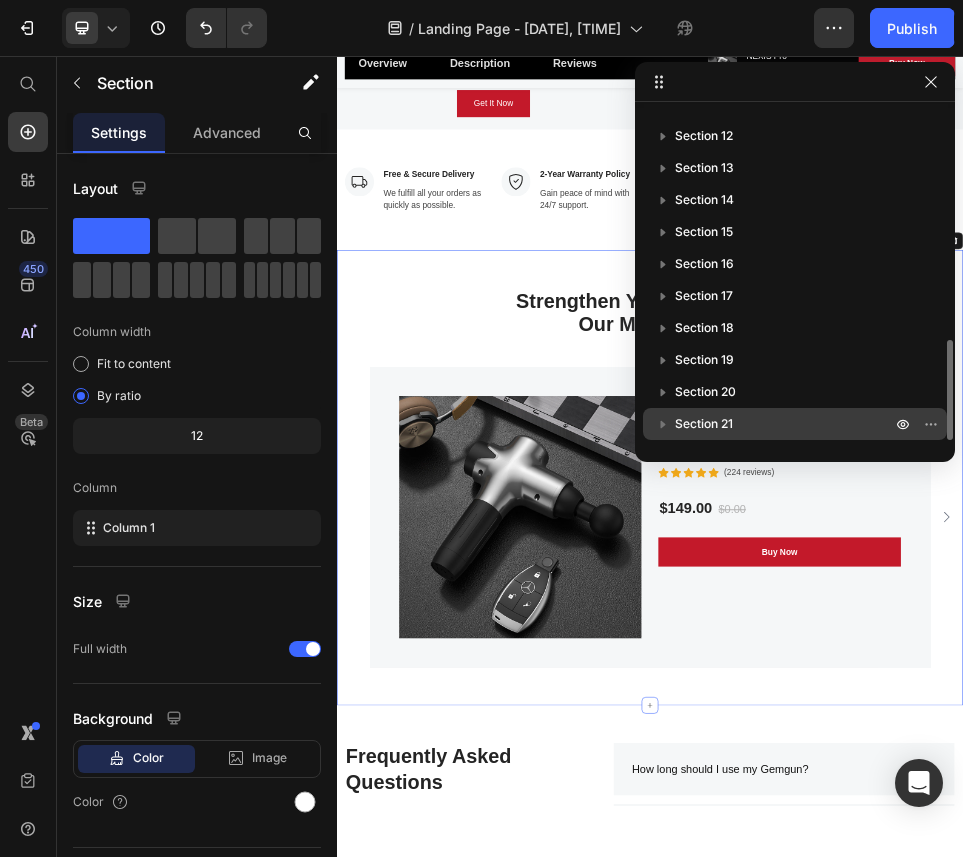 click on "Section 21" at bounding box center (795, 424) 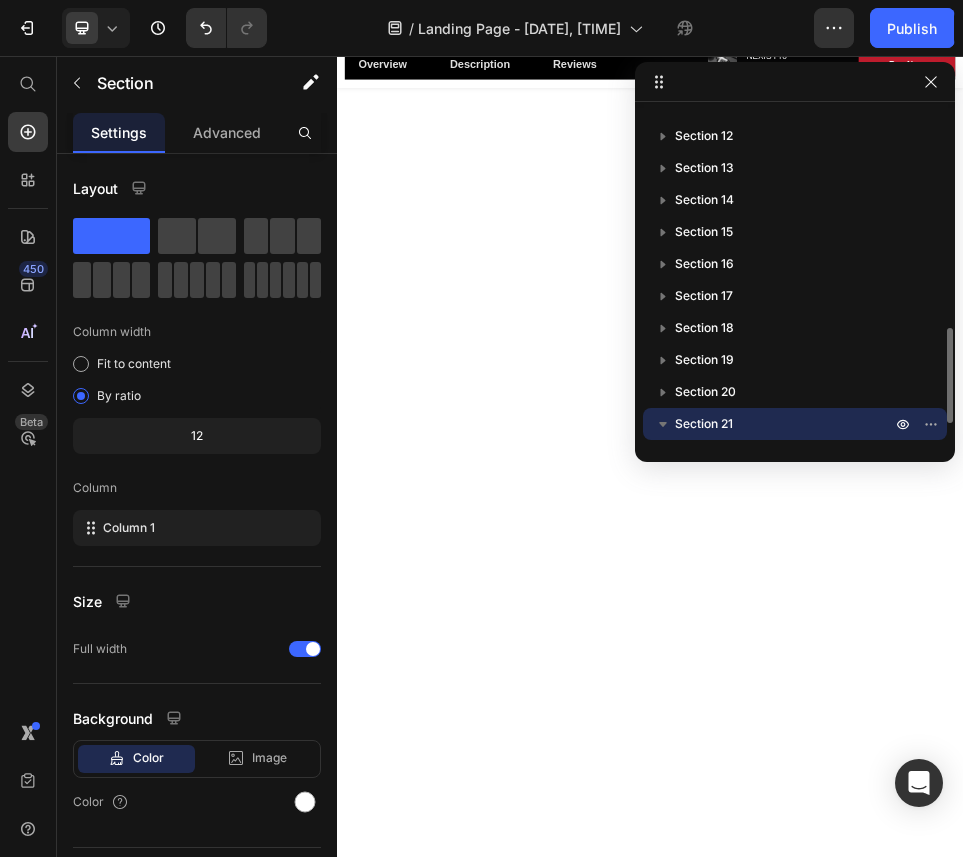 scroll, scrollTop: 19169, scrollLeft: 0, axis: vertical 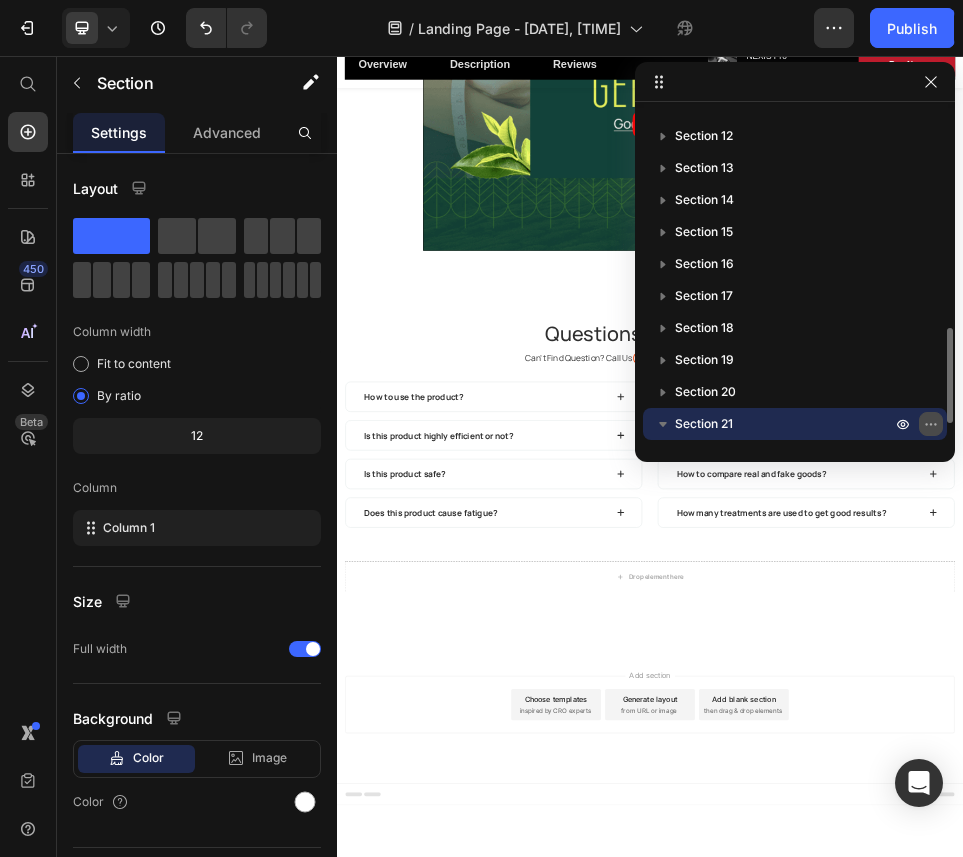click 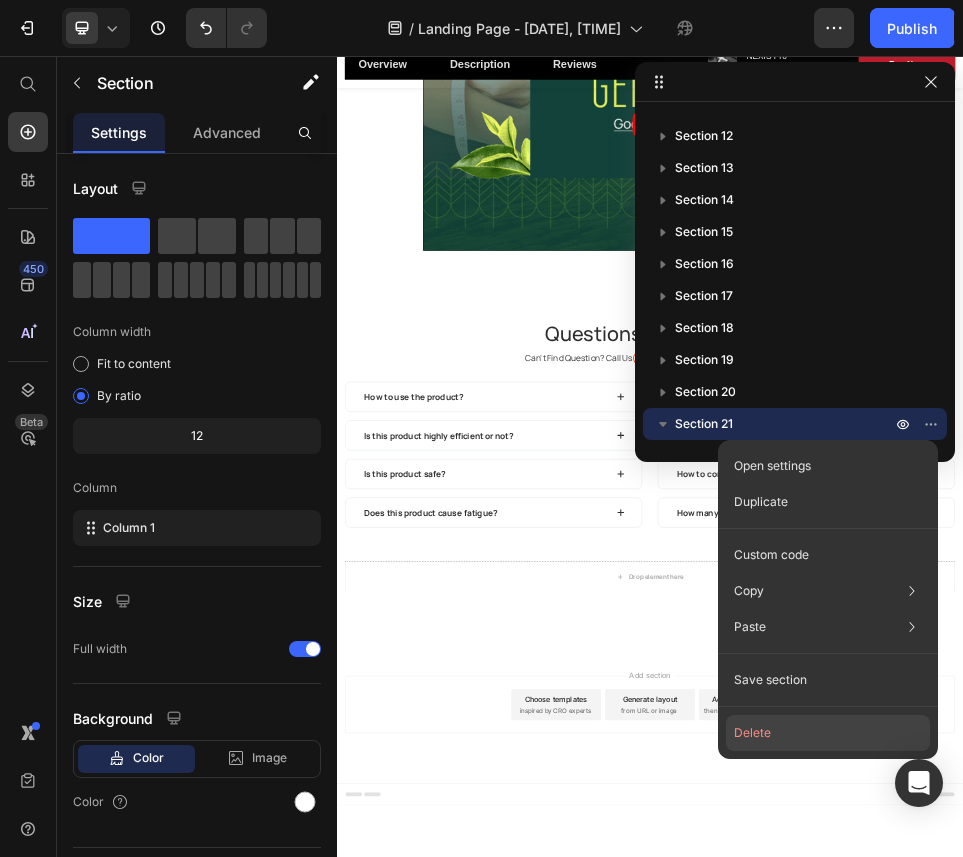 click on "Delete" 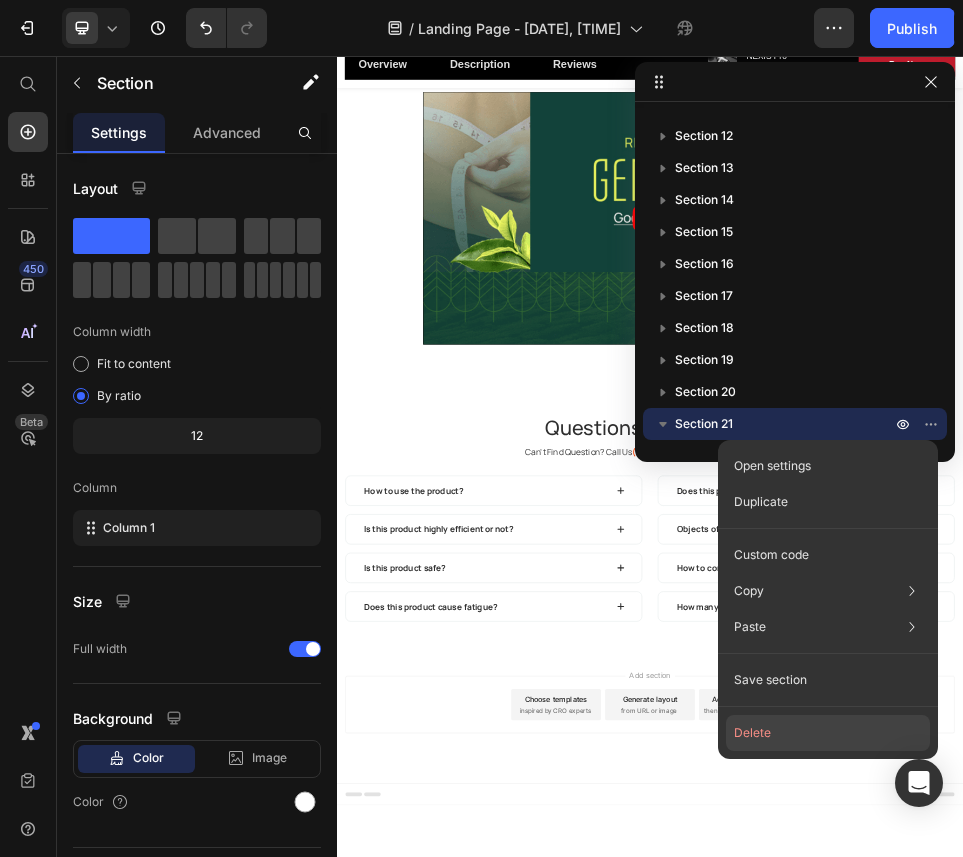 scroll, scrollTop: 726, scrollLeft: 0, axis: vertical 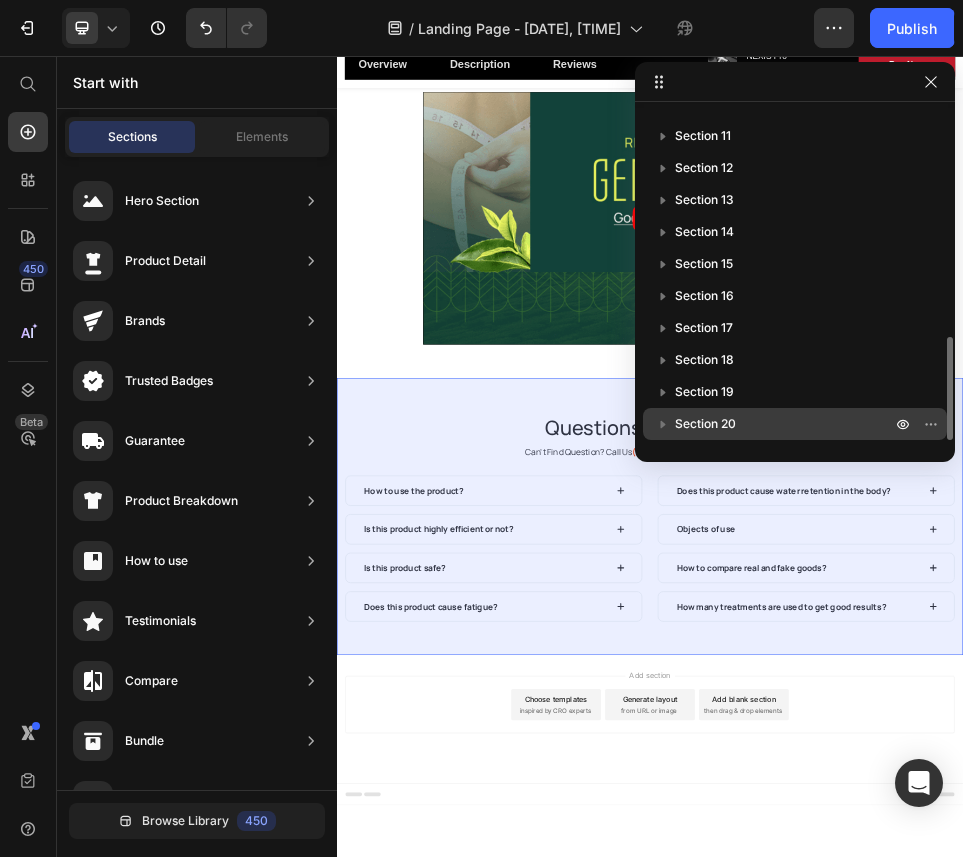 click on "Section 20" at bounding box center [785, 424] 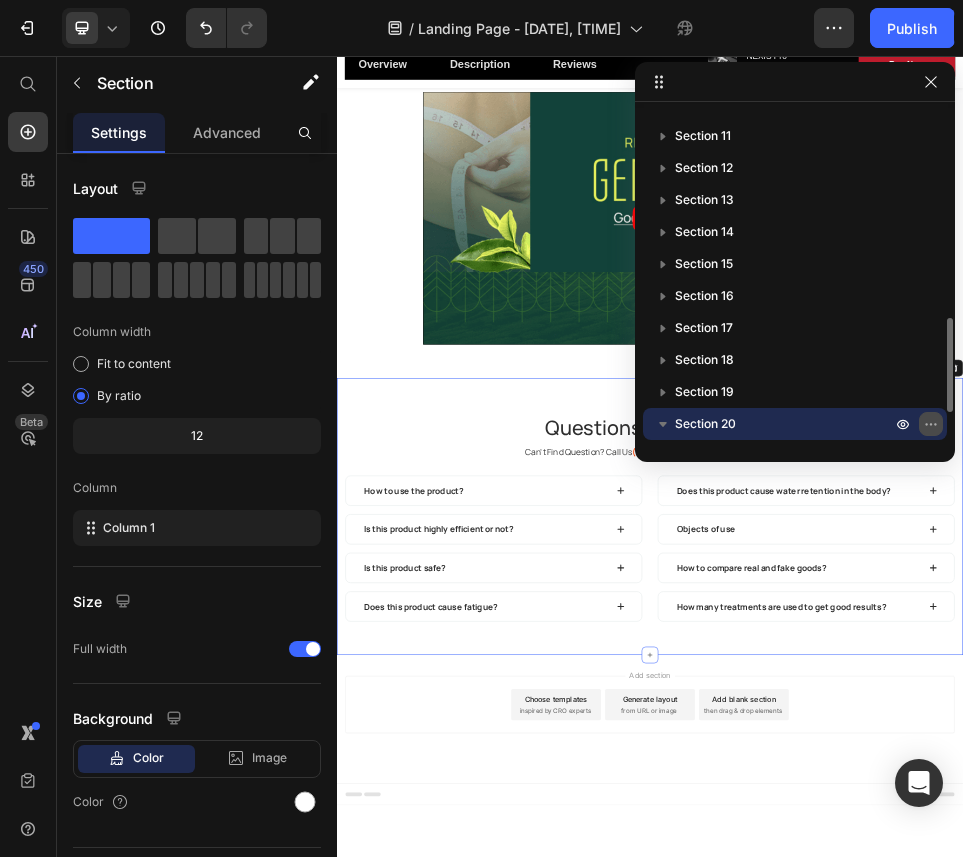click 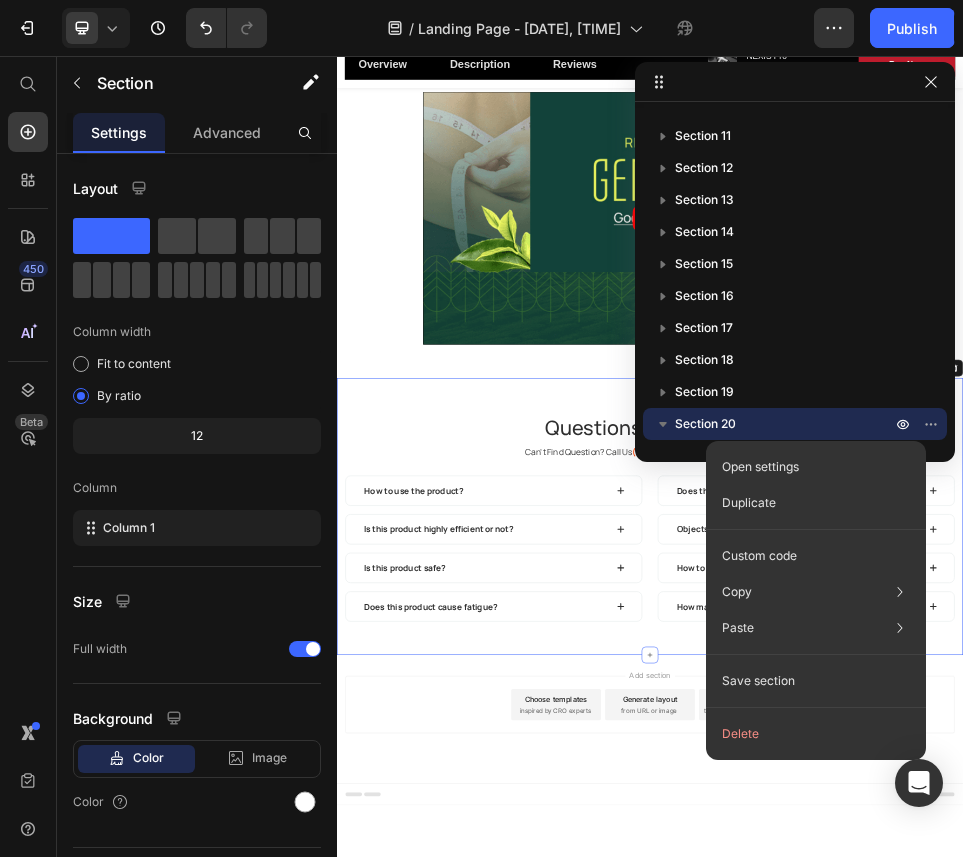 click on "Open settings Duplicate Custom code Copy Copy section  Cmd + C Copy style  Copy class  [REDACTED] Paste Paste element  Cmd + V Paste style  Cmd + Shift + V  Please allow access tp clipboard to paste content from other pages  Allow Access Save section  Delete" at bounding box center (816, 600) 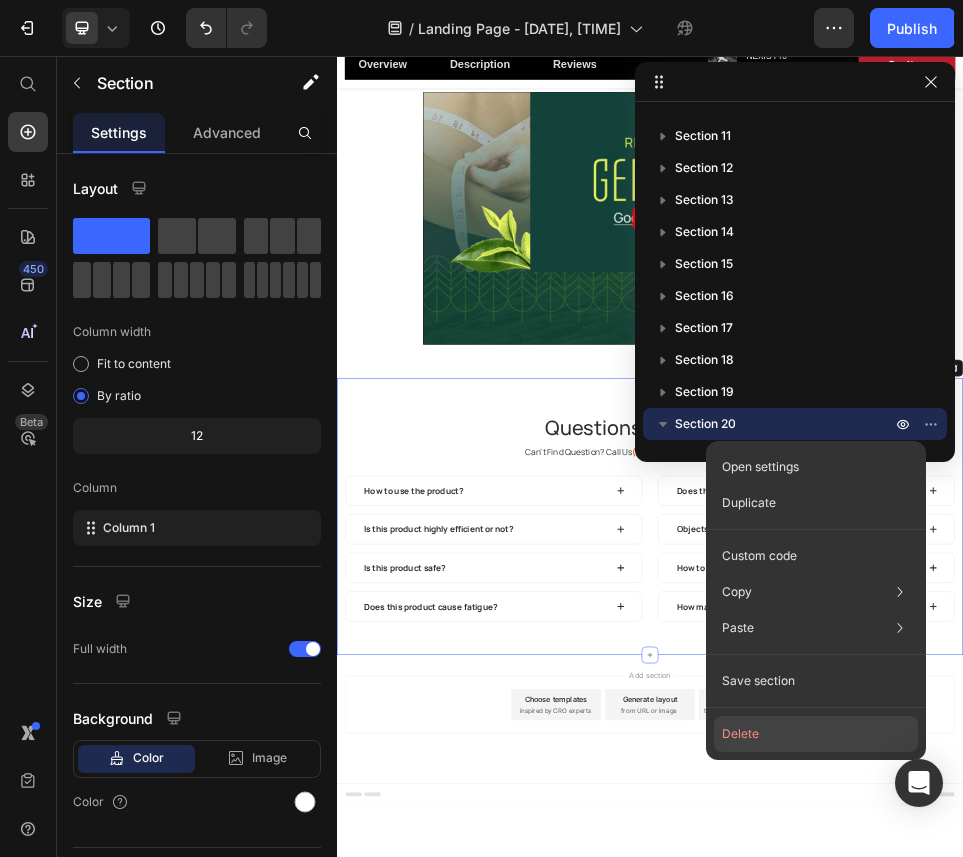 click on "Delete" 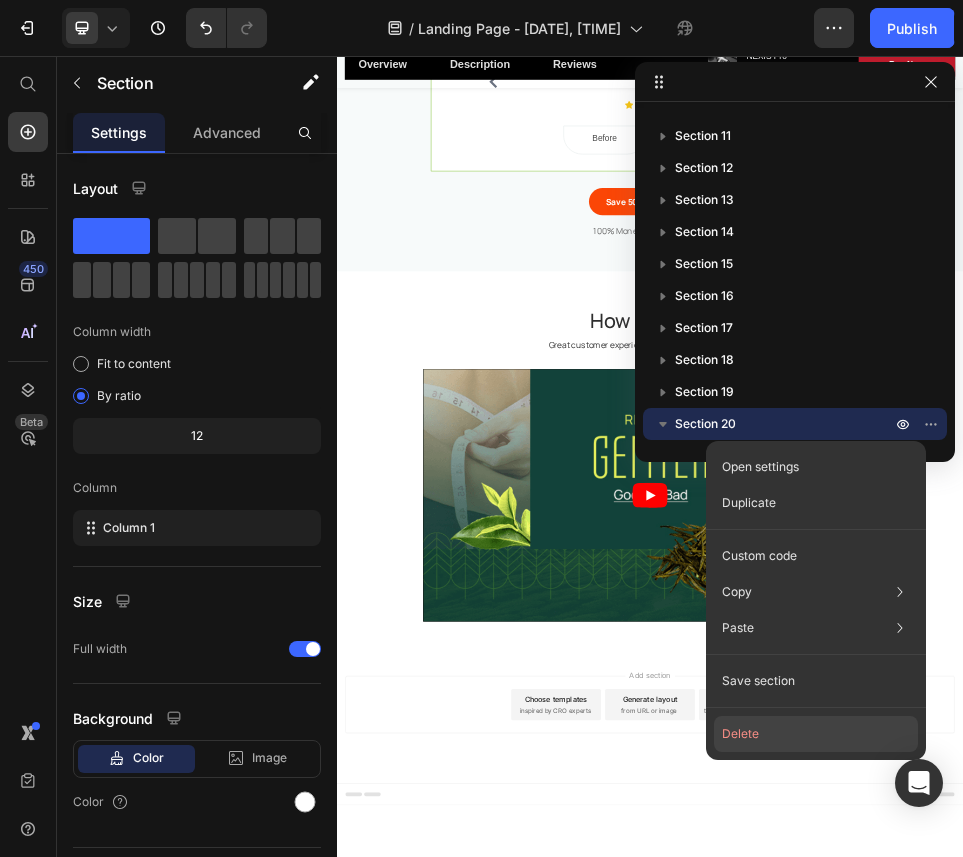 scroll, scrollTop: 18616, scrollLeft: 0, axis: vertical 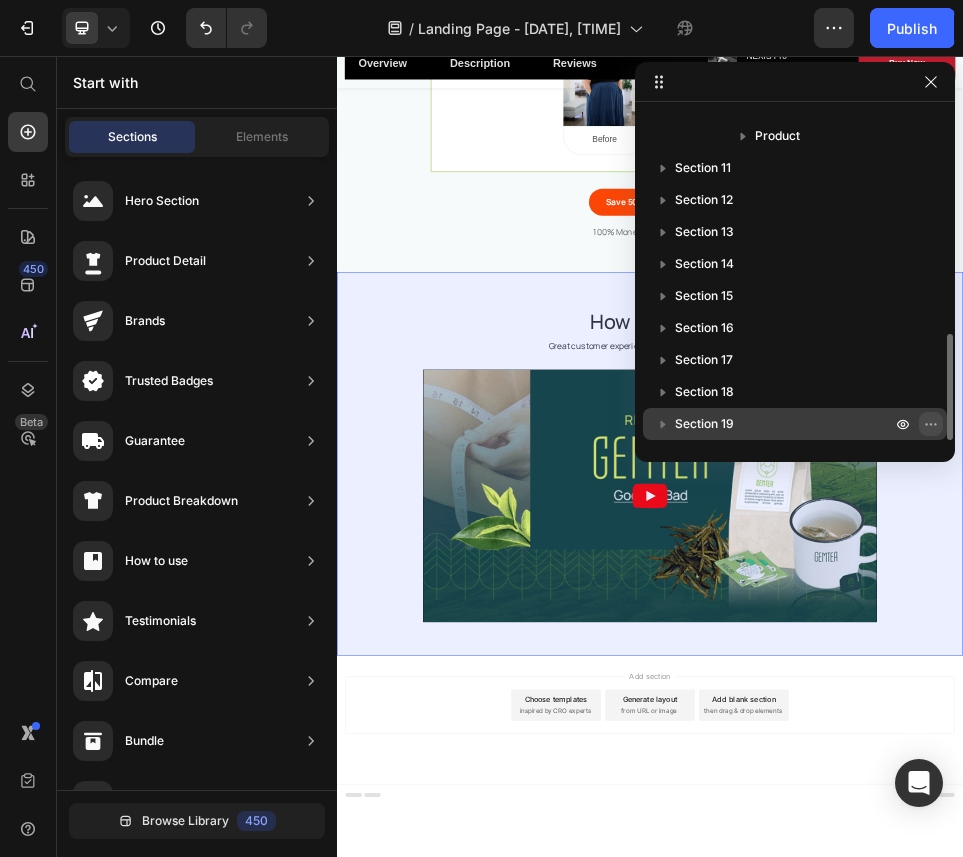 click 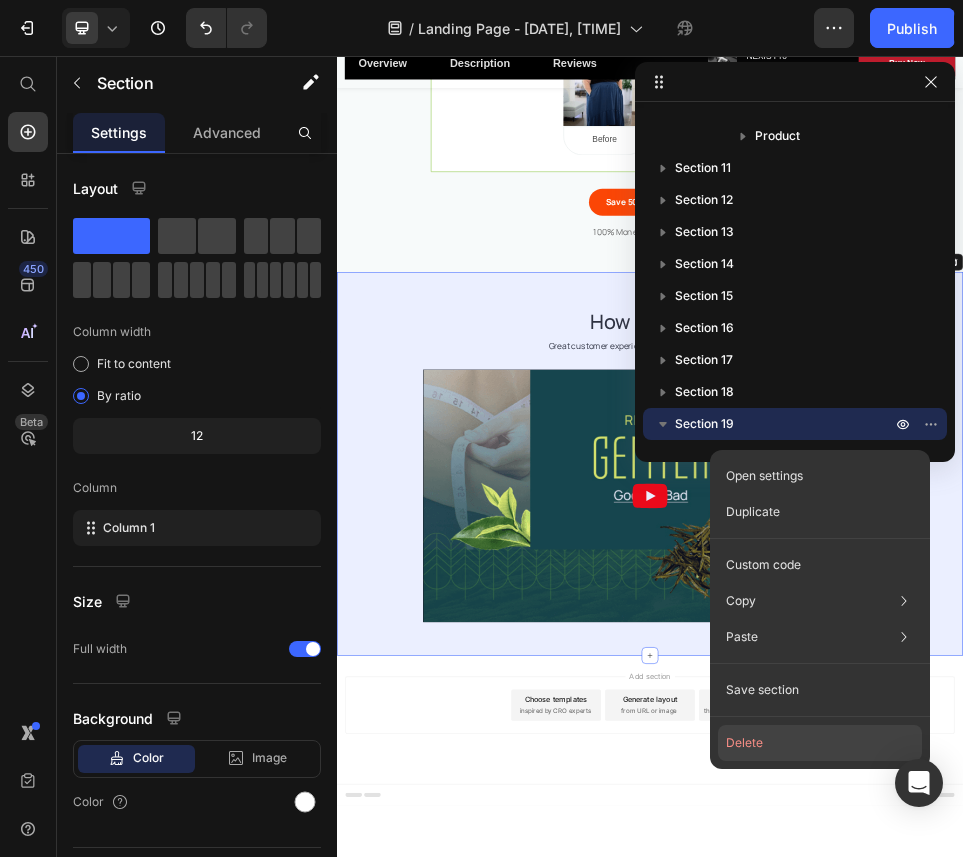 click on "Delete" 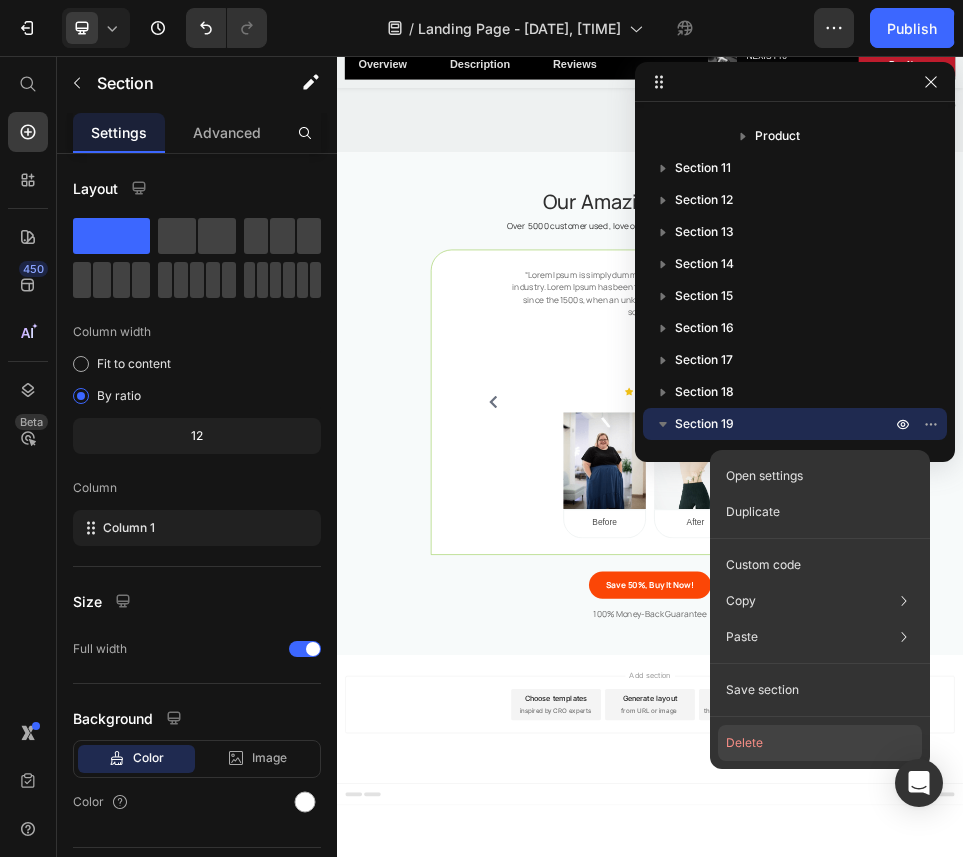 scroll, scrollTop: 662, scrollLeft: 0, axis: vertical 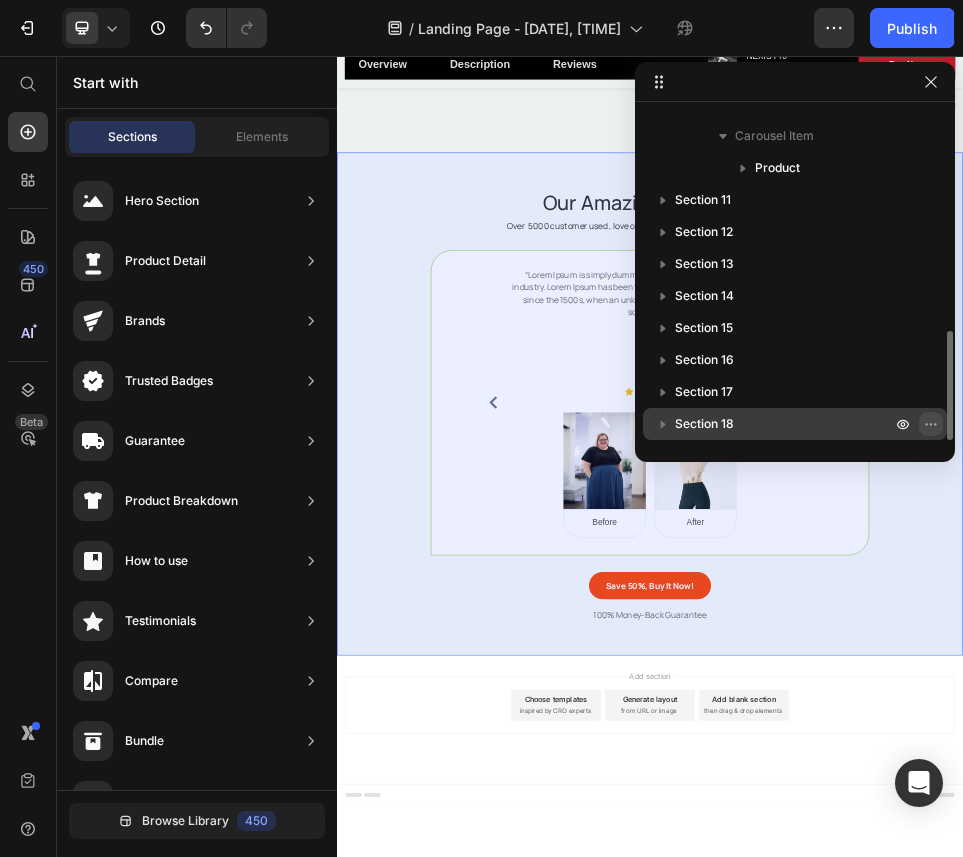 click 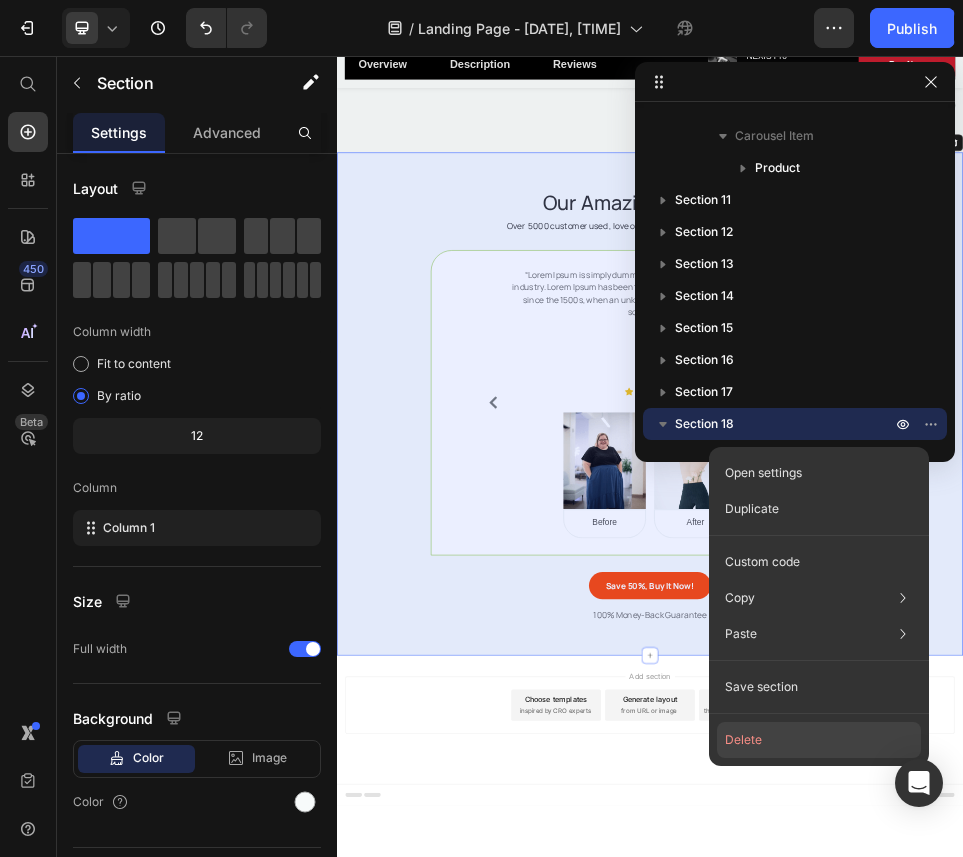 click on "Delete" 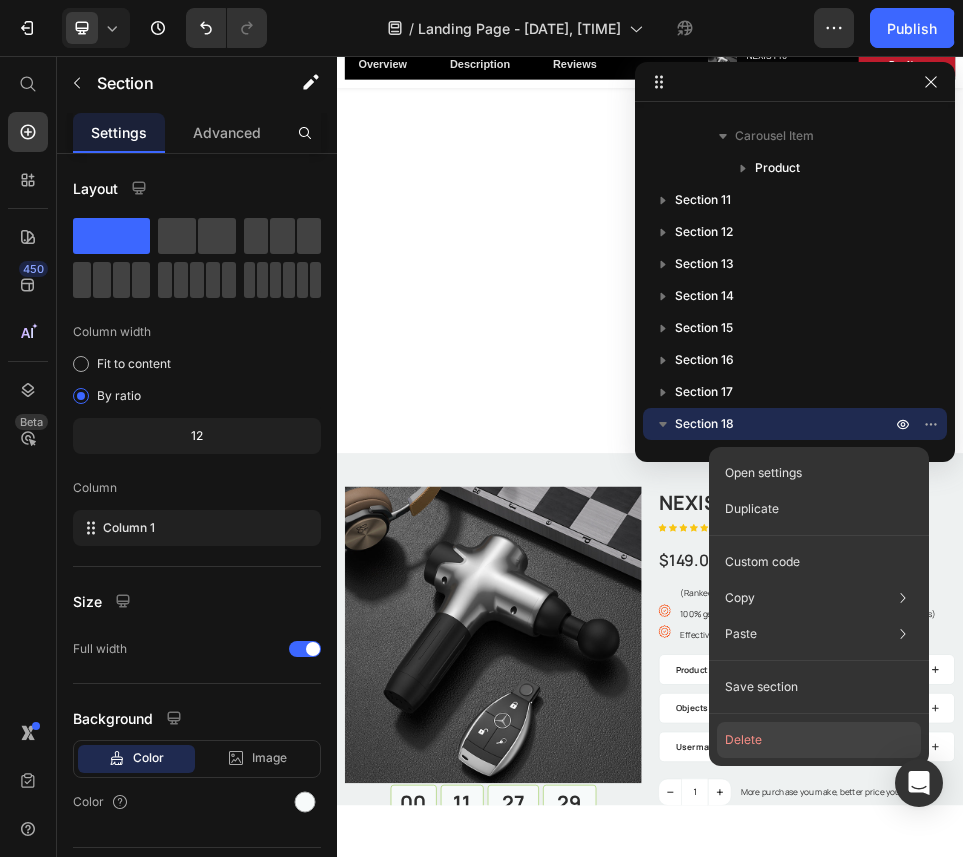 scroll, scrollTop: 630, scrollLeft: 0, axis: vertical 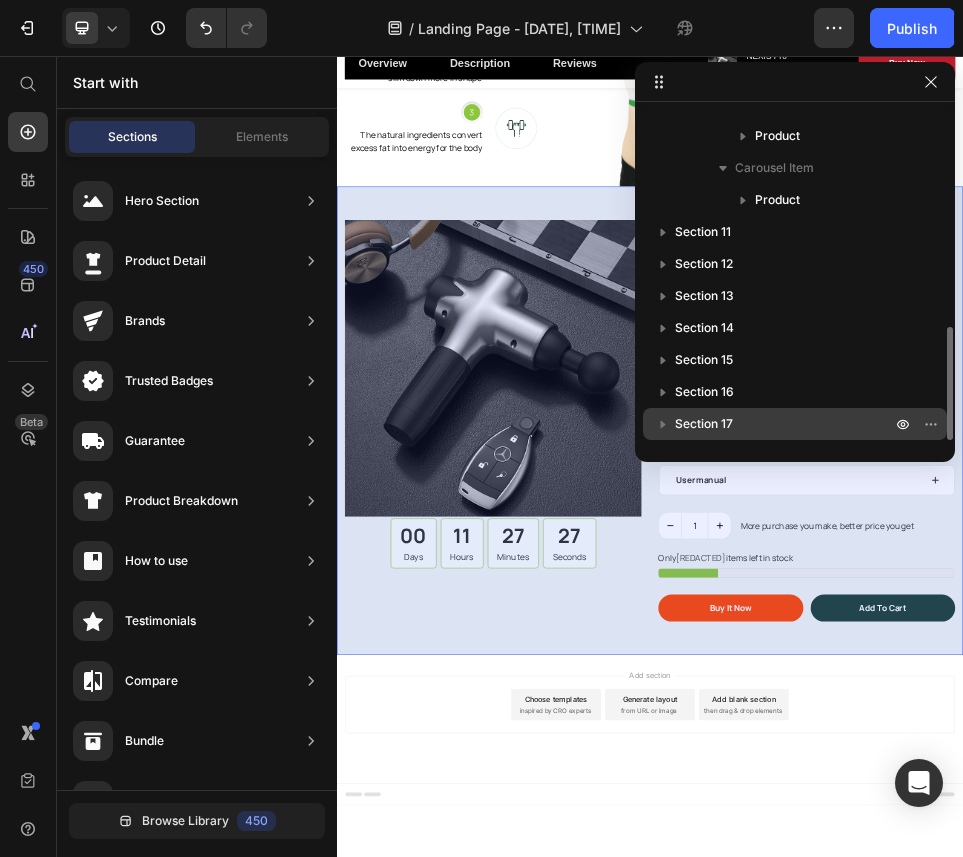 click on "Section 17" at bounding box center [785, 424] 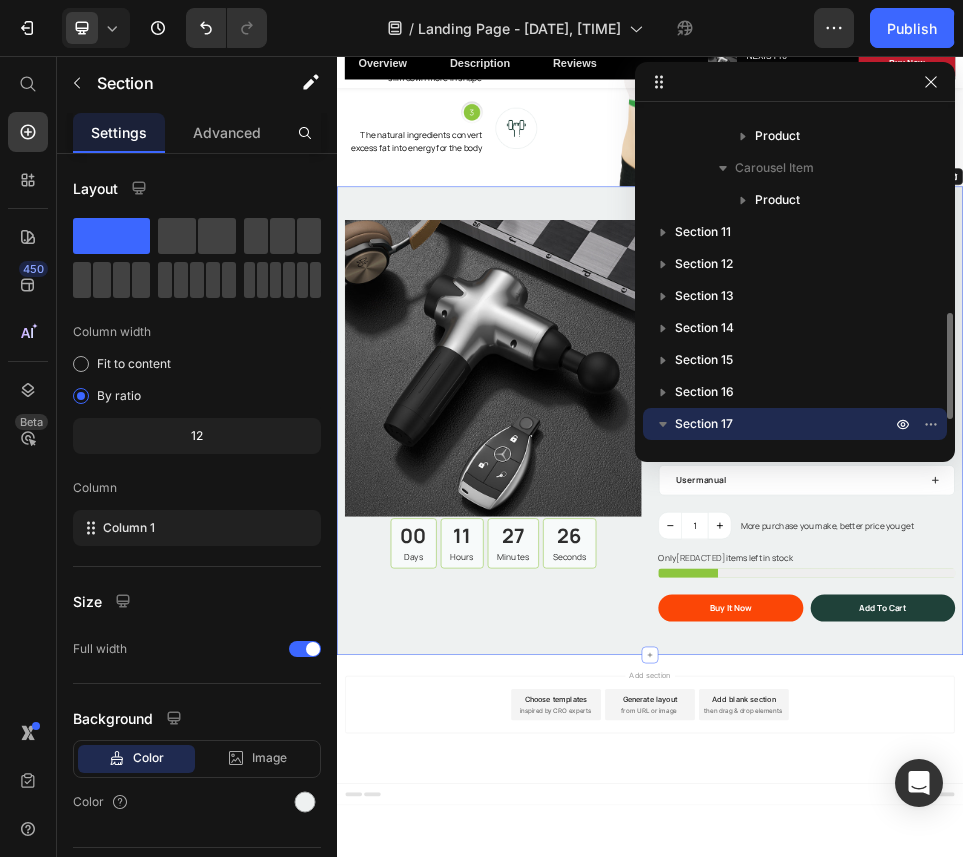 click on "Section 17" at bounding box center [785, 424] 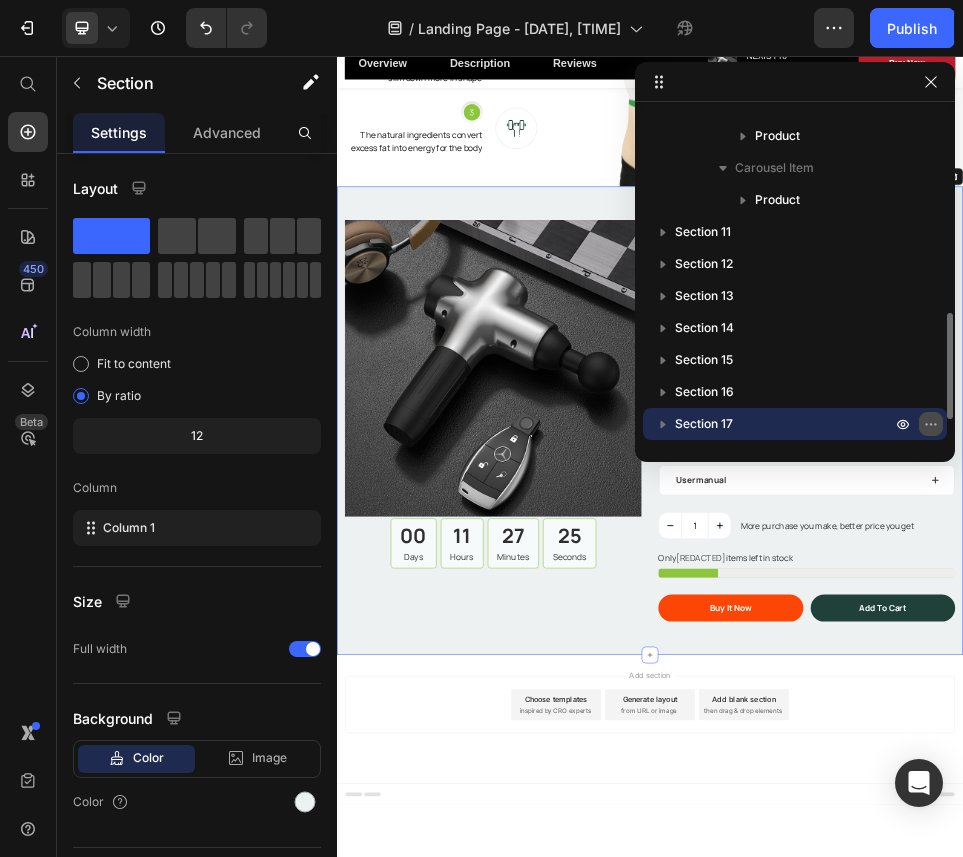click 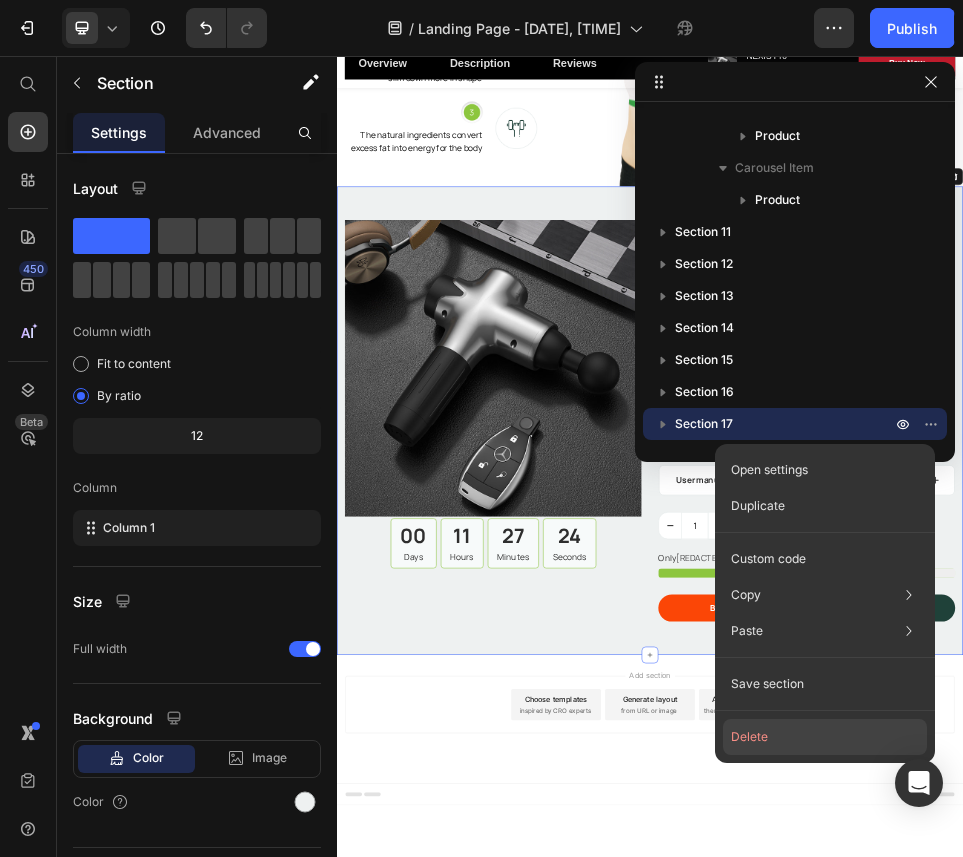 click on "Delete" 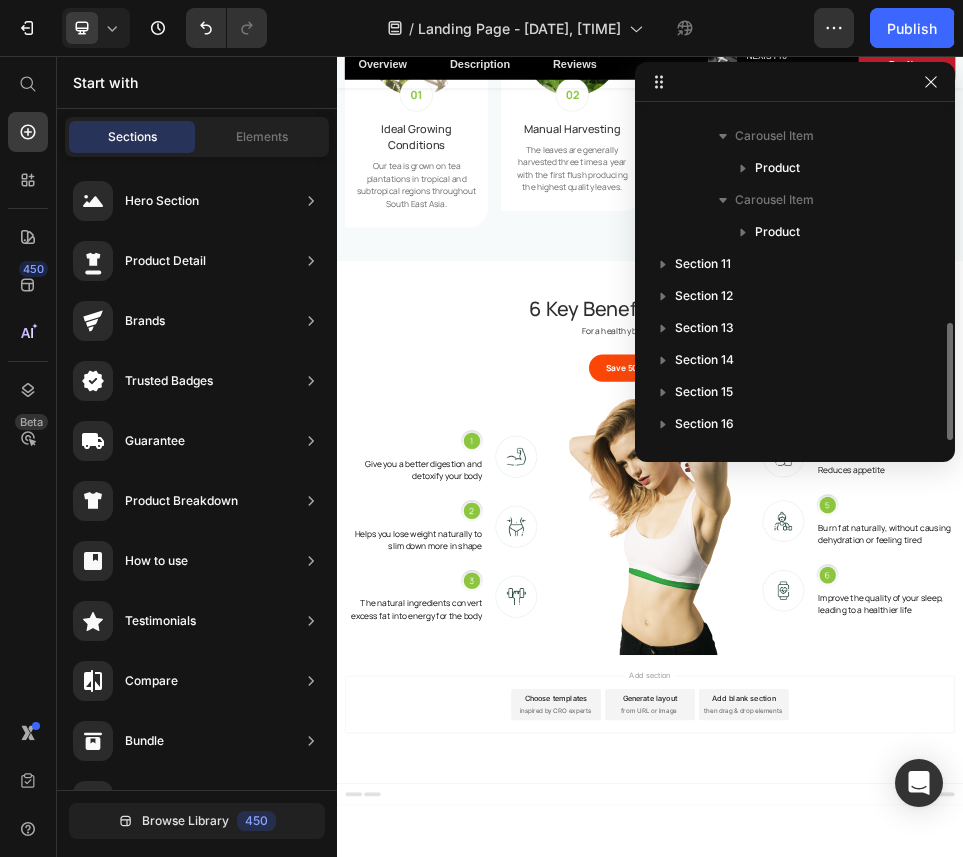 scroll, scrollTop: 598, scrollLeft: 0, axis: vertical 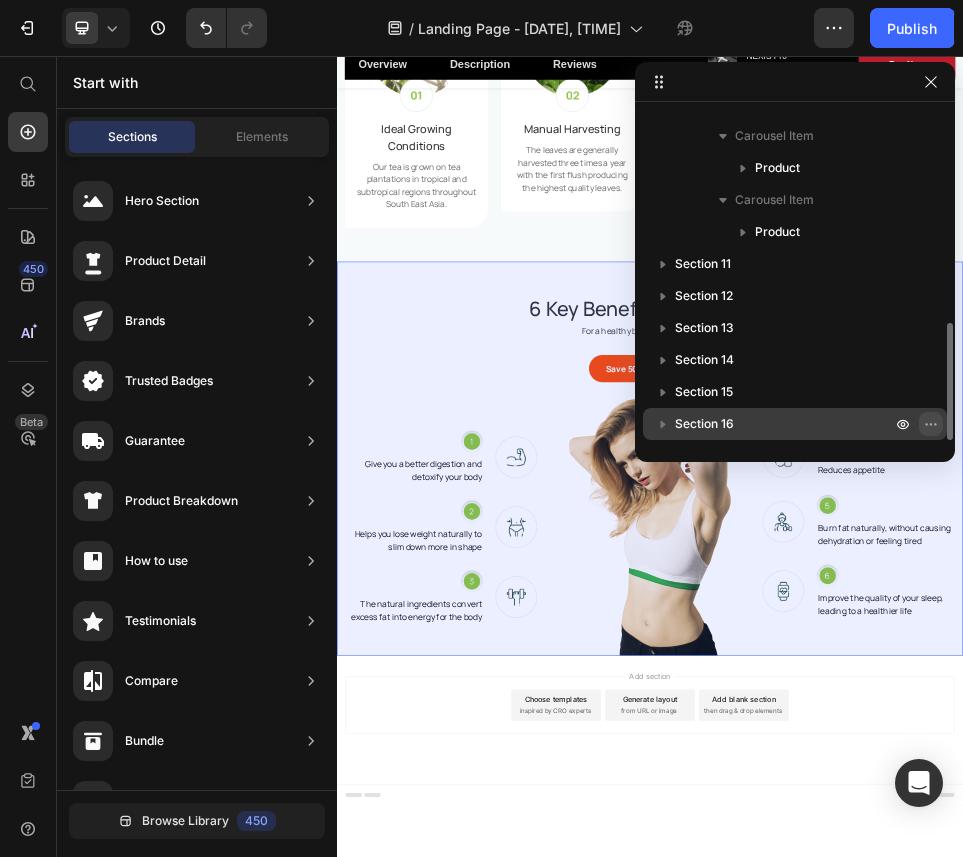 click 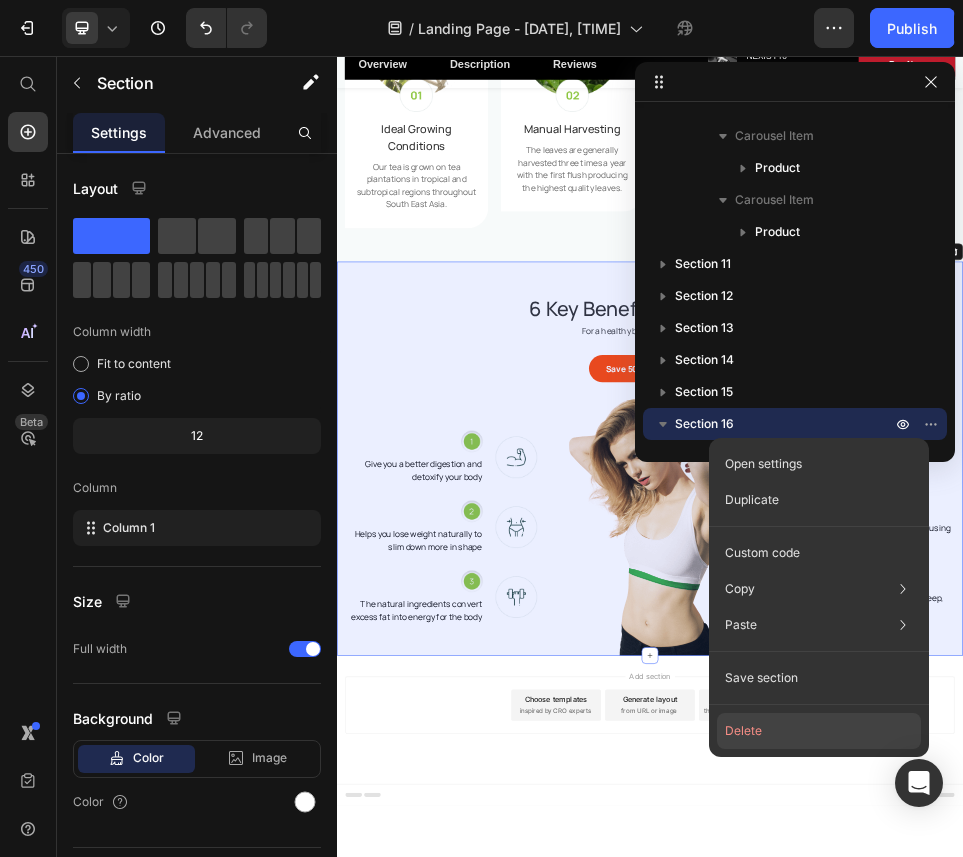 click on "Delete" 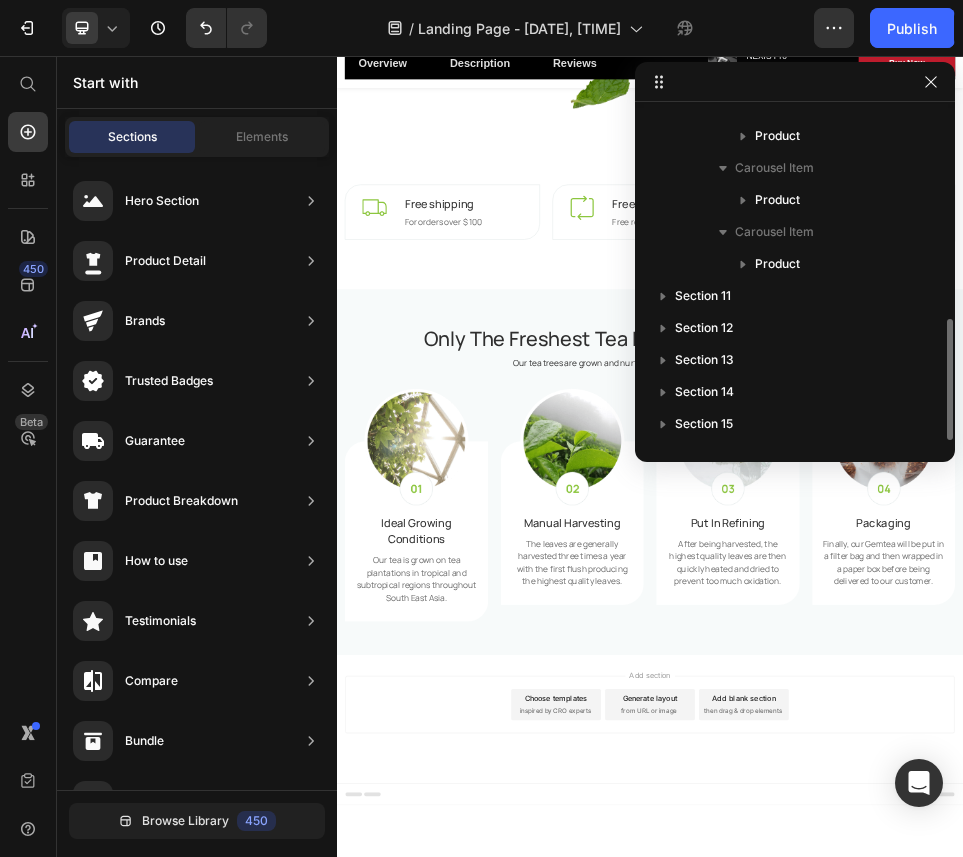 scroll, scrollTop: 566, scrollLeft: 0, axis: vertical 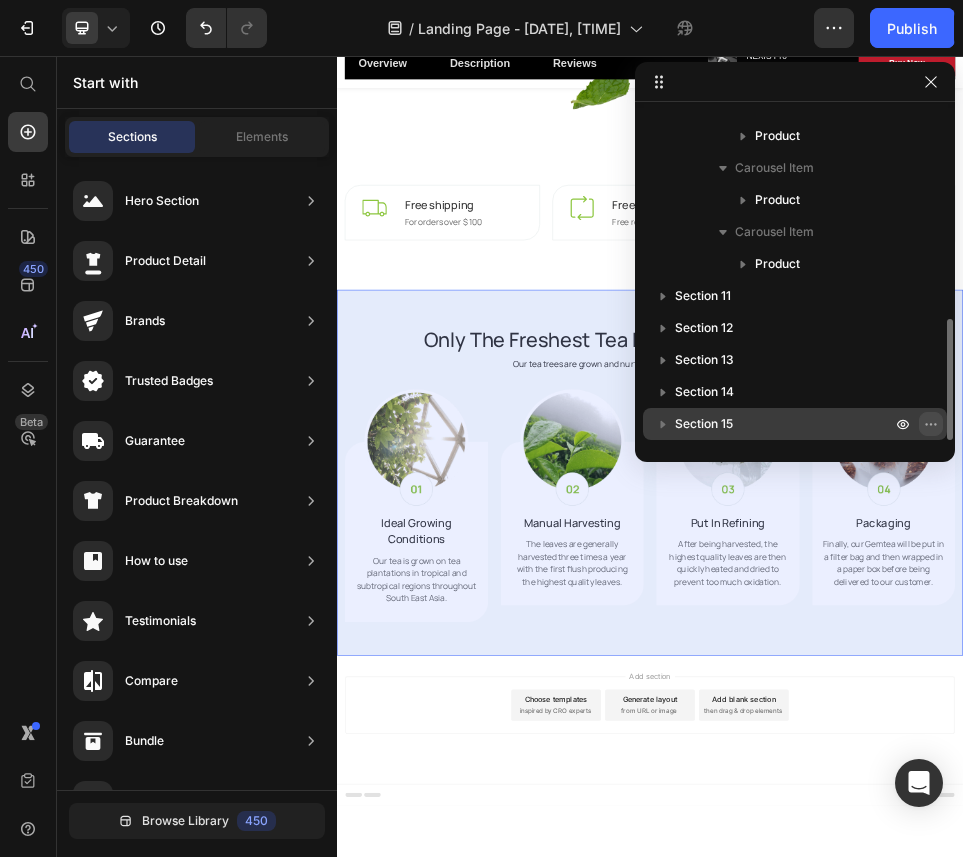 click 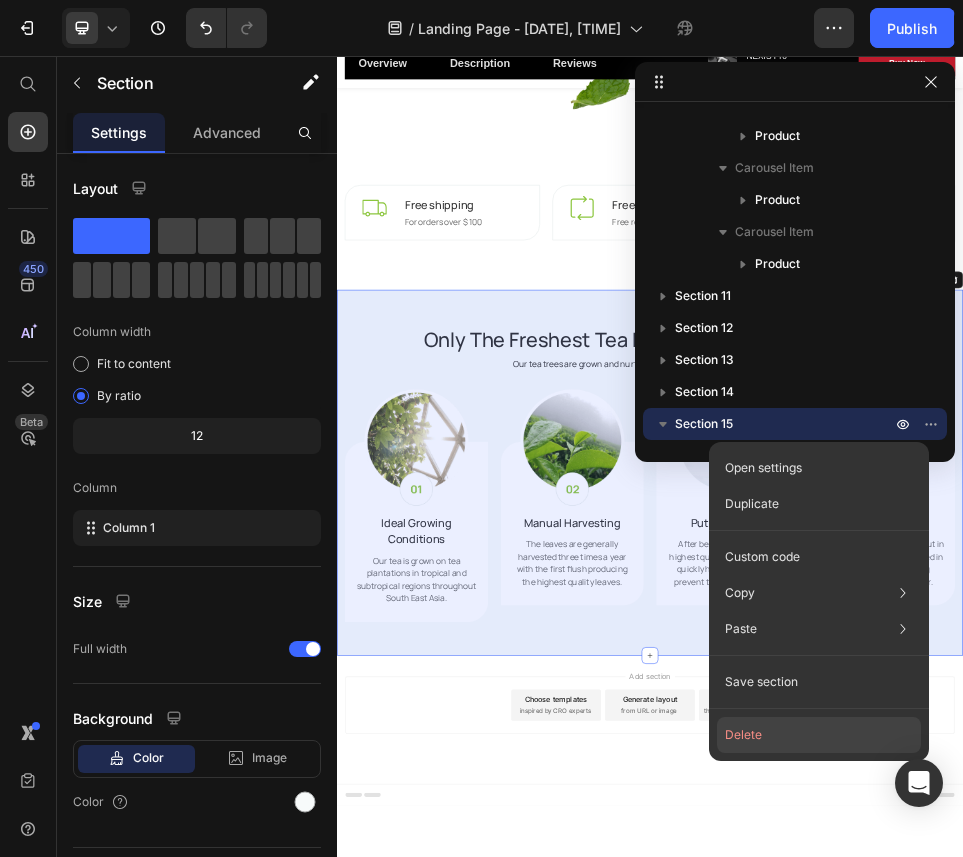 click on "Delete" 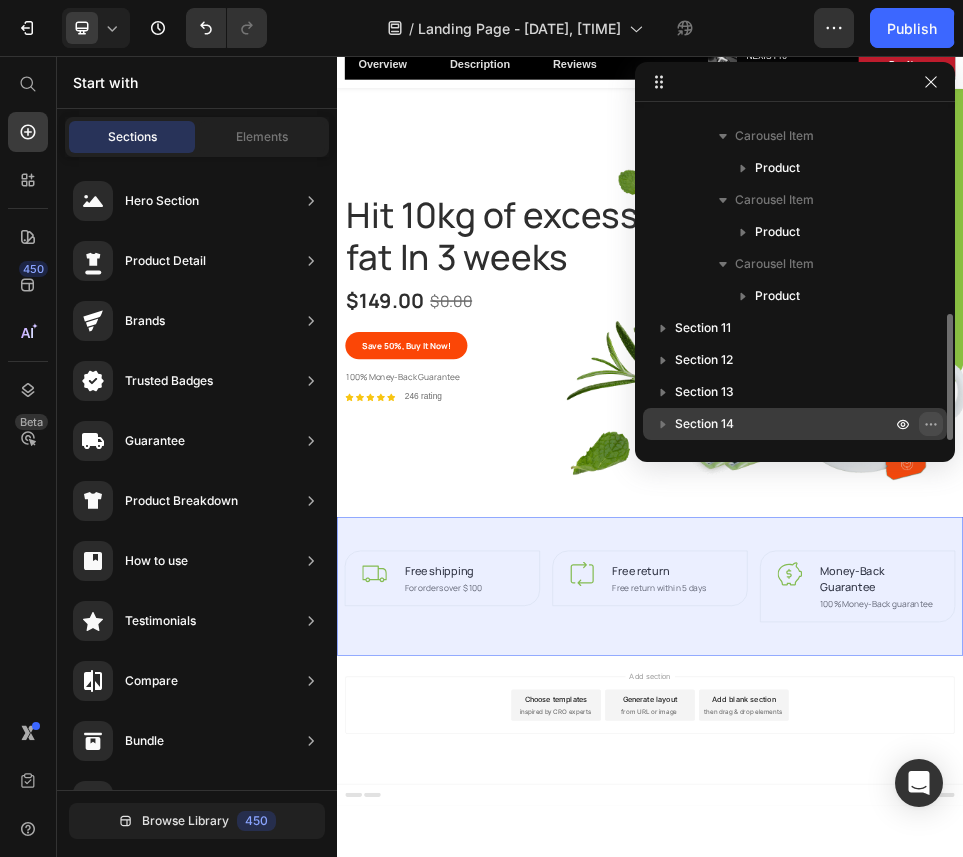 click 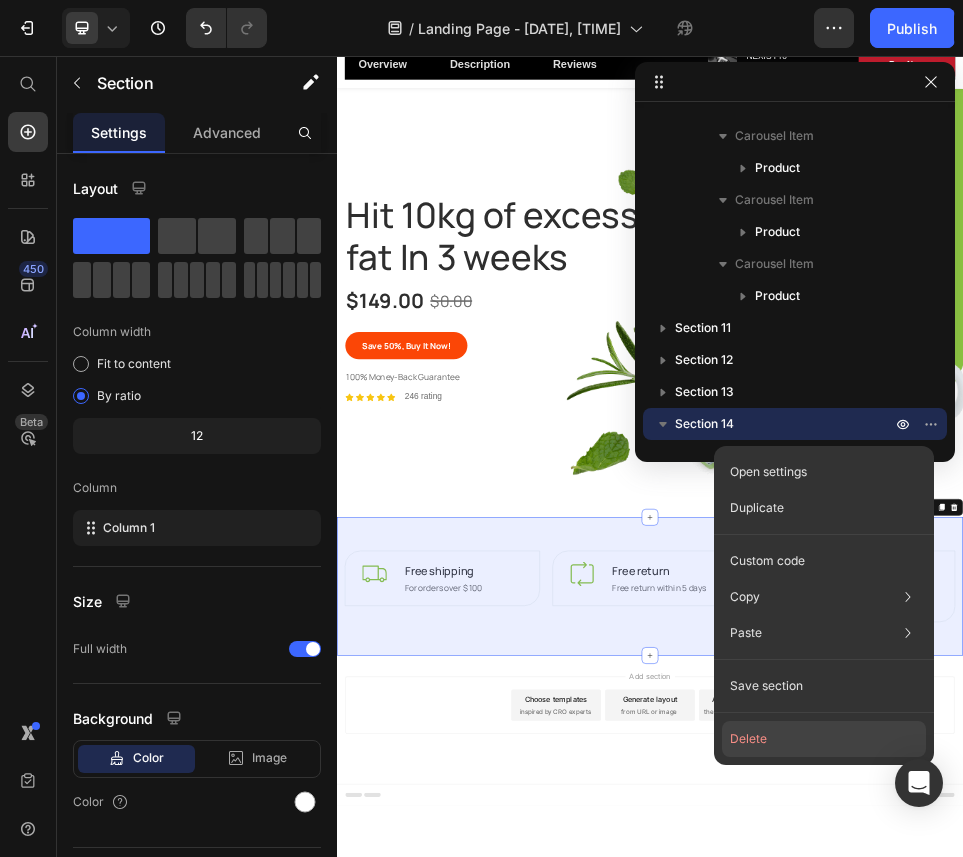 click on "Delete" 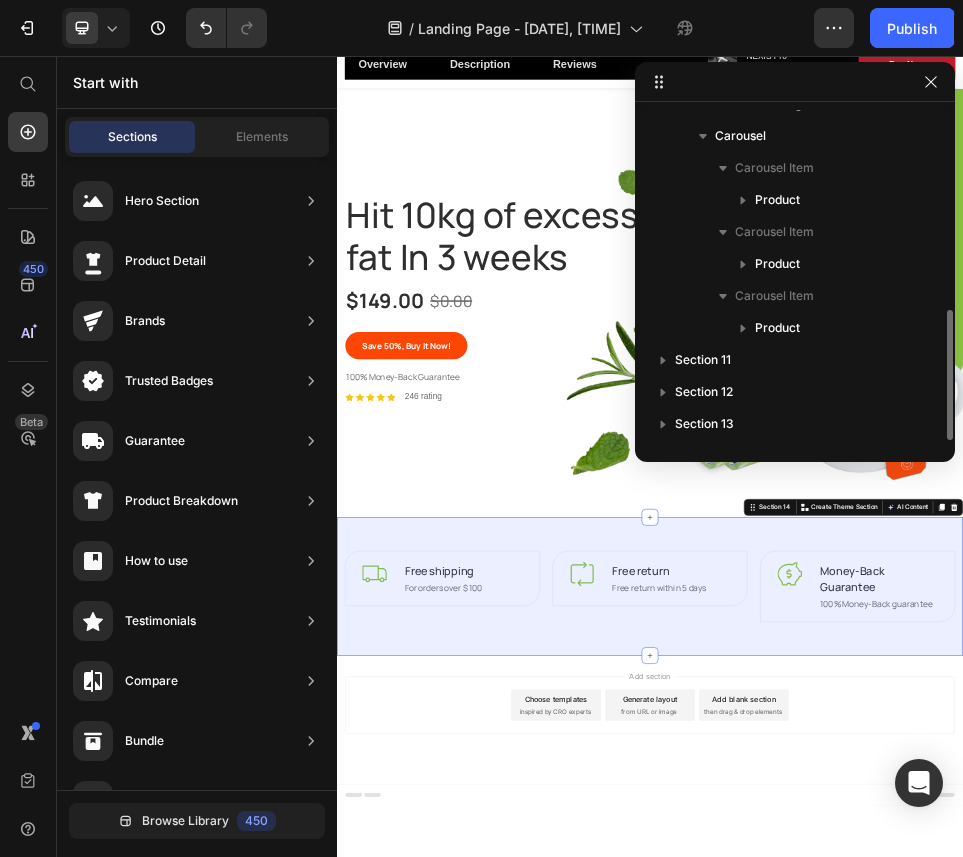 scroll, scrollTop: 14298, scrollLeft: 0, axis: vertical 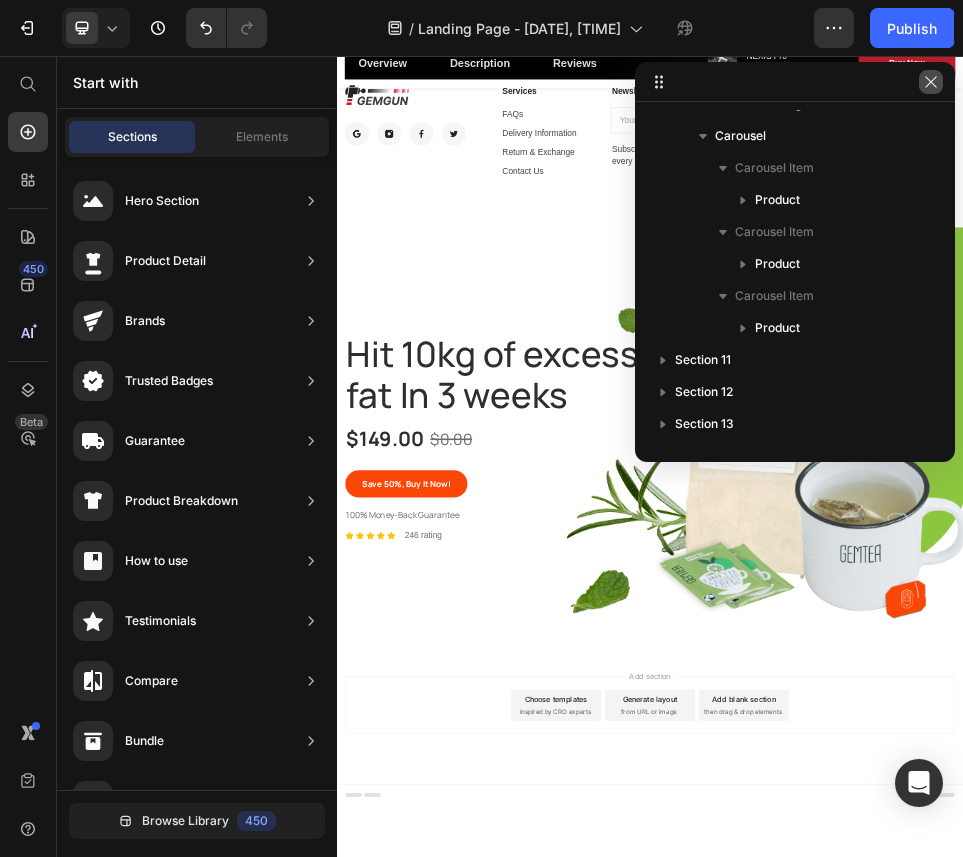 click 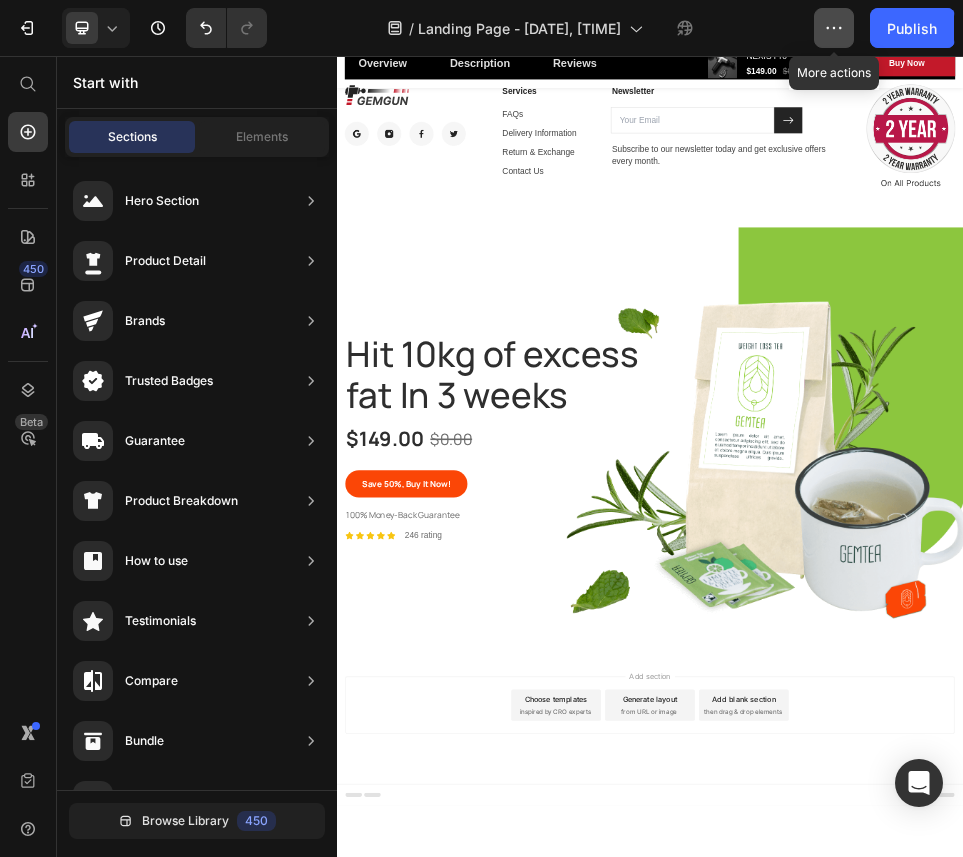 click 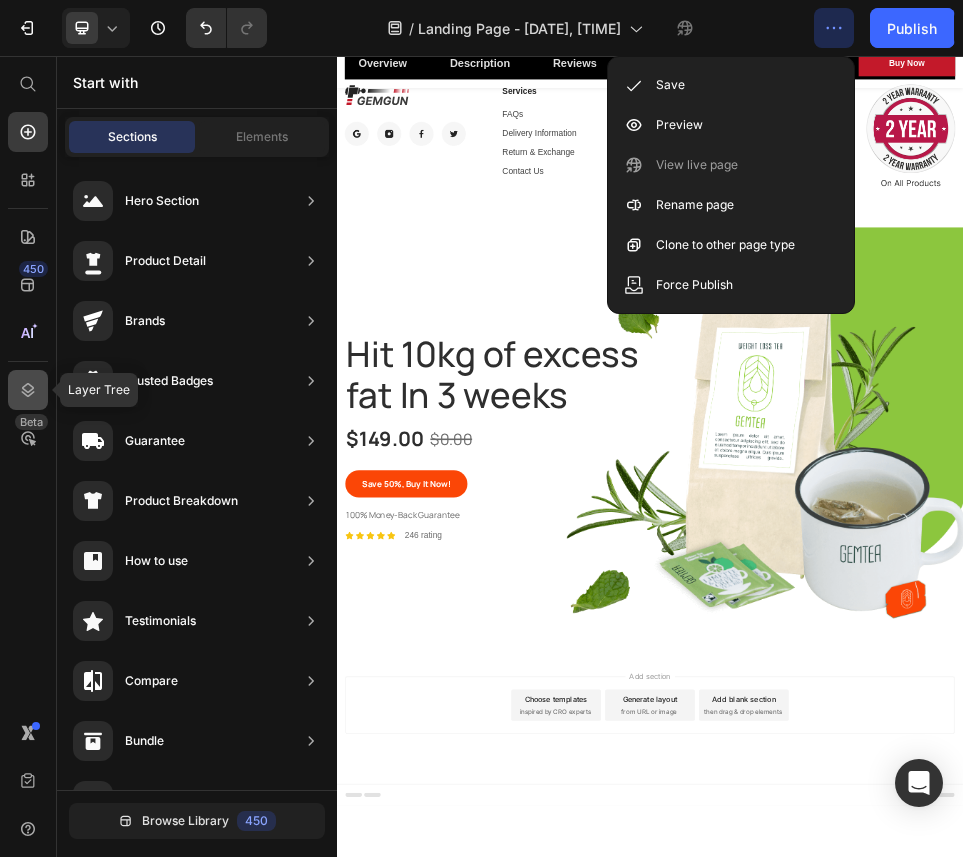 click 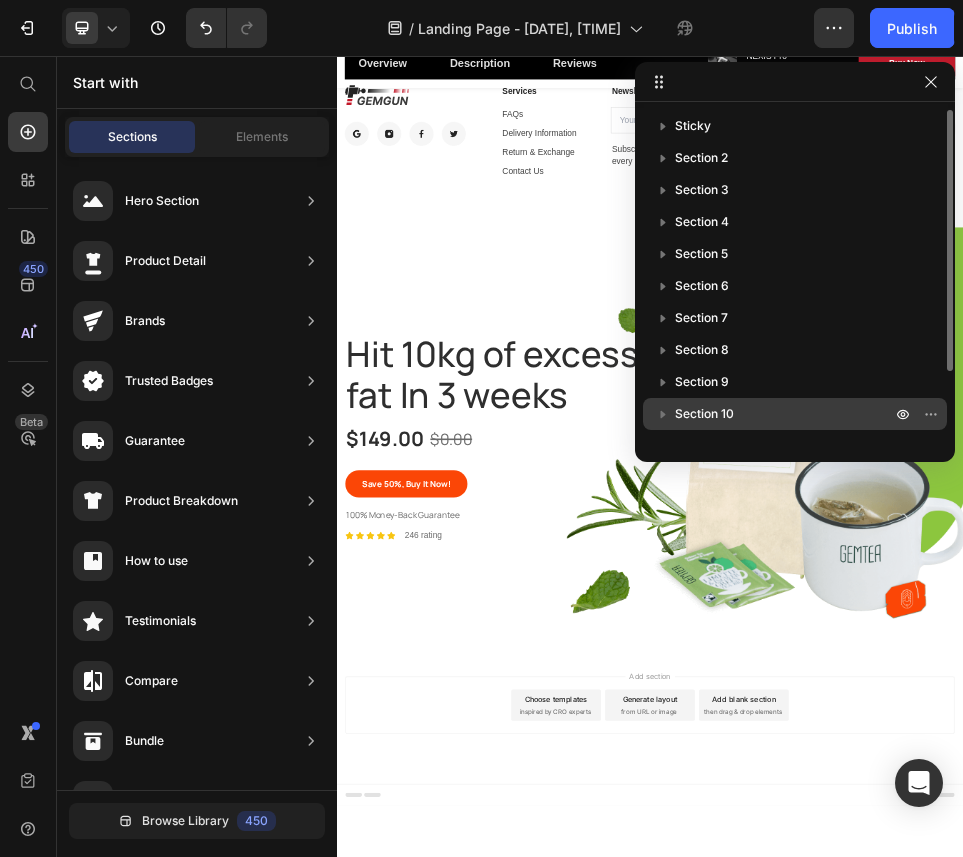 scroll, scrollTop: 86, scrollLeft: 0, axis: vertical 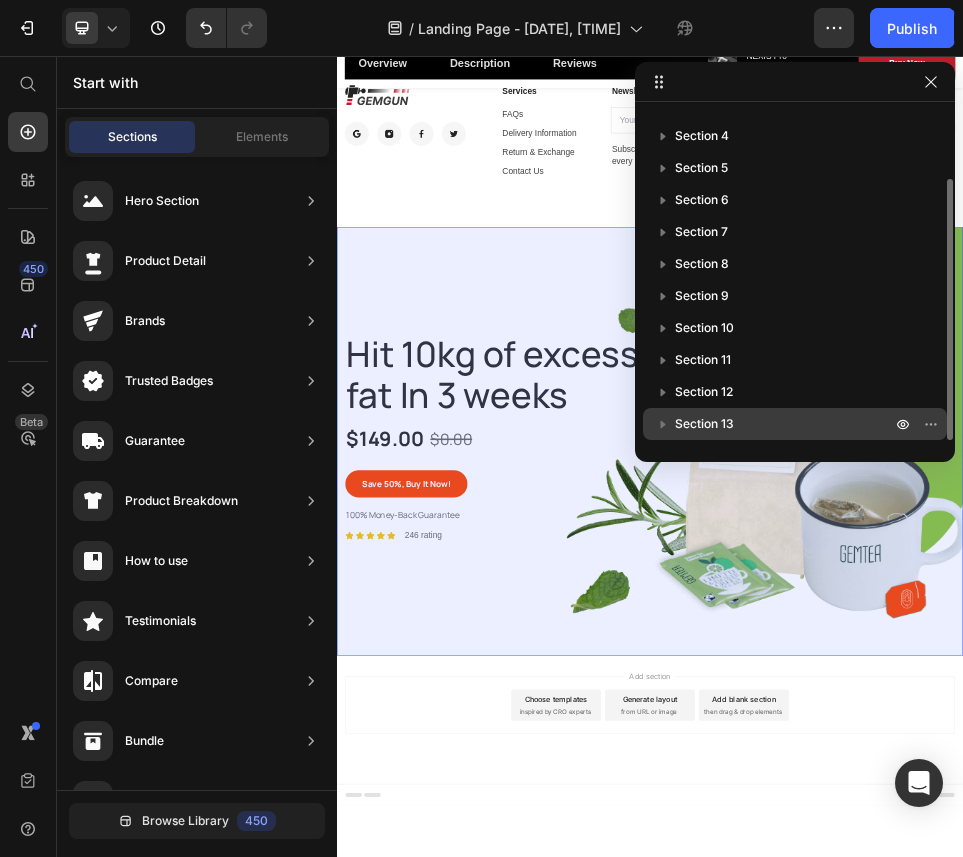 drag, startPoint x: 790, startPoint y: 419, endPoint x: 796, endPoint y: 409, distance: 11.661903 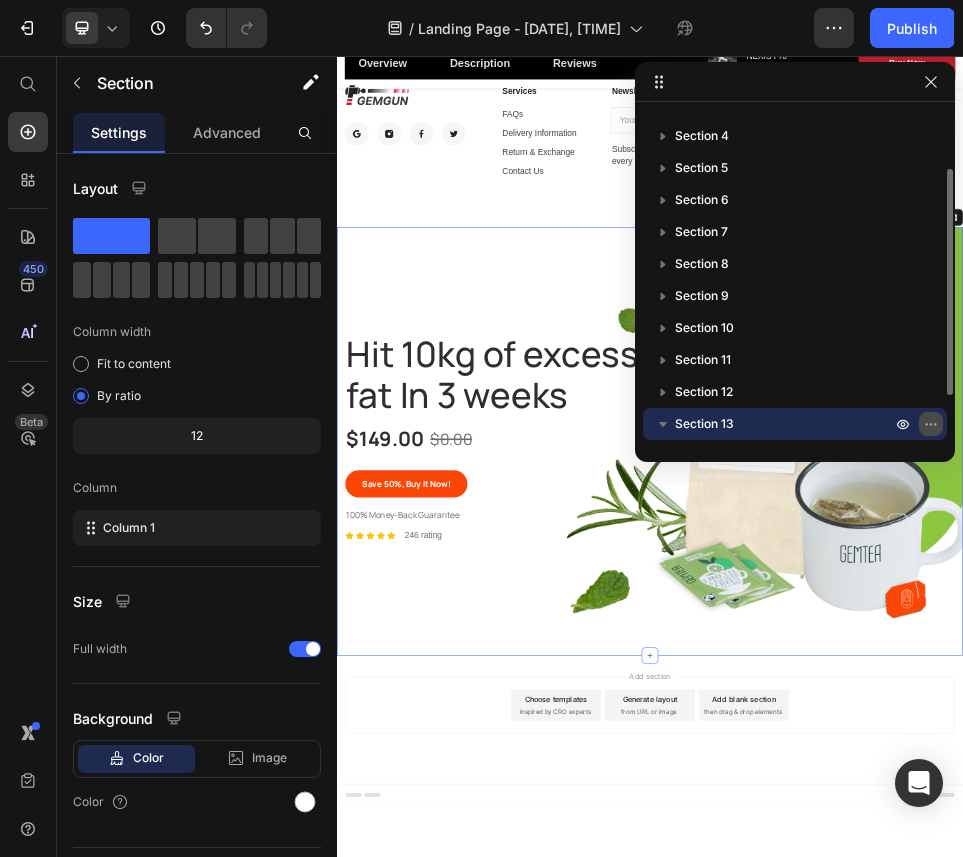 click 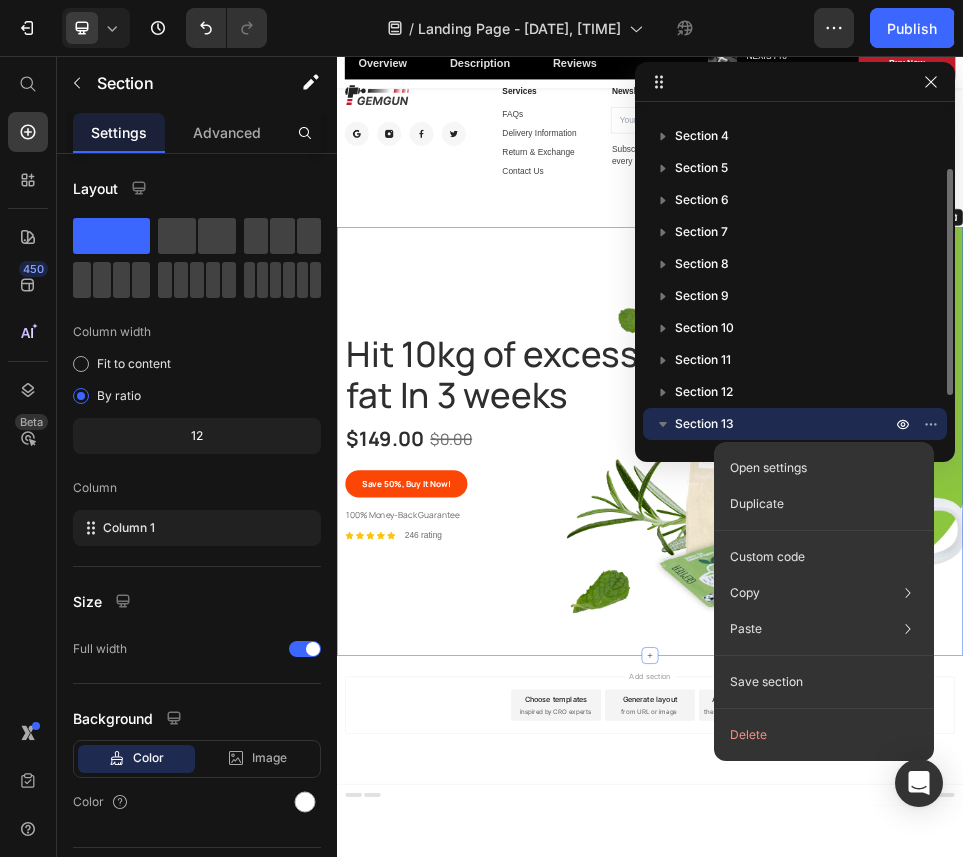 click 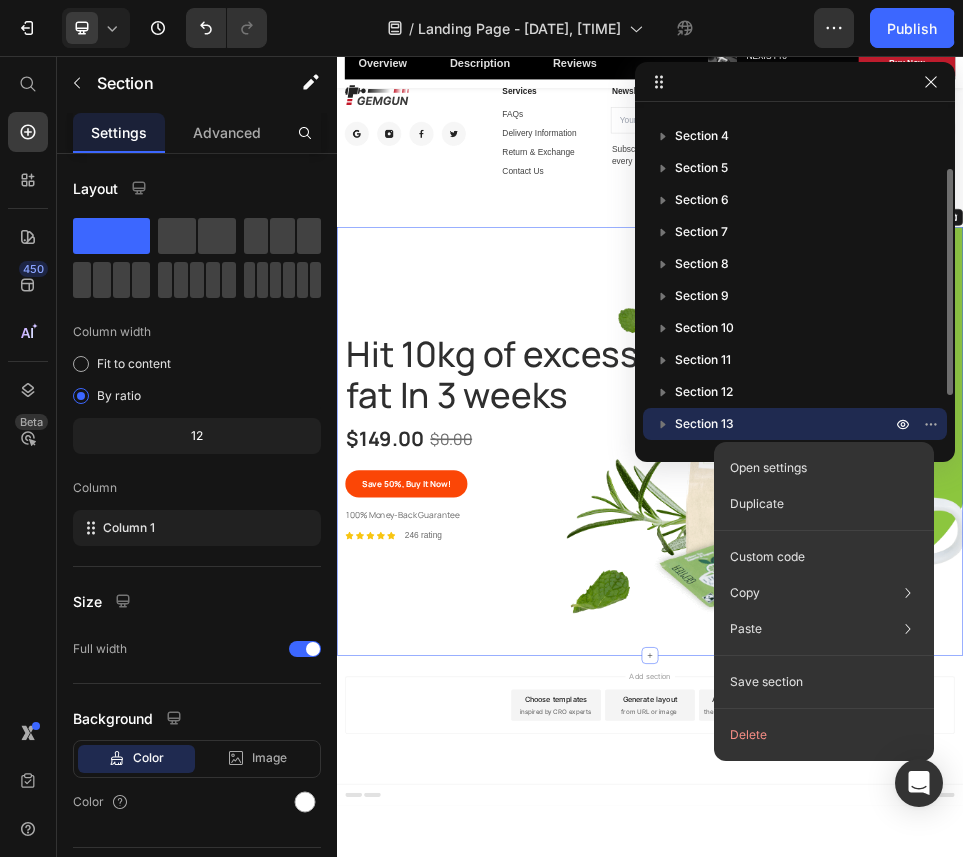 click 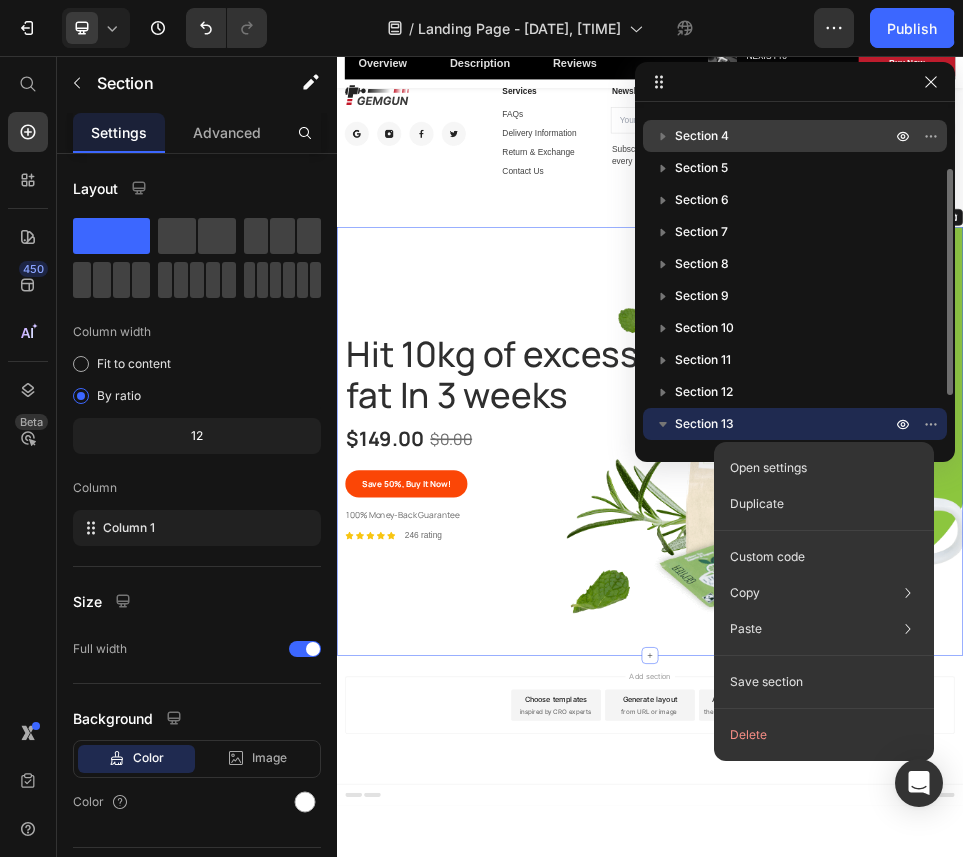 drag, startPoint x: 666, startPoint y: 425, endPoint x: 702, endPoint y: 134, distance: 293.21835 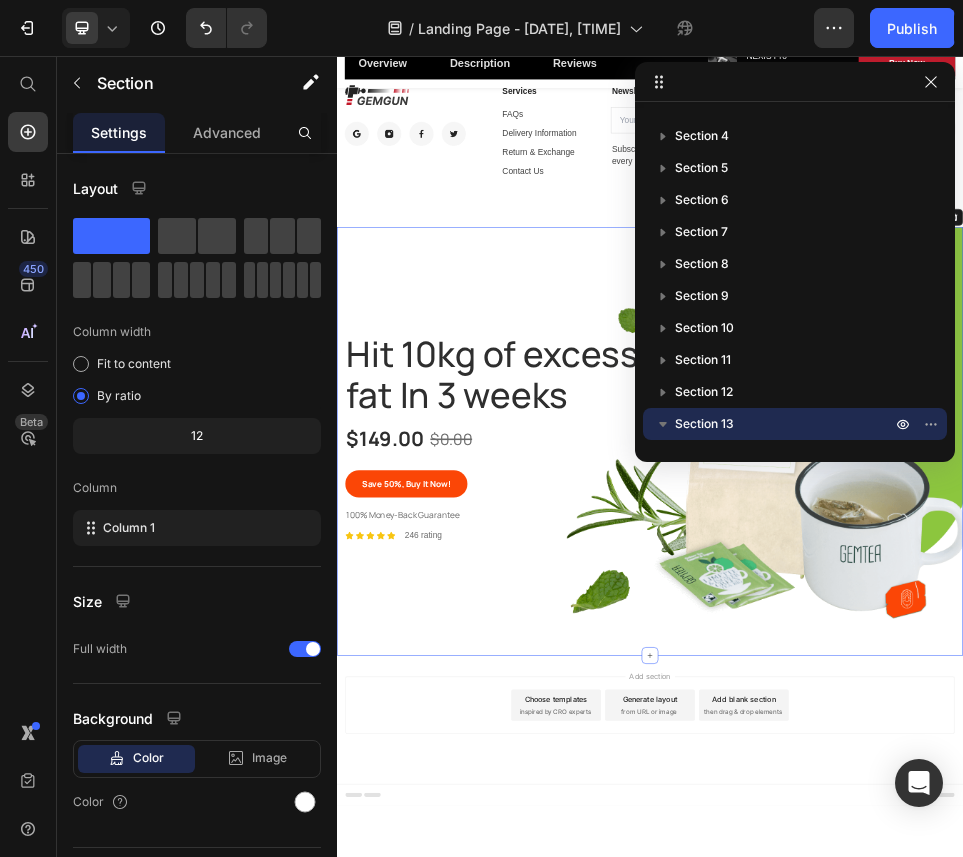 click on "Add section Choose templates inspired by CRO experts Generate layout from URL or image Add blank section then drag & drop elements" at bounding box center (937, 1342) 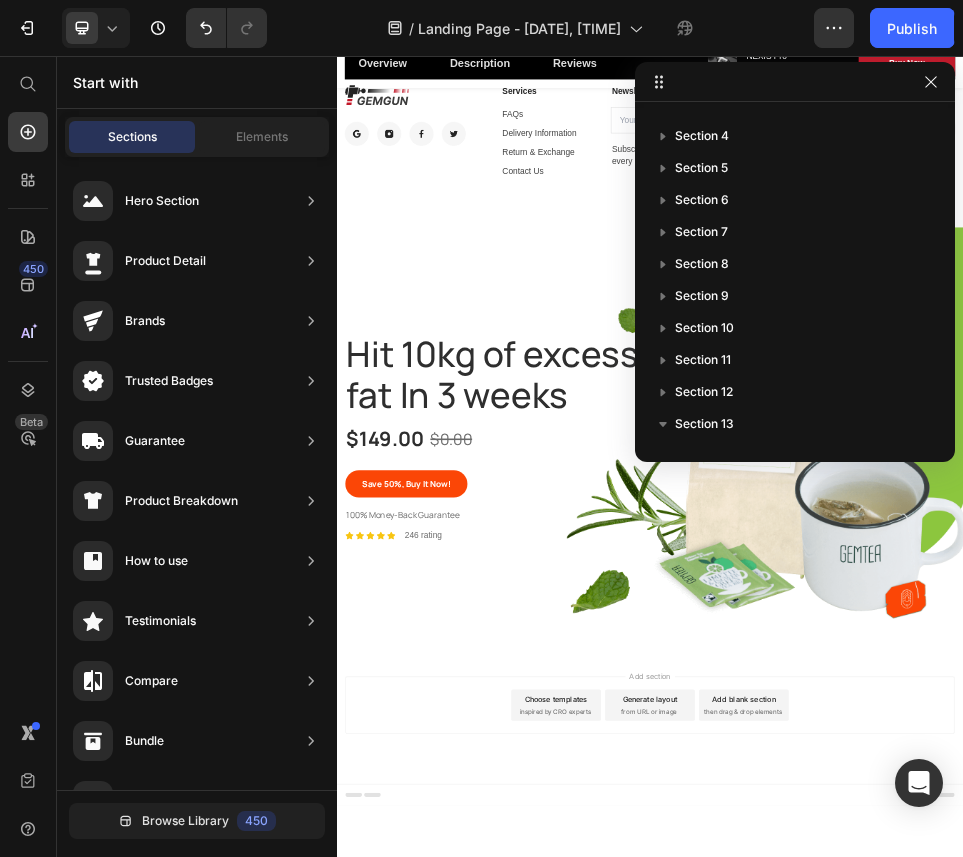 click on "Generate layout from URL or image" at bounding box center (937, 1314) 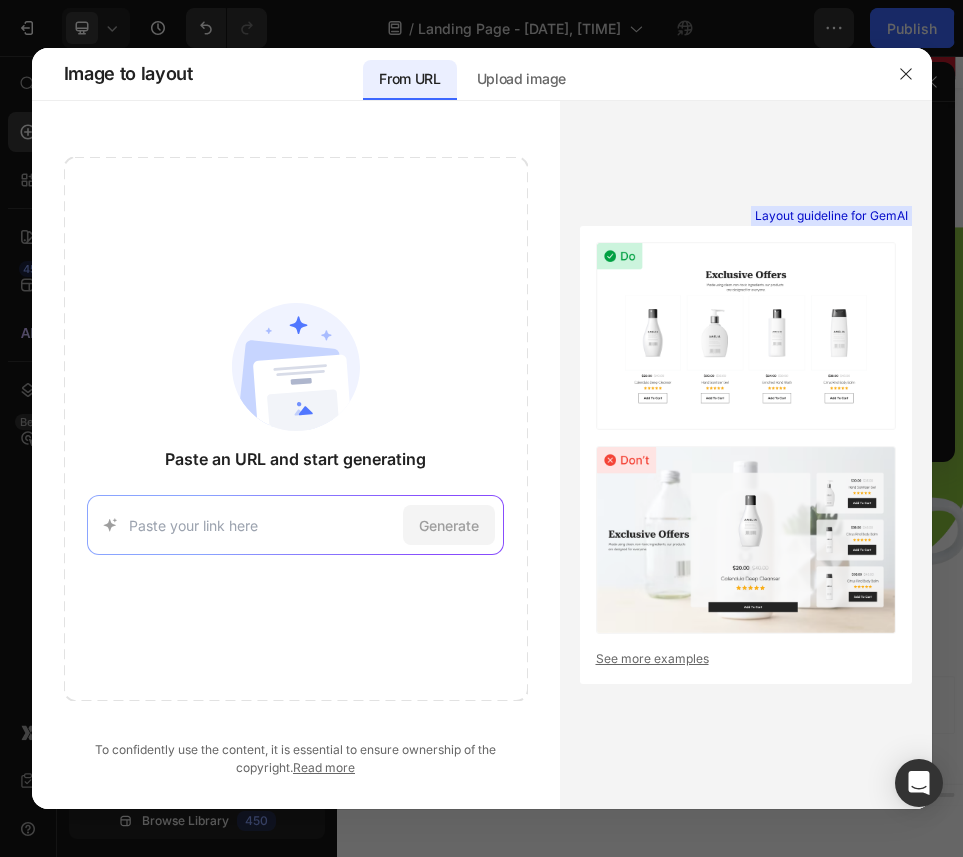 click 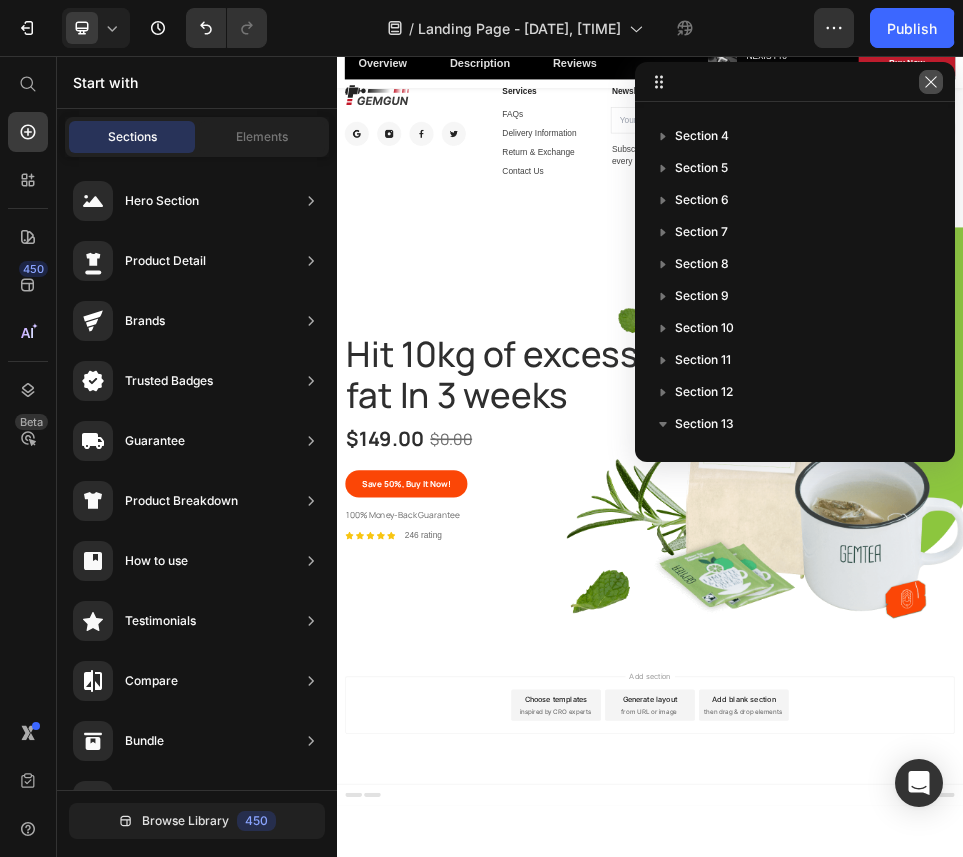 click 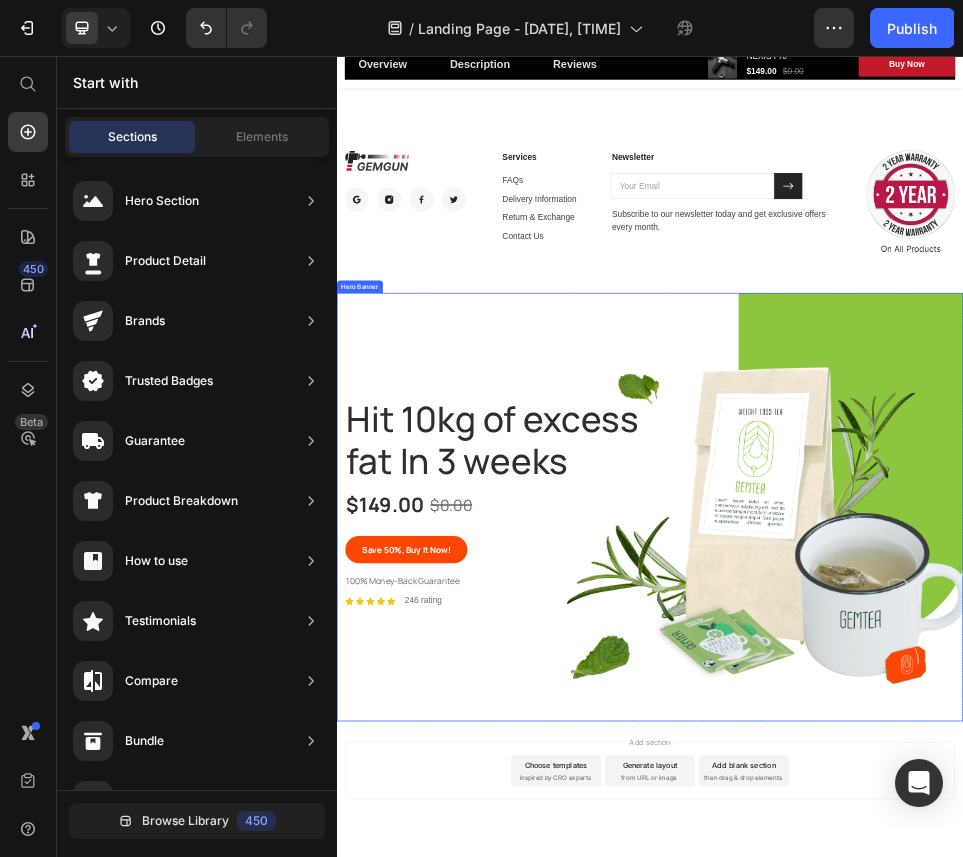 scroll, scrollTop: 14122, scrollLeft: 0, axis: vertical 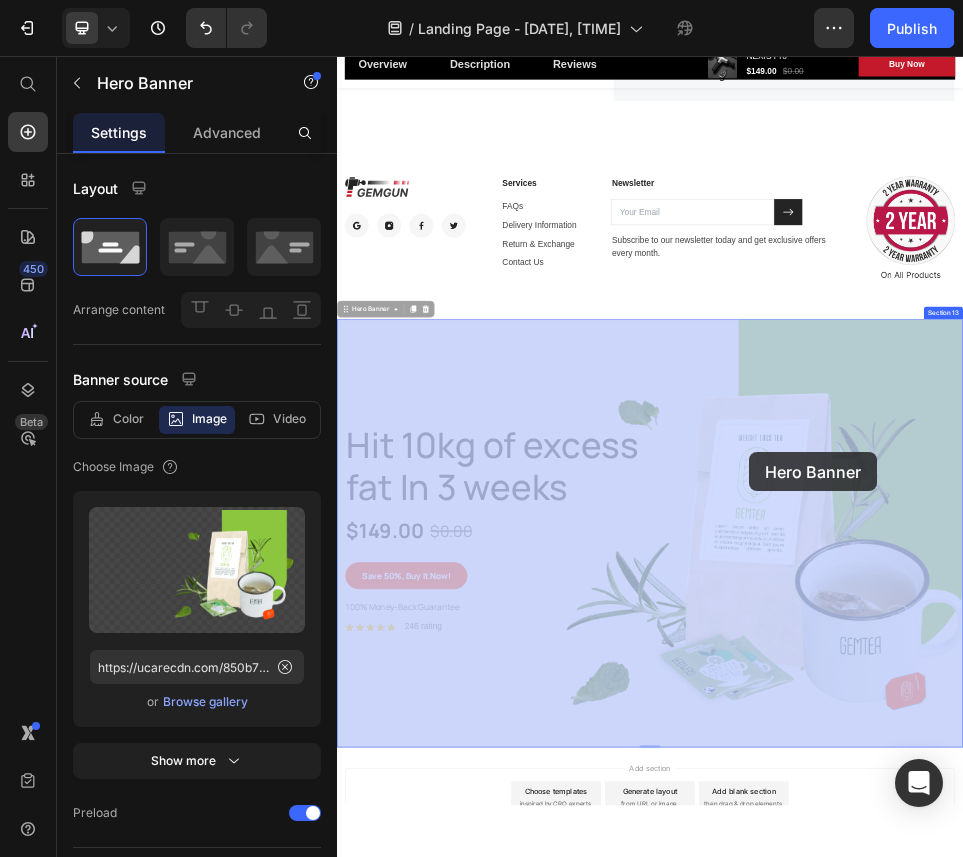 drag, startPoint x: 1342, startPoint y: 619, endPoint x: 1124, endPoint y: 858, distance: 323.4888 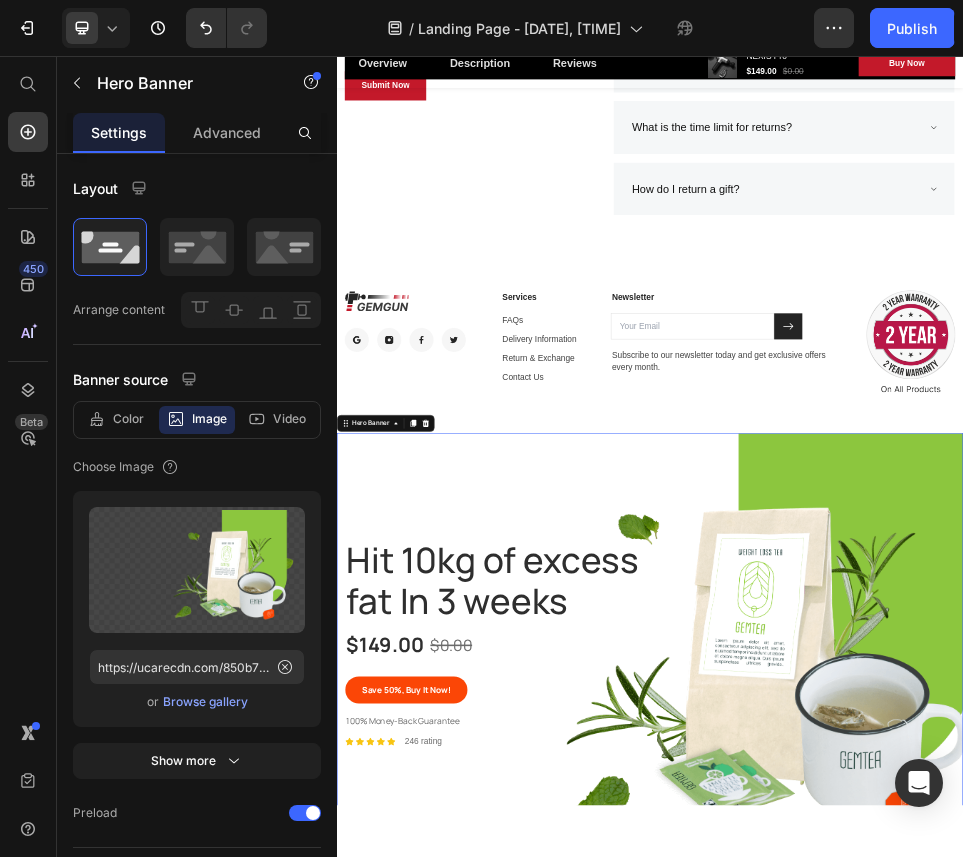 scroll, scrollTop: 13886, scrollLeft: 0, axis: vertical 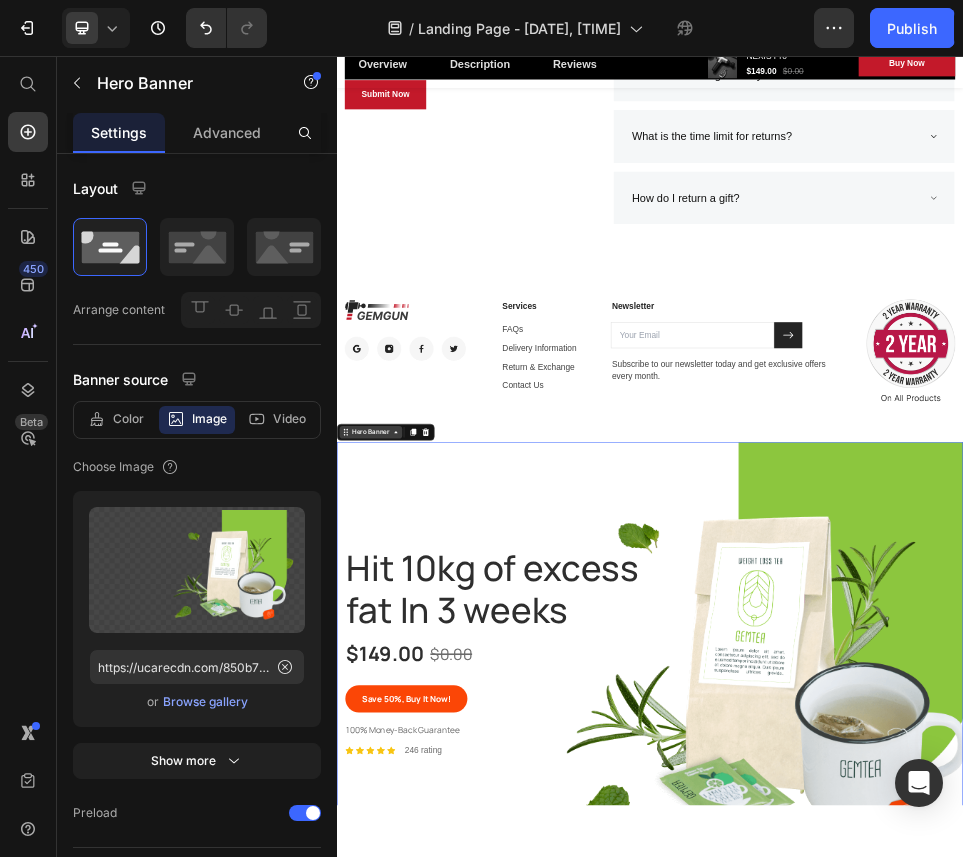 click 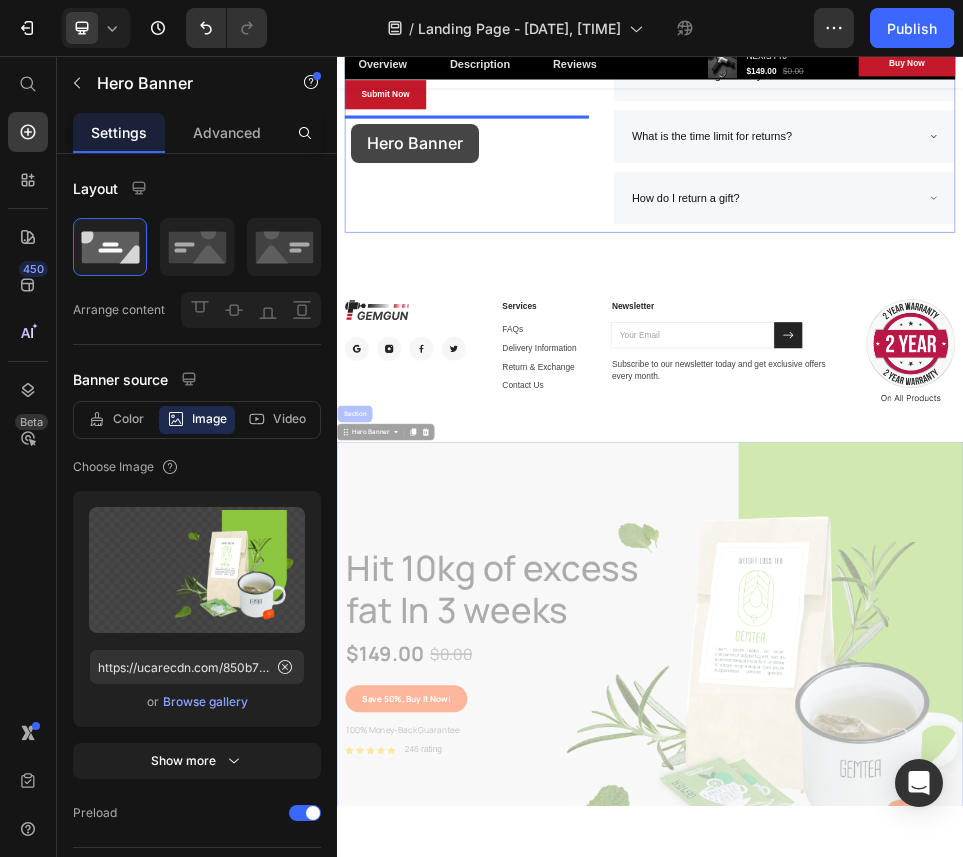 drag, startPoint x: 358, startPoint y: 799, endPoint x: 364, endPoint y: 200, distance: 599.03 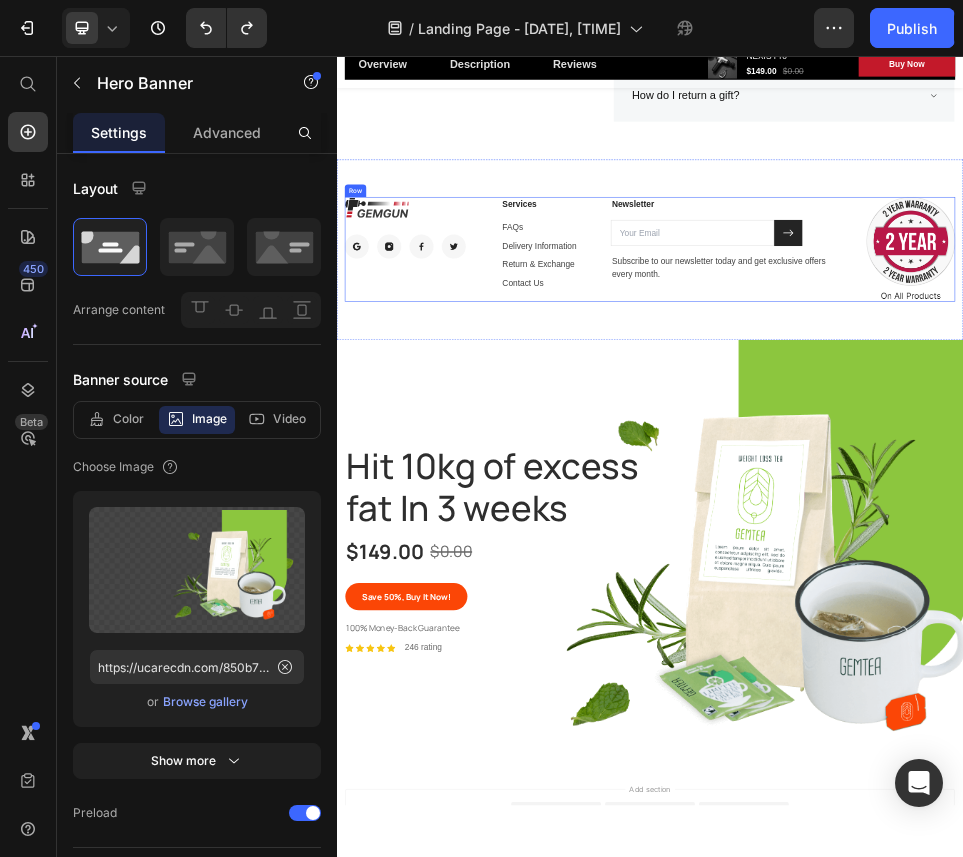 scroll, scrollTop: 14087, scrollLeft: 0, axis: vertical 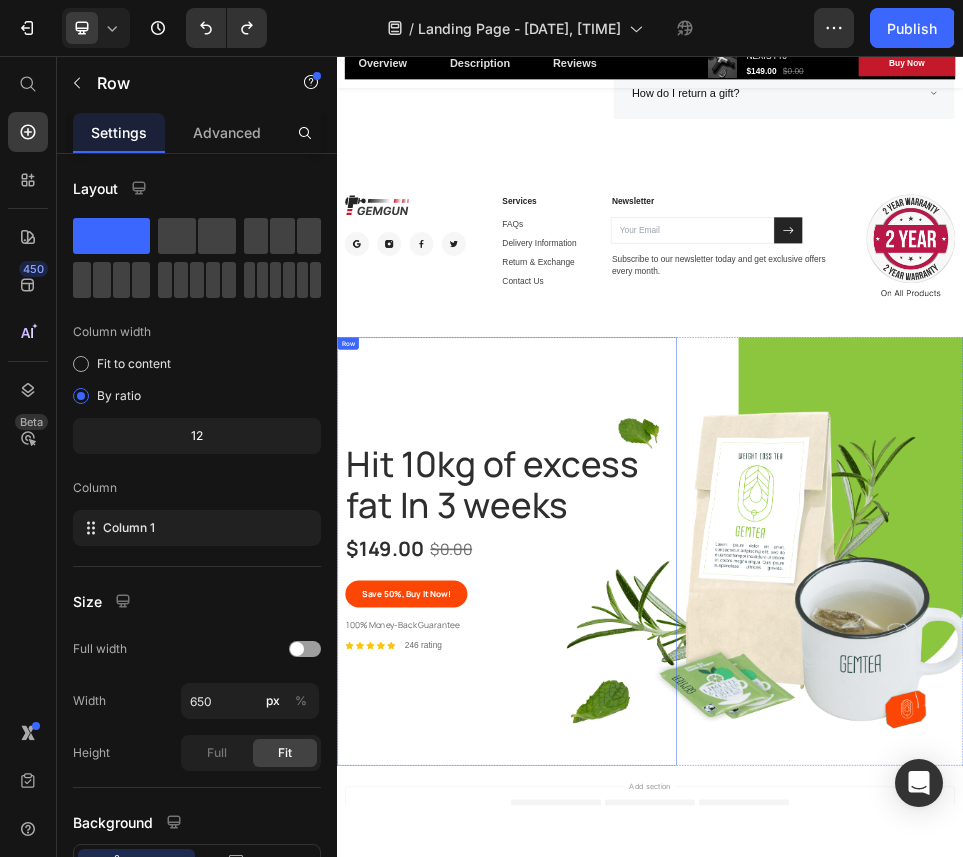 click on "Hit 10kg of excess fat In 3 weeks Heading $149.00 Product Price $0.00 Product Price Row Save 50%, Buy It Now! Product Cart Button Product 100% Money-Back Guarantee Text block                Icon                Icon                Icon                Icon                Icon Icon List Hoz 246 rating Text block Row Row" at bounding box center (663, 1019) 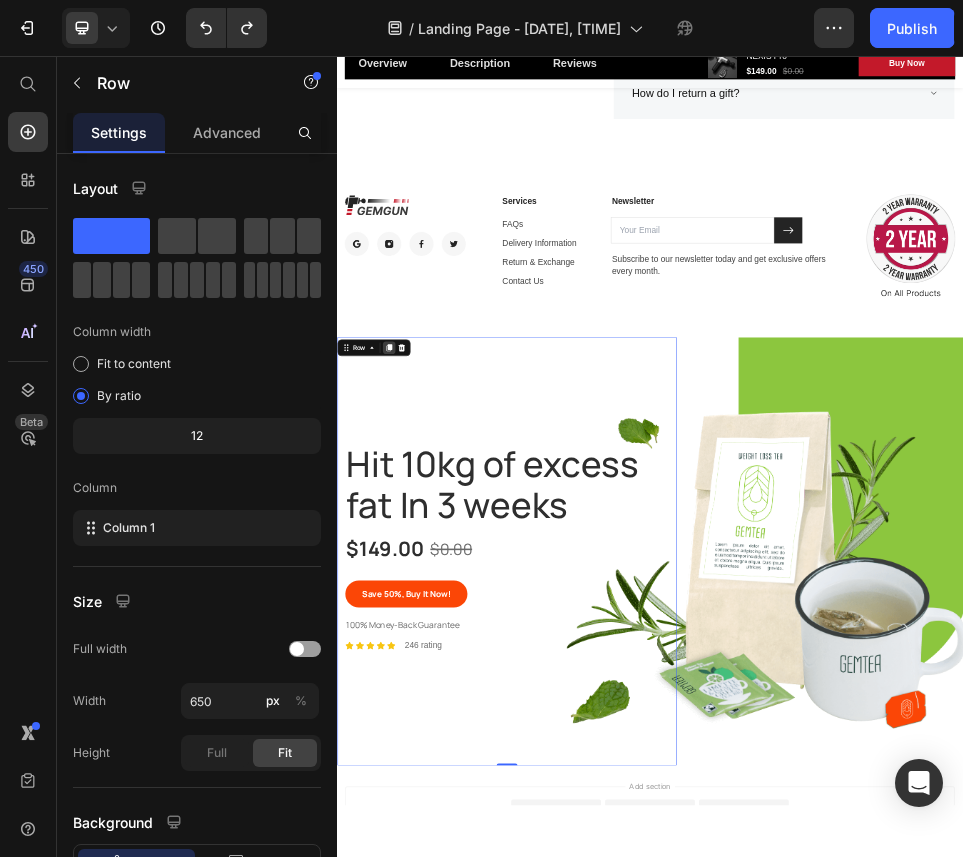 click 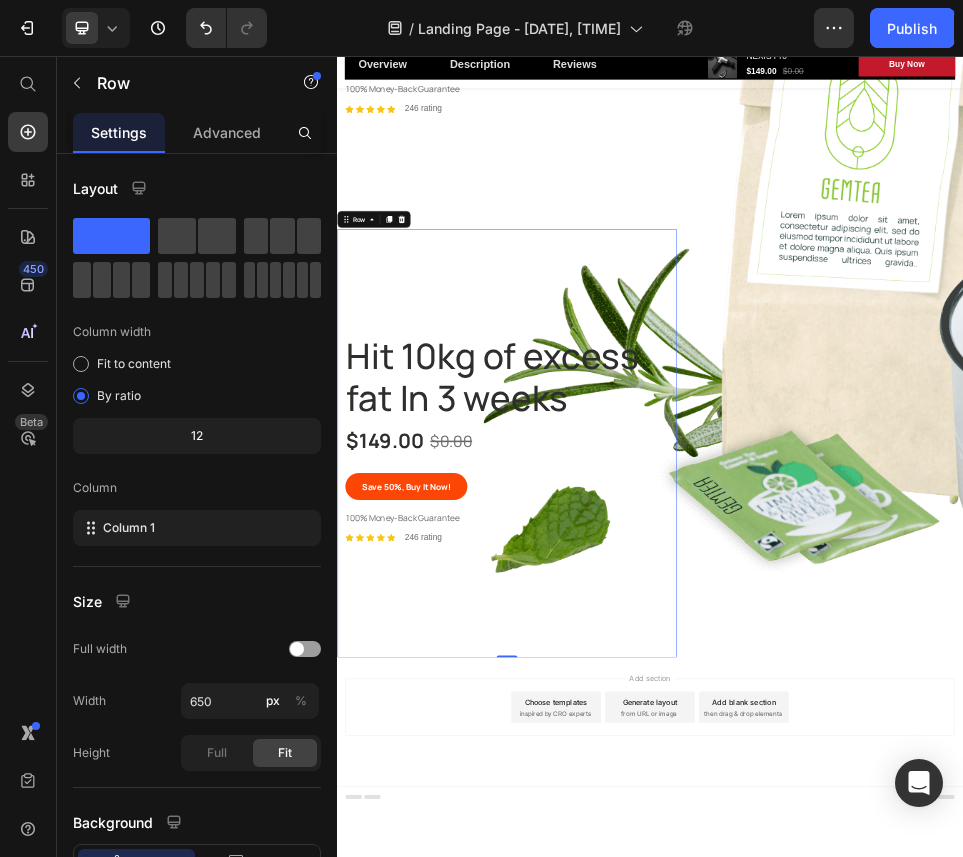 scroll, scrollTop: 15120, scrollLeft: 0, axis: vertical 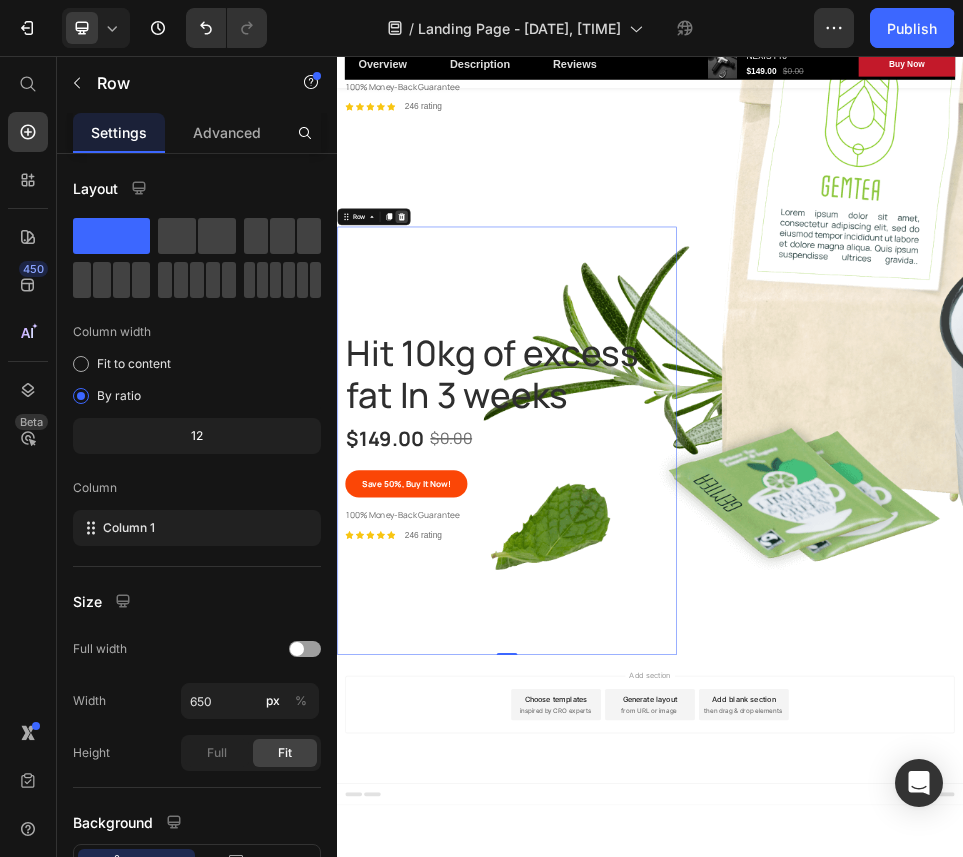 click 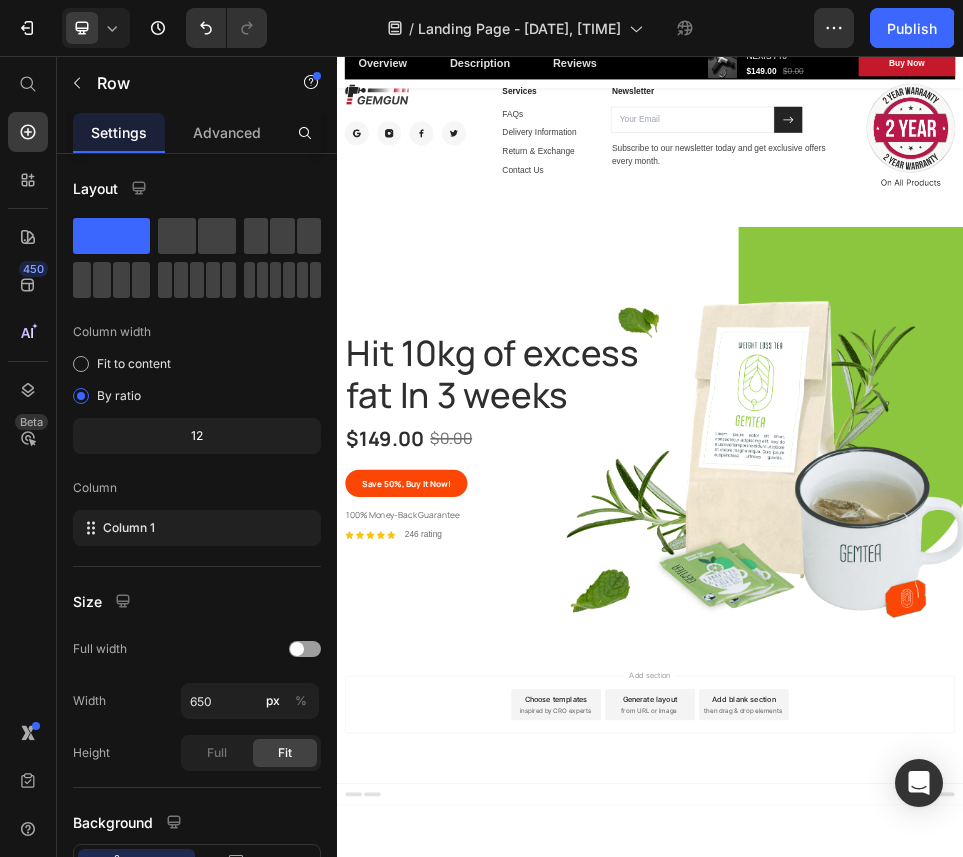 scroll, scrollTop: 14298, scrollLeft: 0, axis: vertical 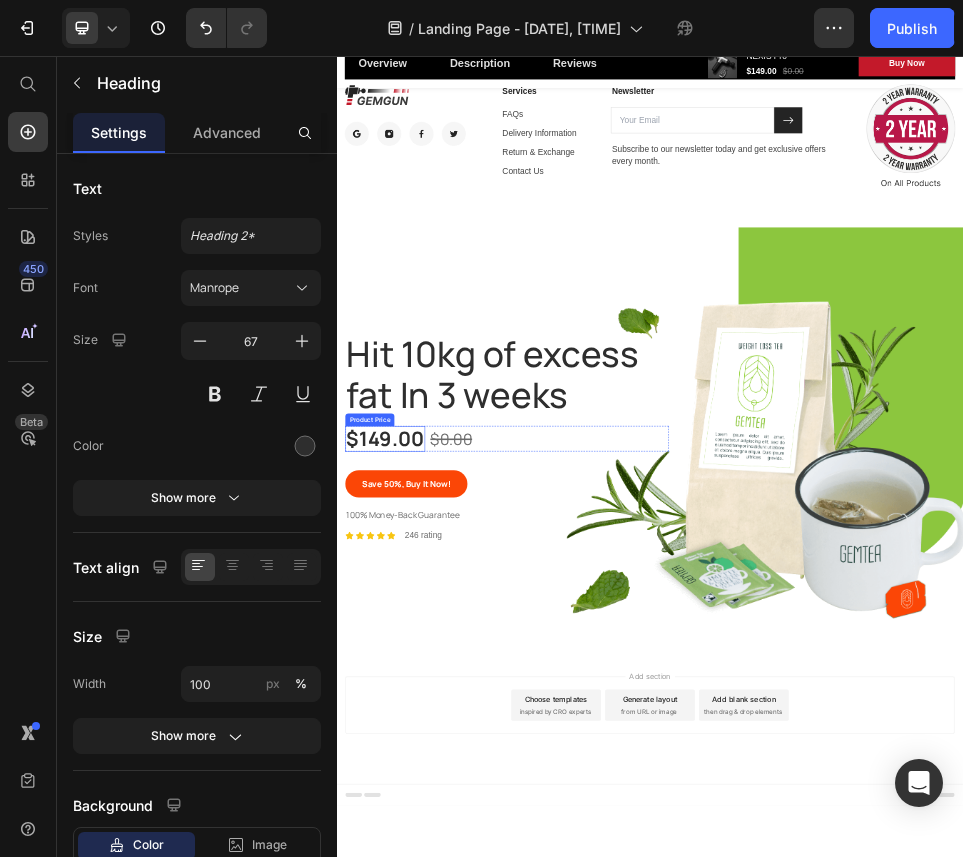 click on "Hit 10kg of excess fat In 3 weeks" at bounding box center [663, 680] 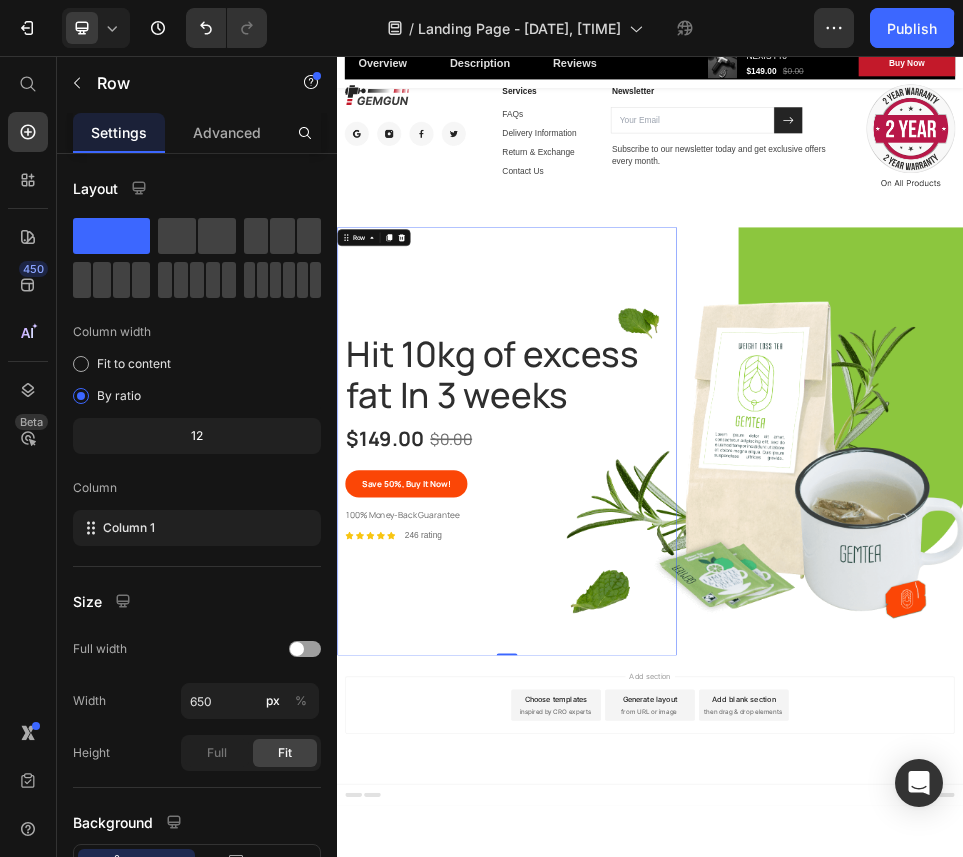 click on "Hit 10kg of excess fat In 3 weeks Heading $149.00 Product Price $0.00 Product Price Row Save 50%, Buy It Now! Product Cart Button Product 100% Money-Back Guarantee Text block                Icon                Icon                Icon                Icon                Icon Icon List Hoz 246 rating Text block Row Row   [REDACTED]" at bounding box center (663, 808) 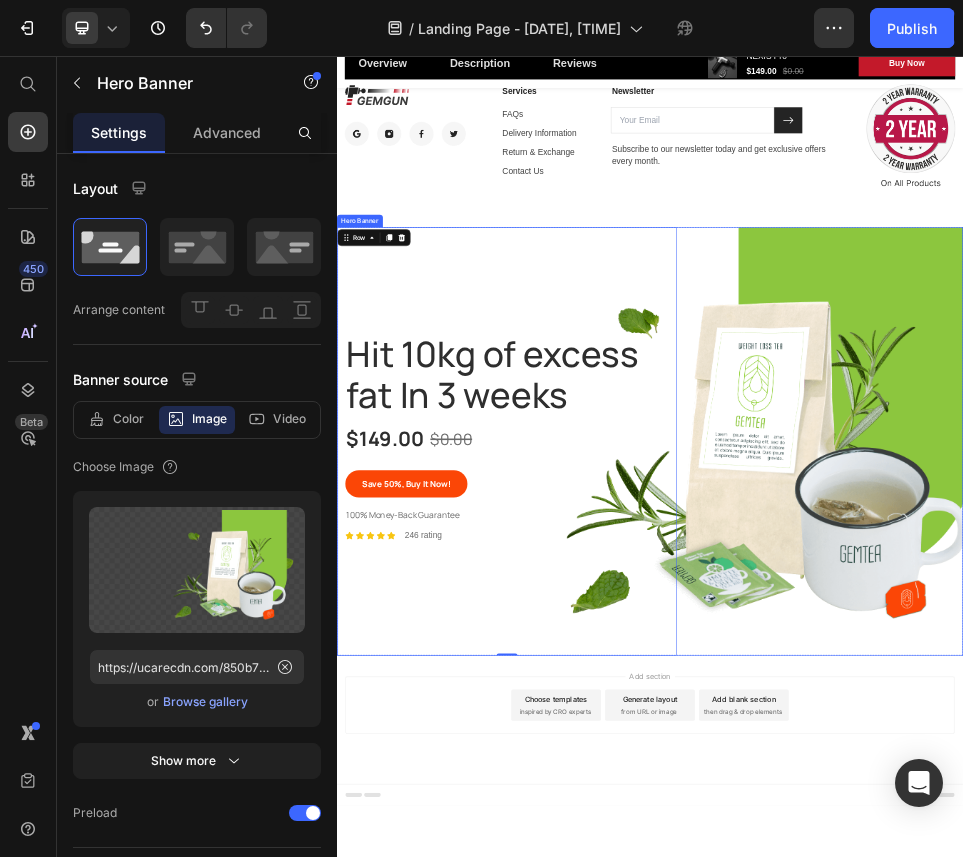 click on "Hit 10kg of excess fat In 3 weeks Heading $149.00 Product Price $0.00 Product Price Row Save 50%, Buy It Now! Product Cart Button Product 100% Money-Back Guarantee Text block                Icon                Icon                Icon                Icon                Icon Icon List Hoz 246 rating Text block Row Row   [REDACTED]" at bounding box center (937, 808) 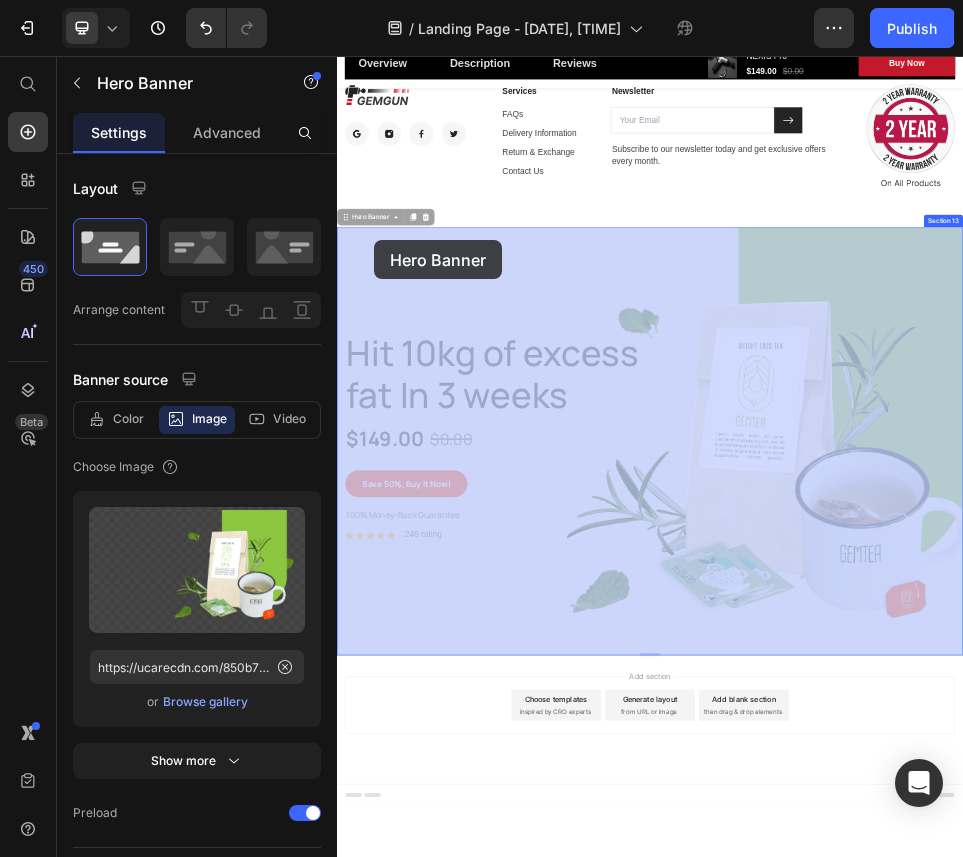 drag, startPoint x: 352, startPoint y: 389, endPoint x: 408, endPoint y: 419, distance: 63.529522 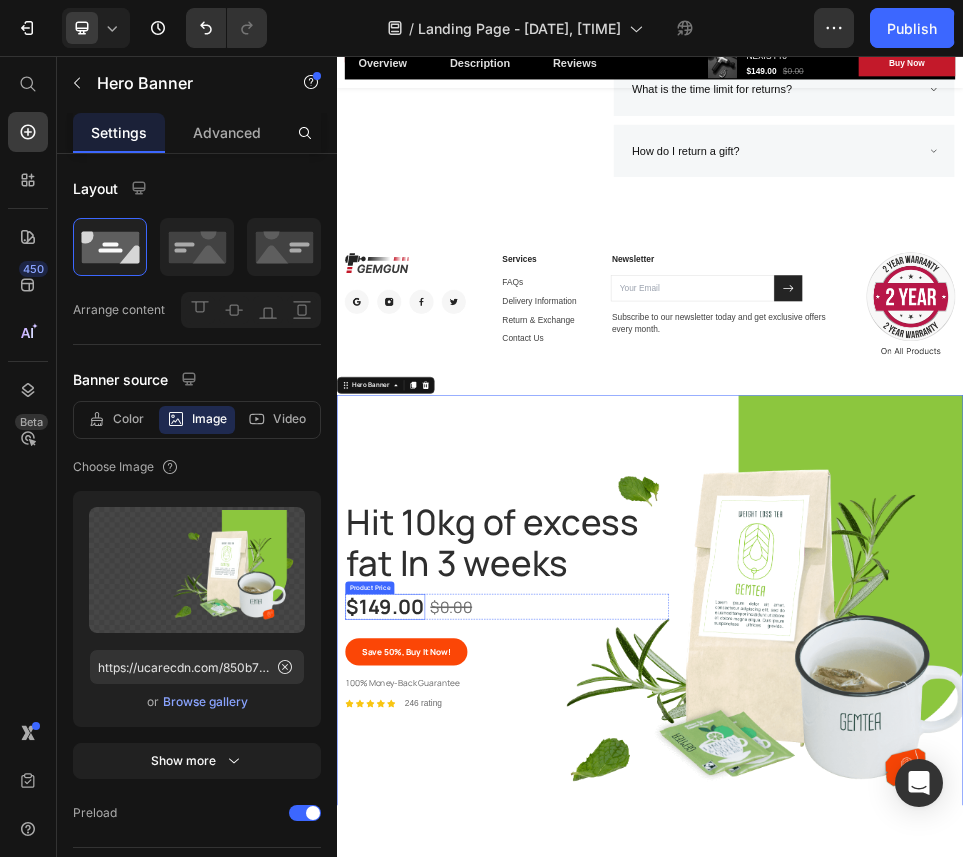 scroll, scrollTop: 13936, scrollLeft: 0, axis: vertical 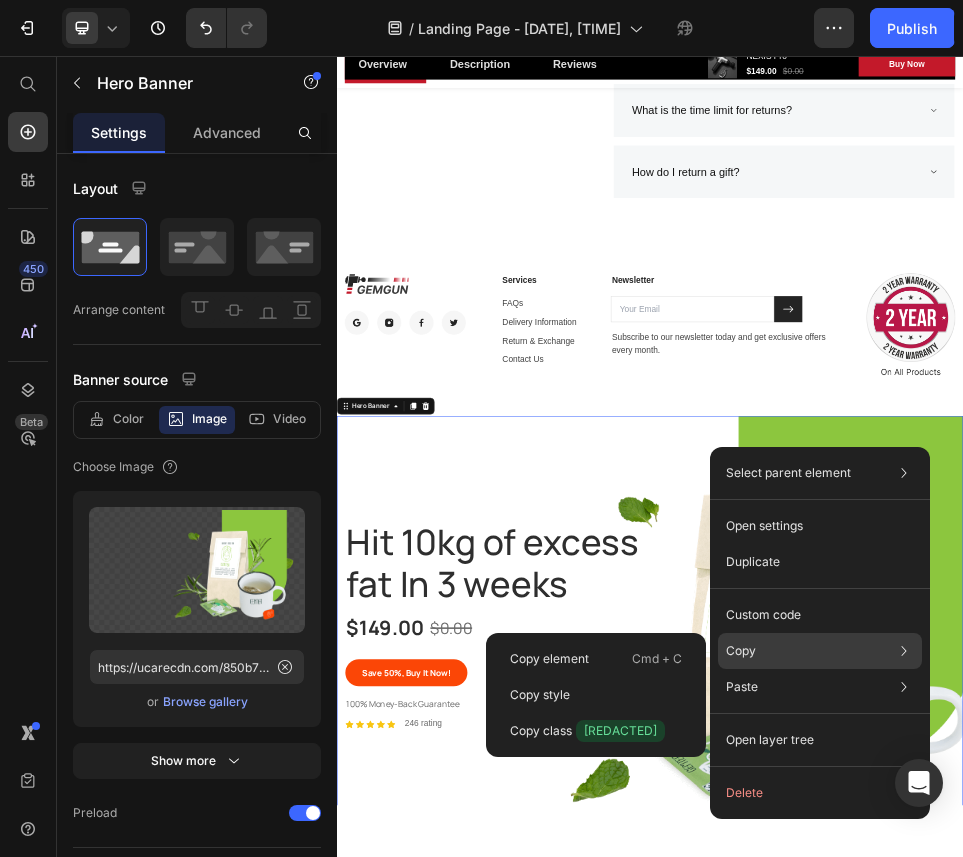 click on "Copy Copy element  Cmd + C Copy style  Copy class  [REDACTED]" 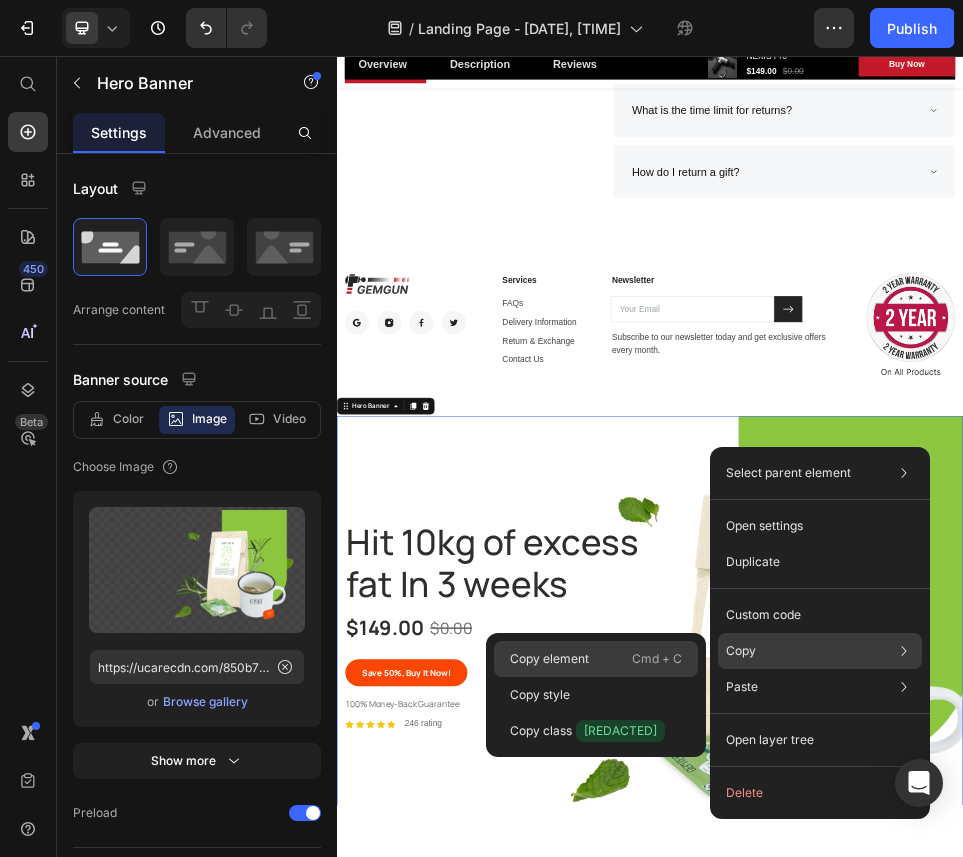 click on "Copy element  Cmd + C" 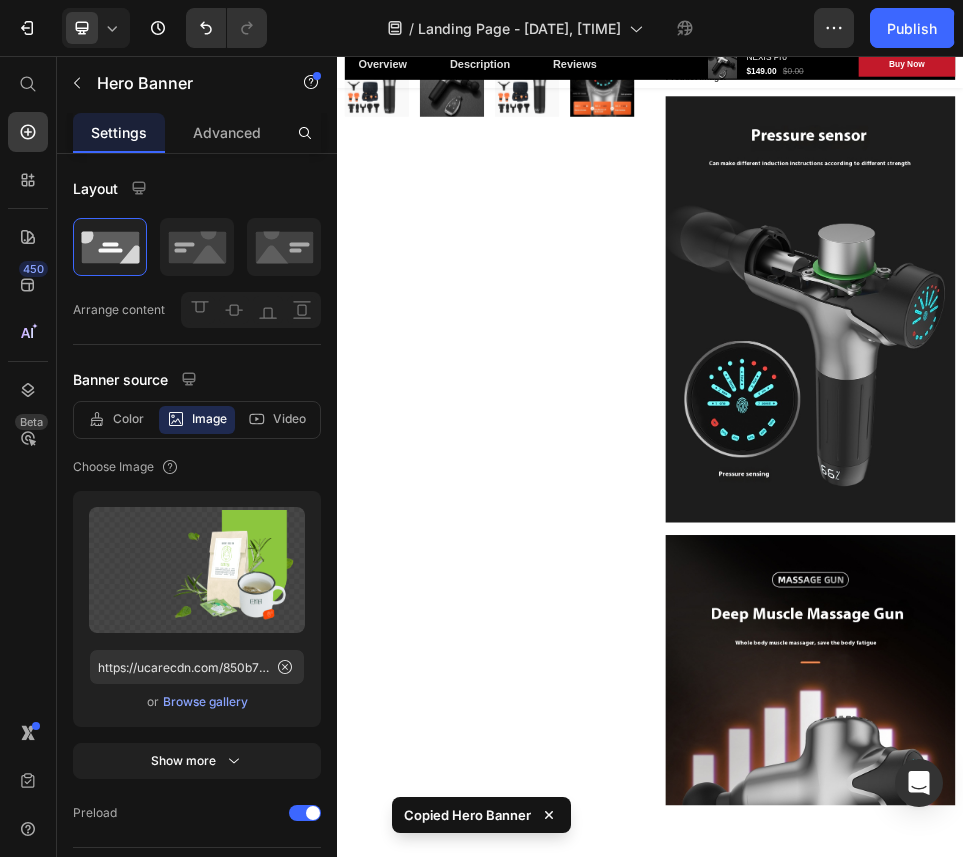 scroll, scrollTop: 0, scrollLeft: 0, axis: both 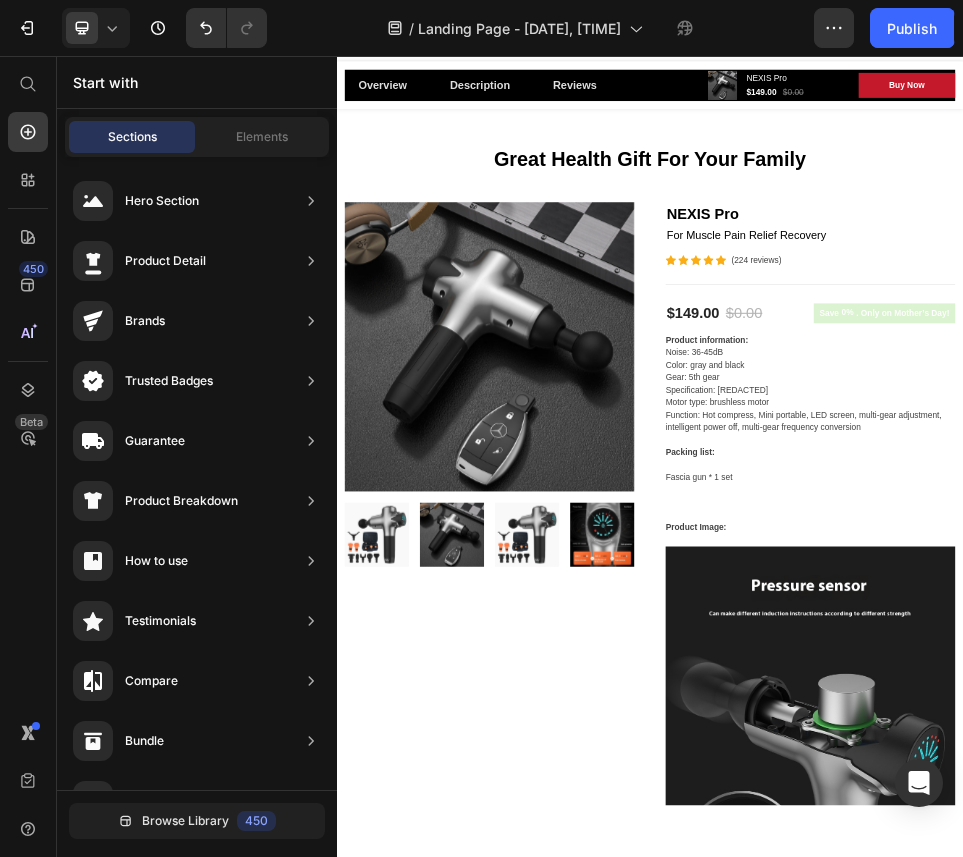 click on "Overview Button Description Button Reviews Button Row Product Images NEXIS Pro (P) Title $149.00 (P) Price $0.00 (P) Price Row Buy Now (P) Cart Button Row Row Product Sticky" at bounding box center (937, 126) 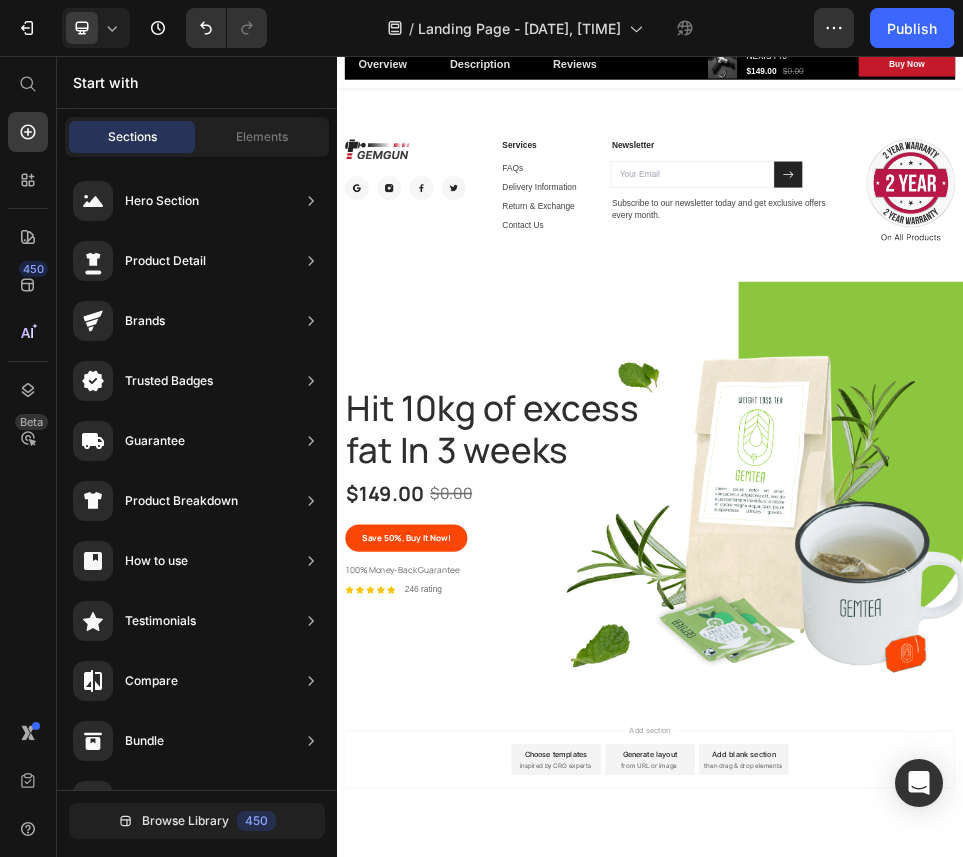 scroll, scrollTop: 14173, scrollLeft: 0, axis: vertical 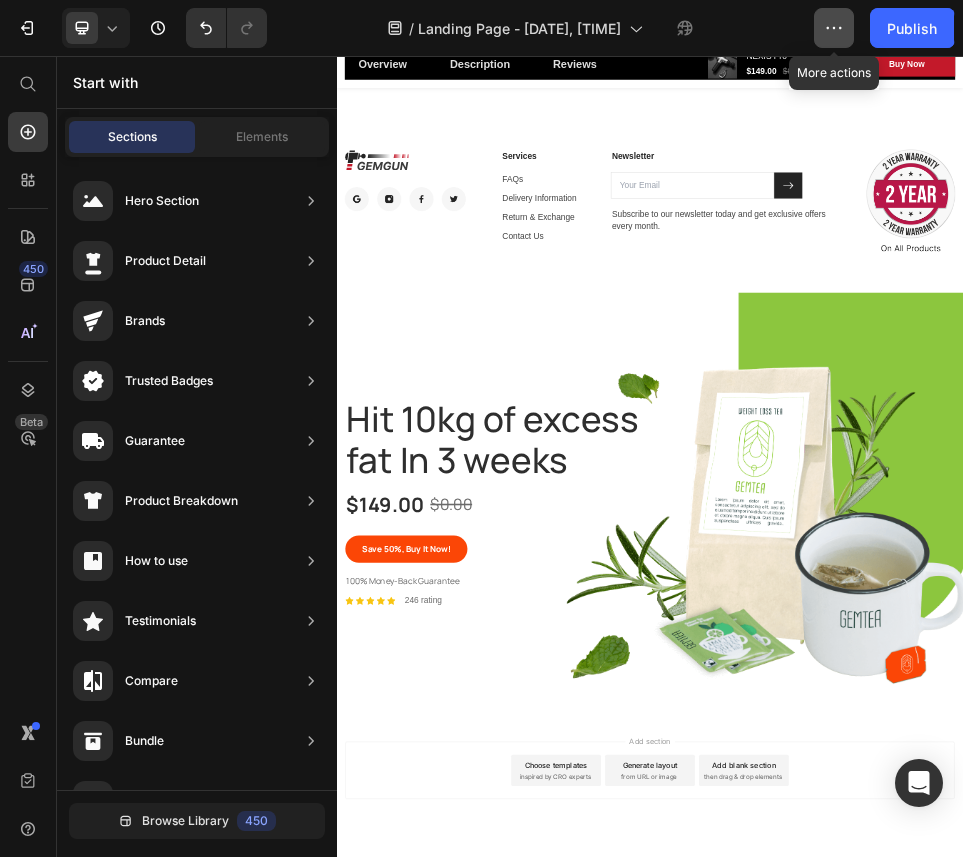 click 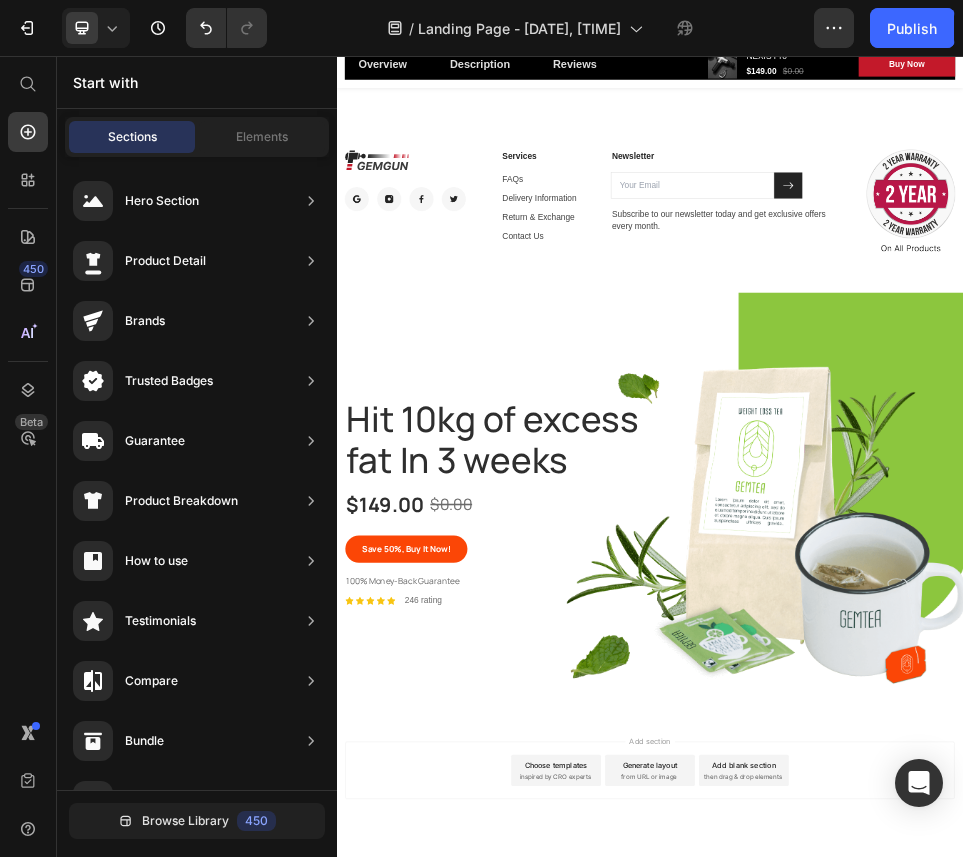 click on "Landing Page - [DATE], [TIME] Preview Save Publish" 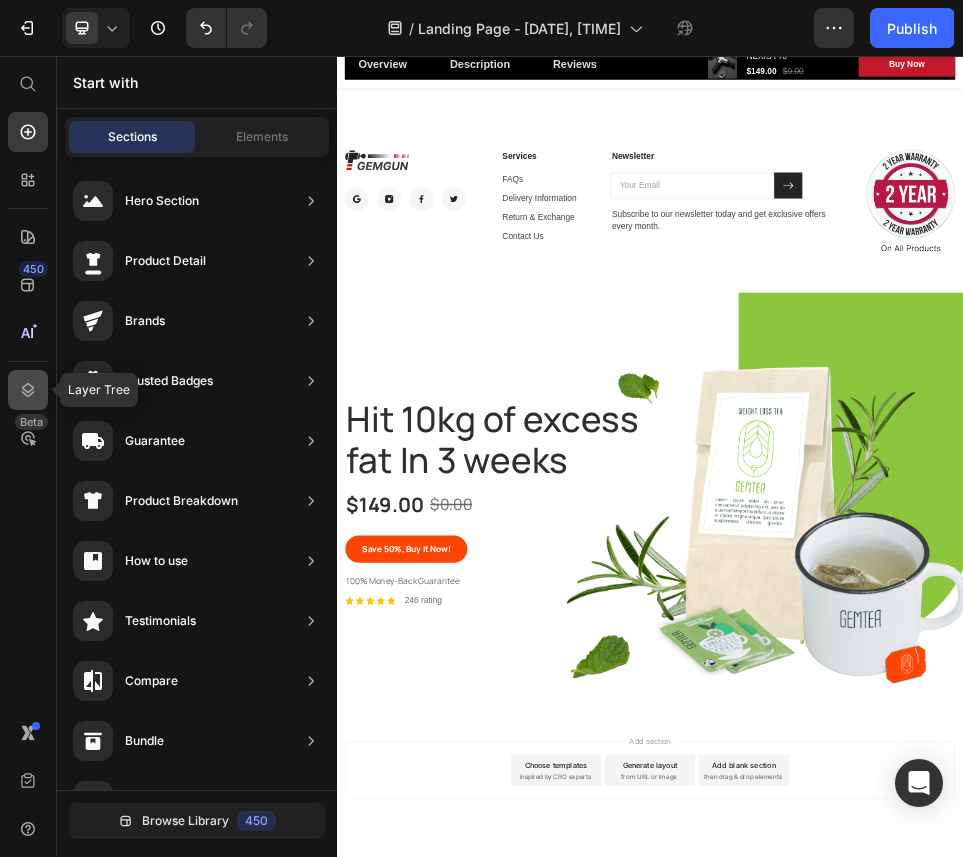 click 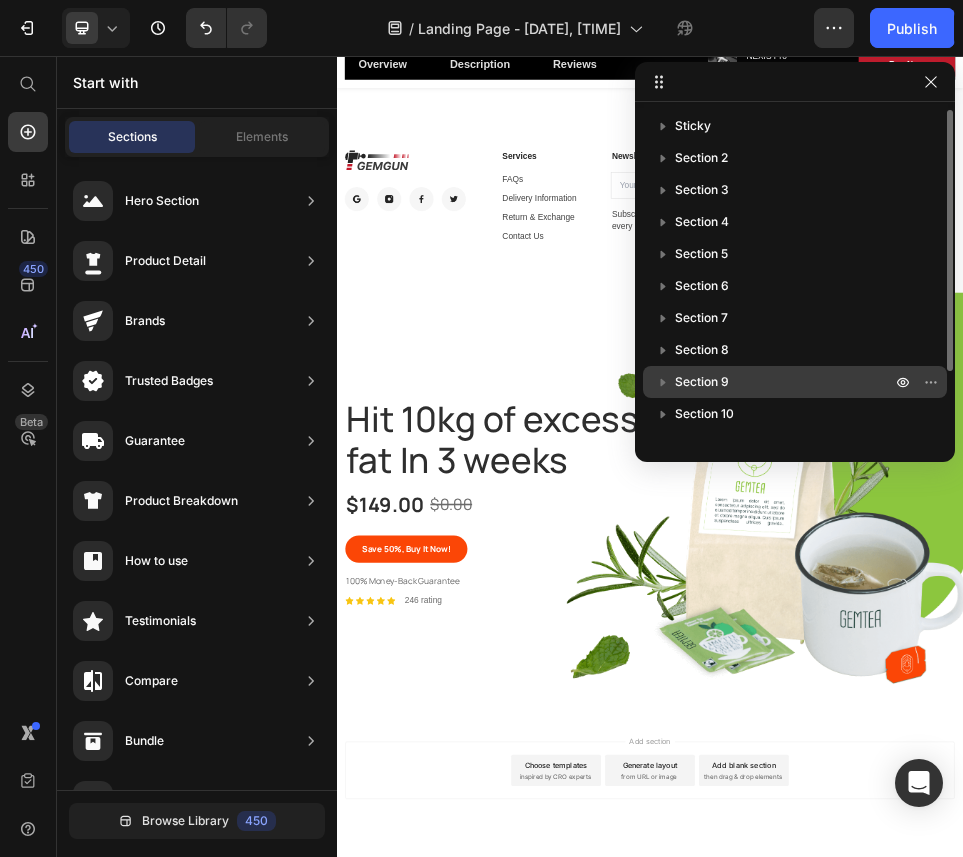 scroll, scrollTop: 86, scrollLeft: 0, axis: vertical 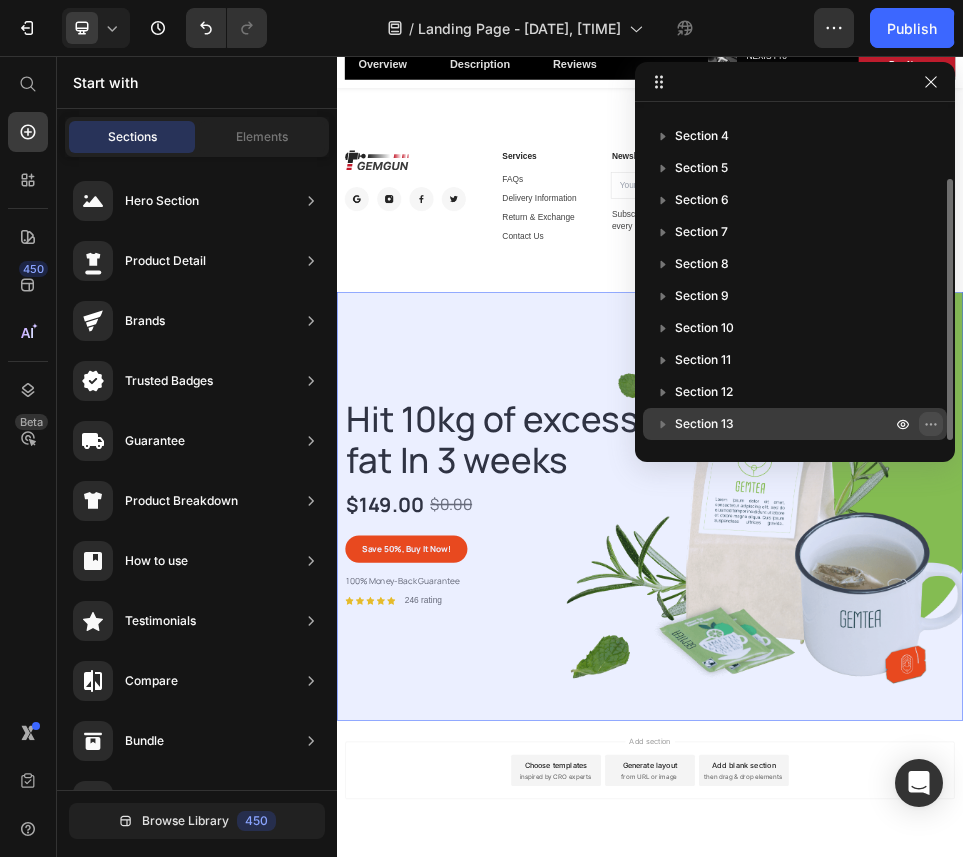 click 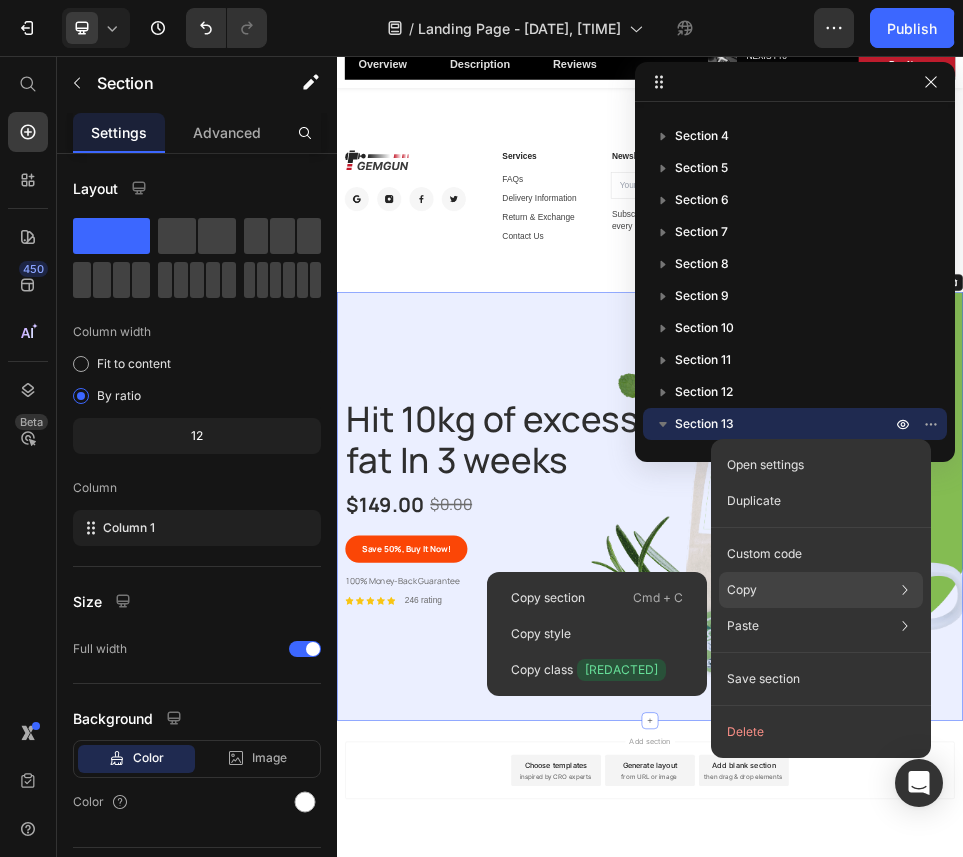 click on "Copy Copy section  Cmd + C Copy style  Copy class  [REDACTED]" 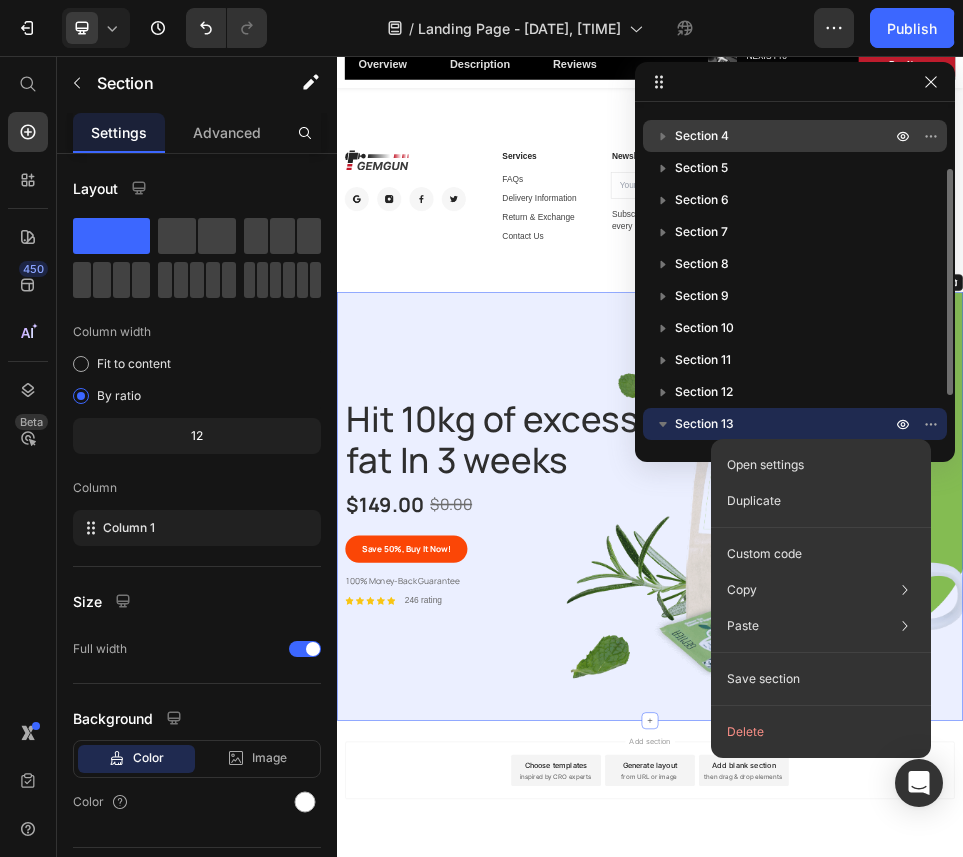scroll, scrollTop: 0, scrollLeft: 0, axis: both 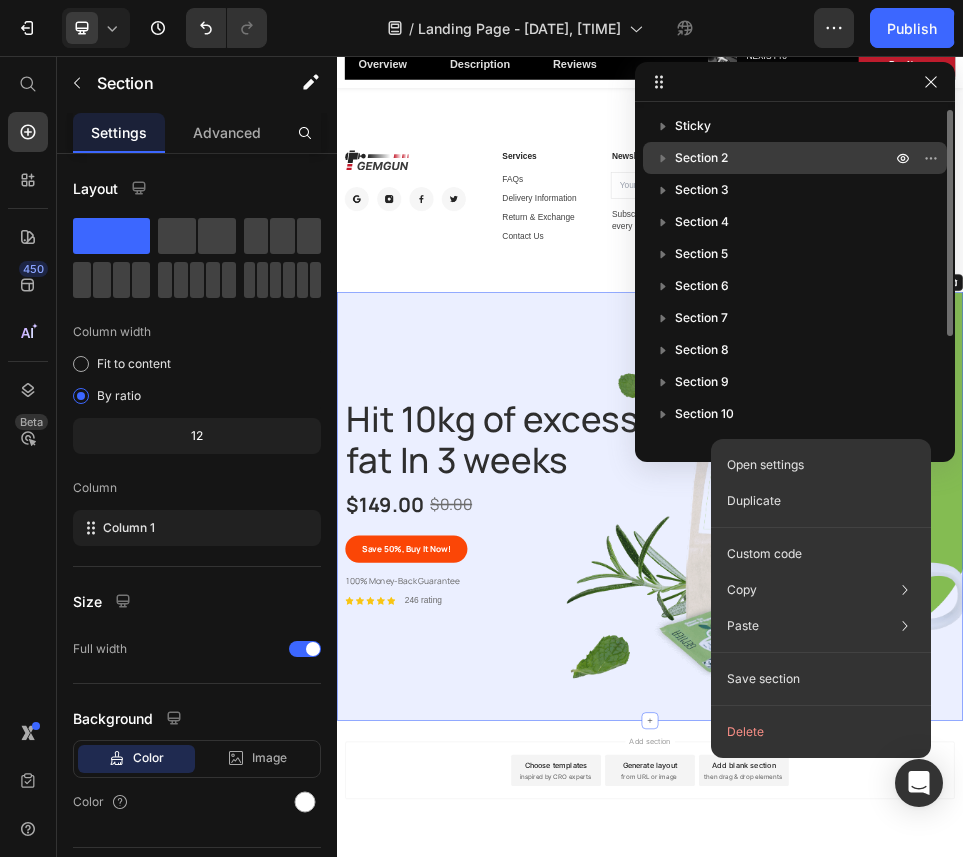 click on "Section 2" at bounding box center [785, 158] 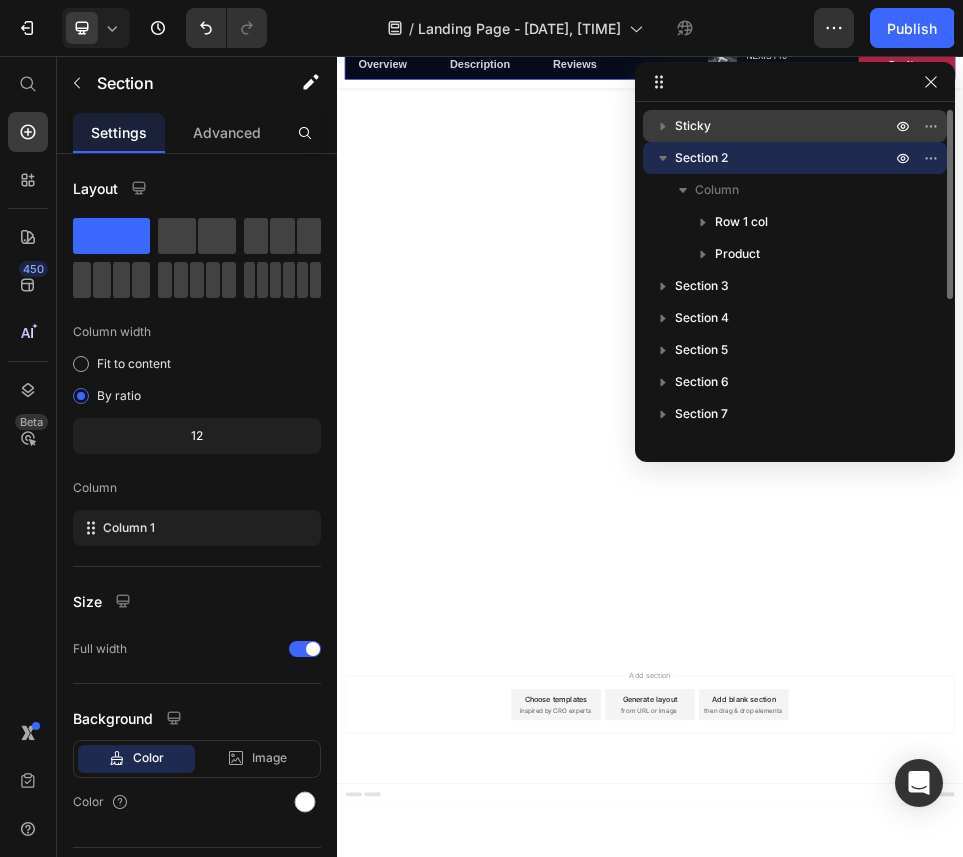 scroll, scrollTop: 63, scrollLeft: 0, axis: vertical 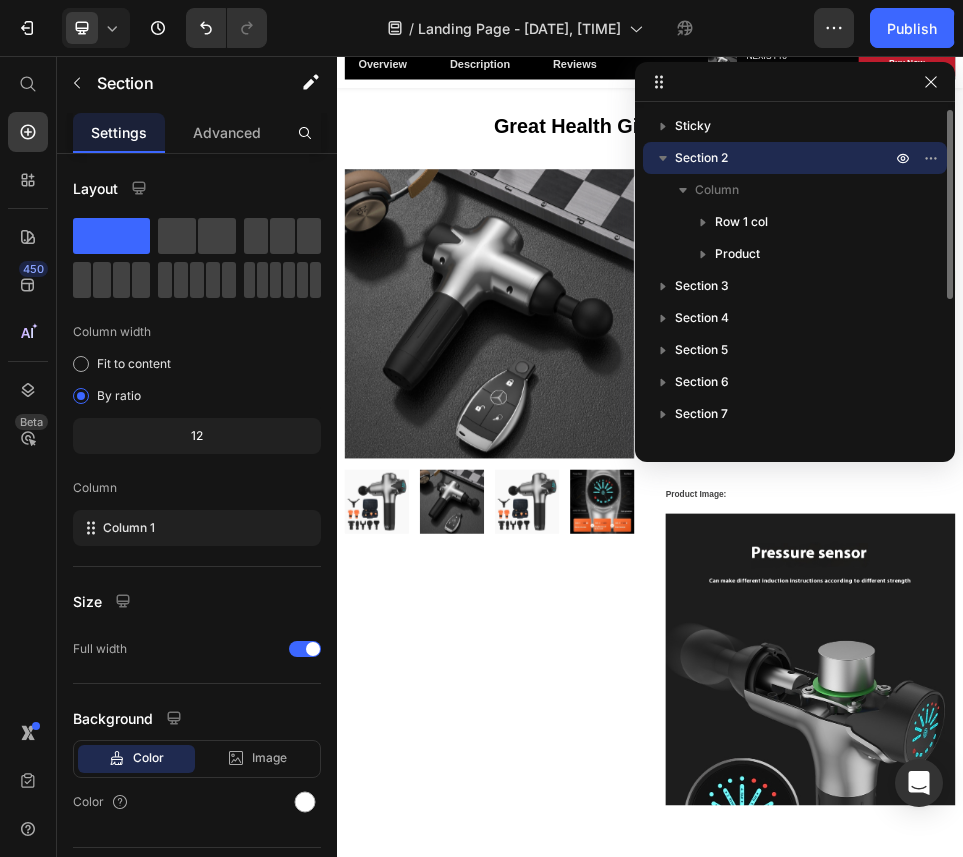 click 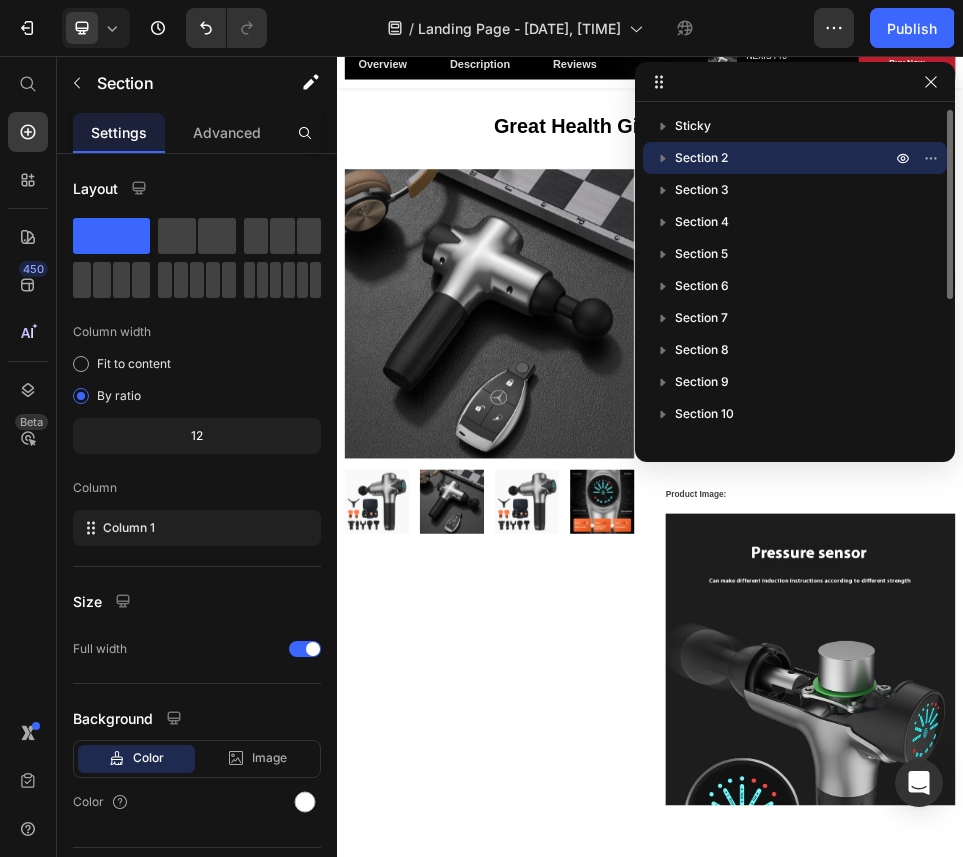 click 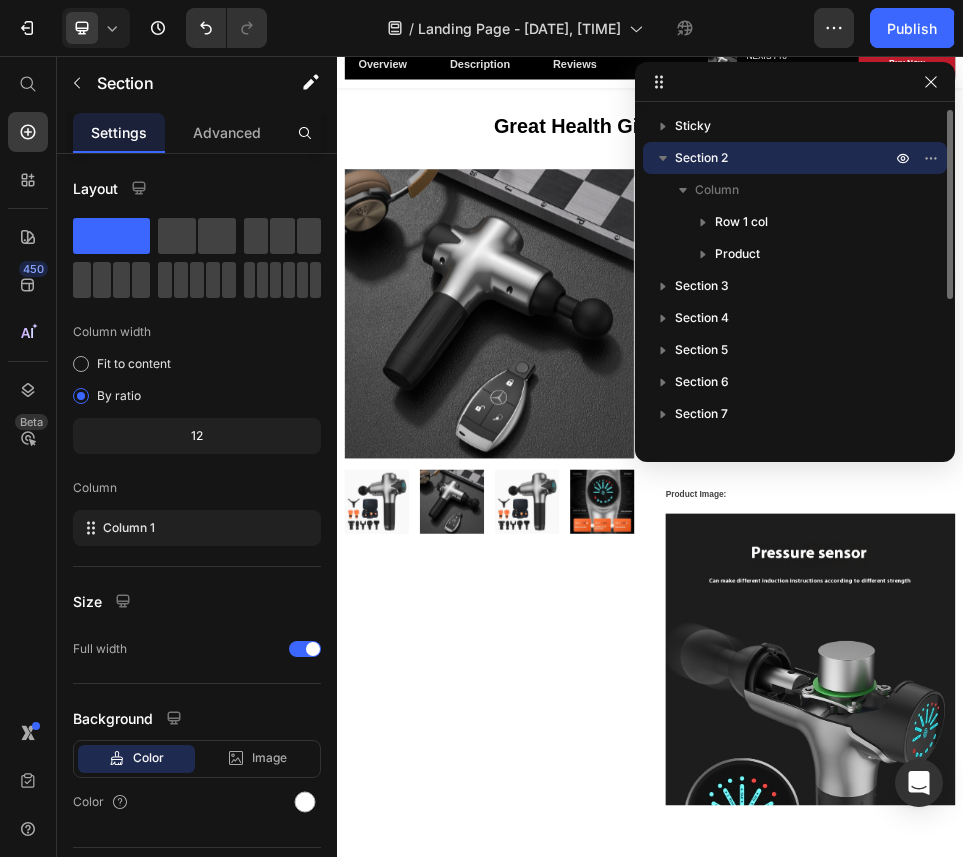 click 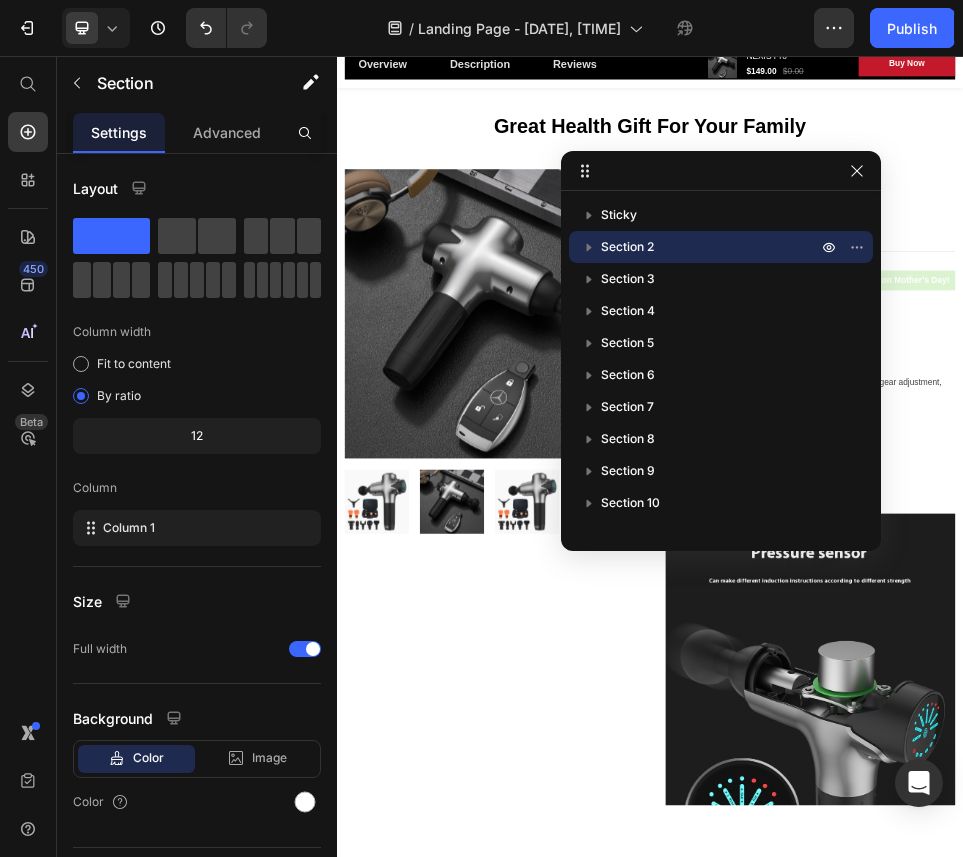 drag, startPoint x: 717, startPoint y: 166, endPoint x: 635, endPoint y: 166, distance: 82 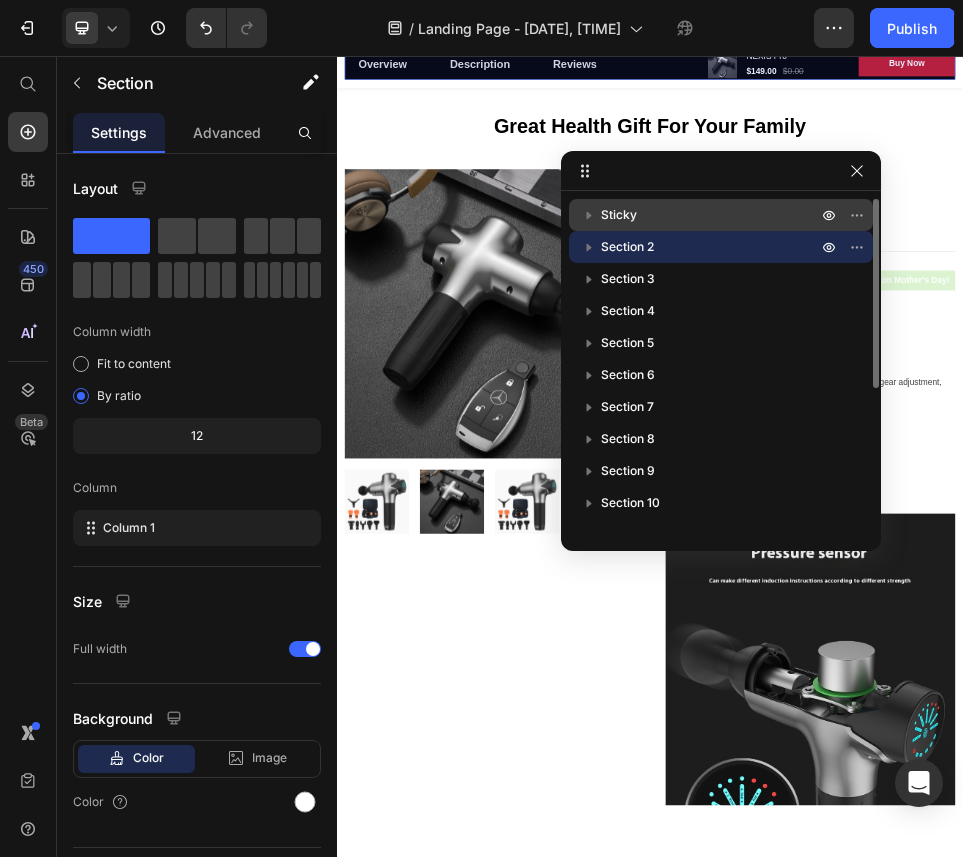 click on "Sticky" at bounding box center (711, 215) 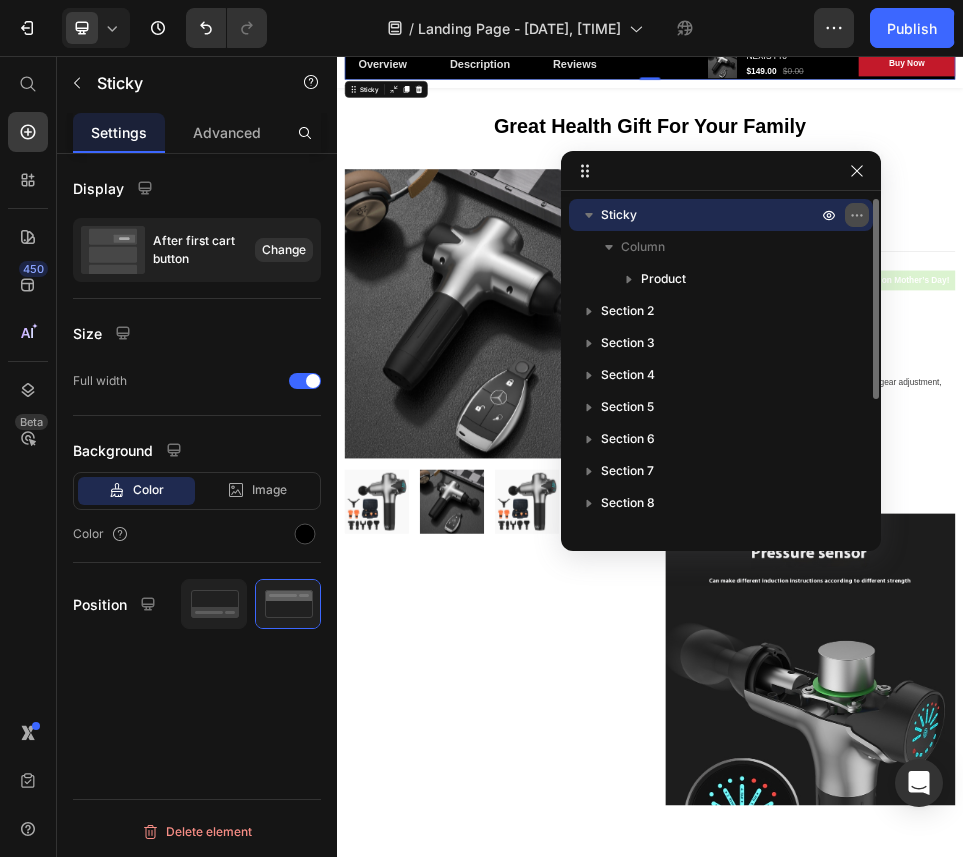 click 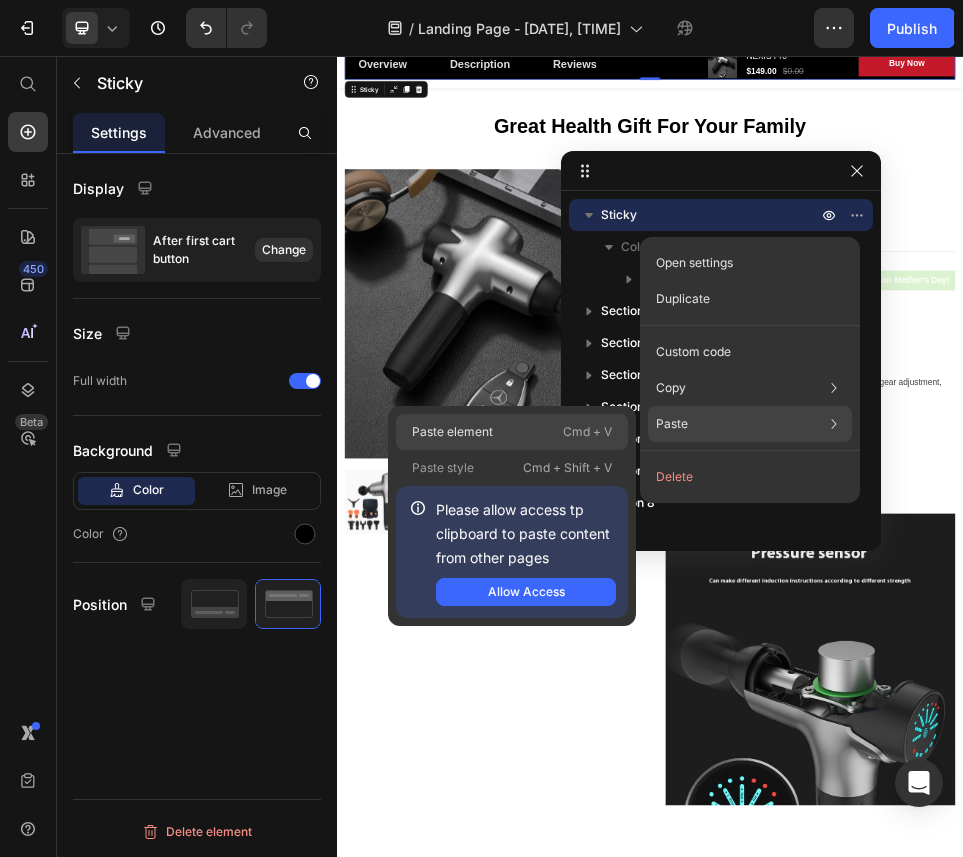 click on "Cmd + V" at bounding box center (587, 432) 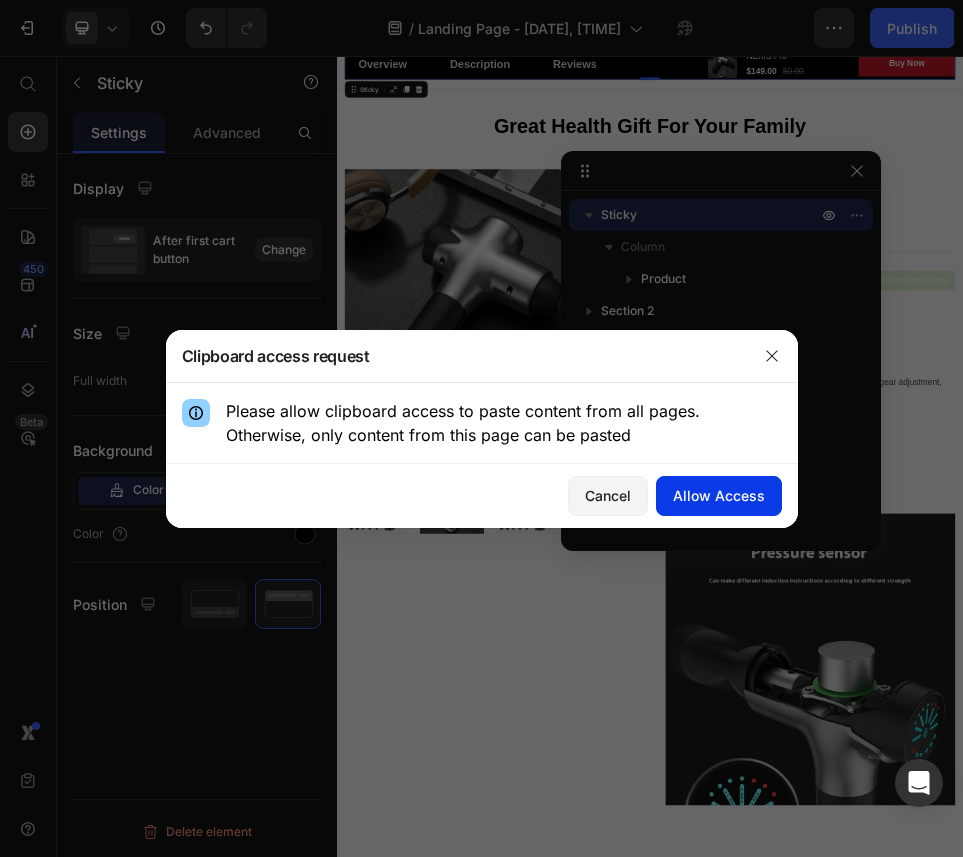 click on "Allow Access" at bounding box center (719, 495) 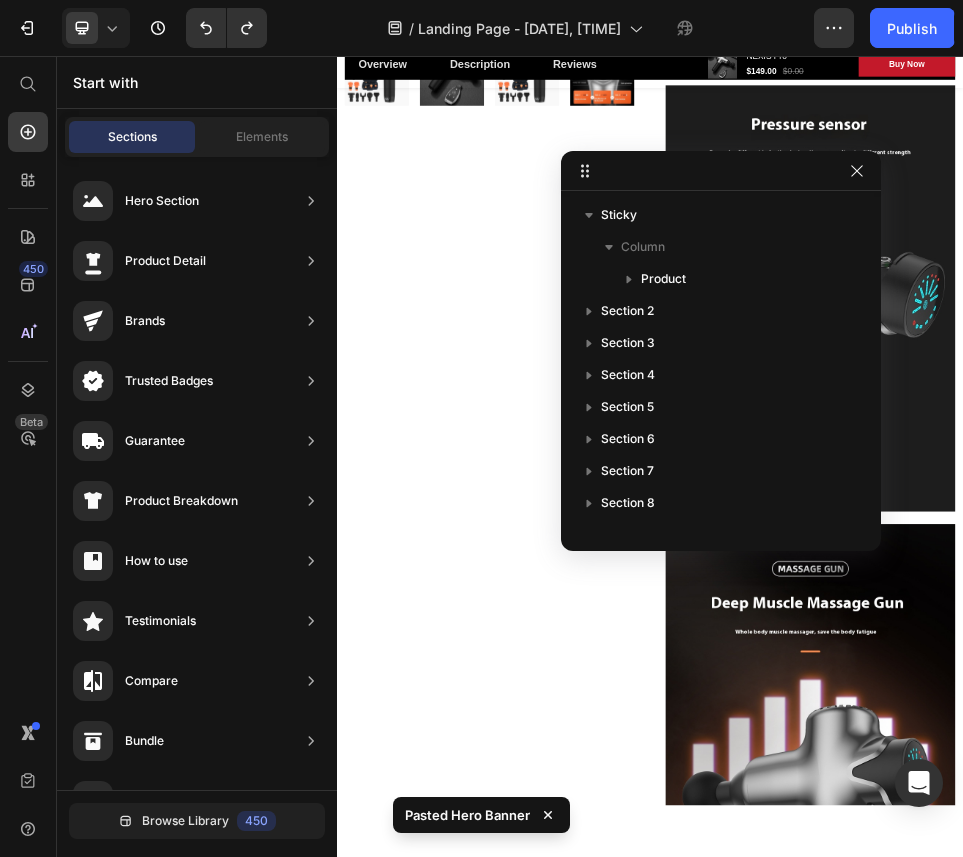 scroll, scrollTop: 63, scrollLeft: 0, axis: vertical 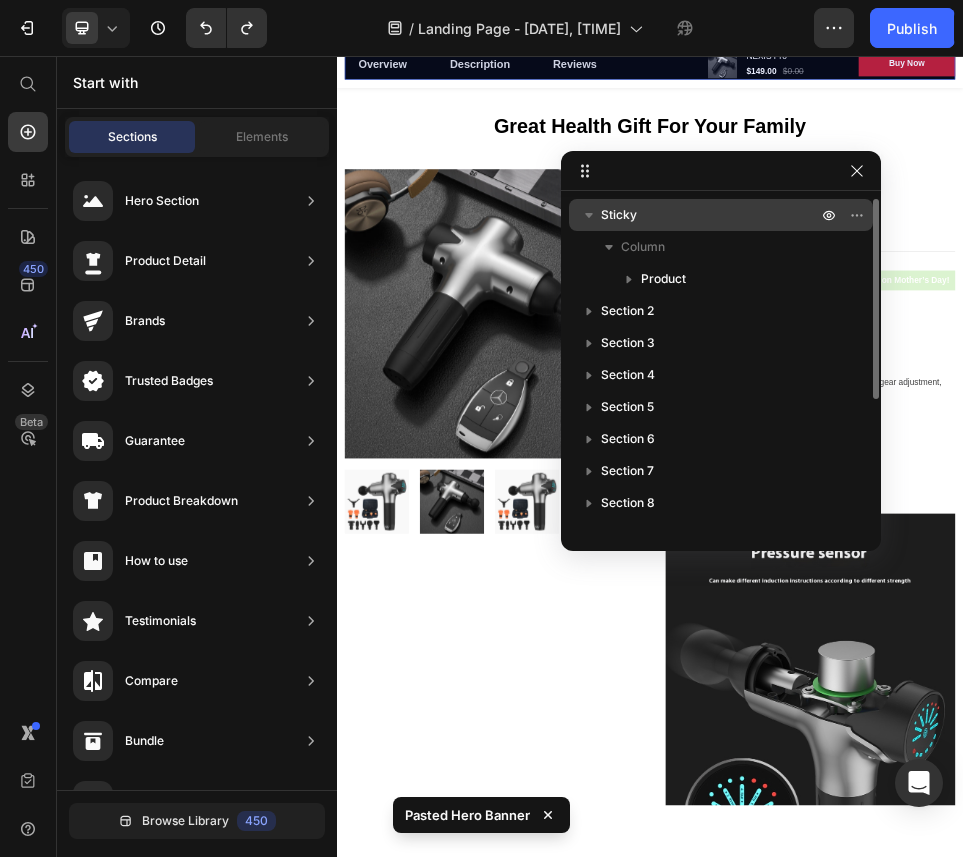 click 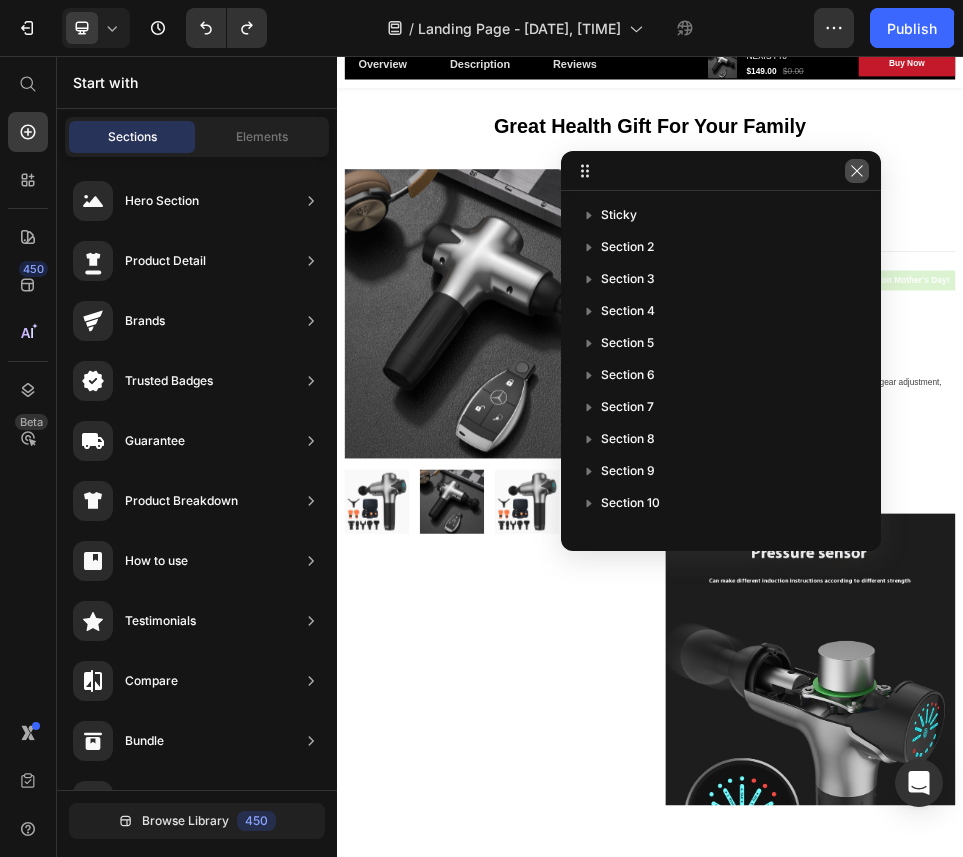 click at bounding box center (857, 171) 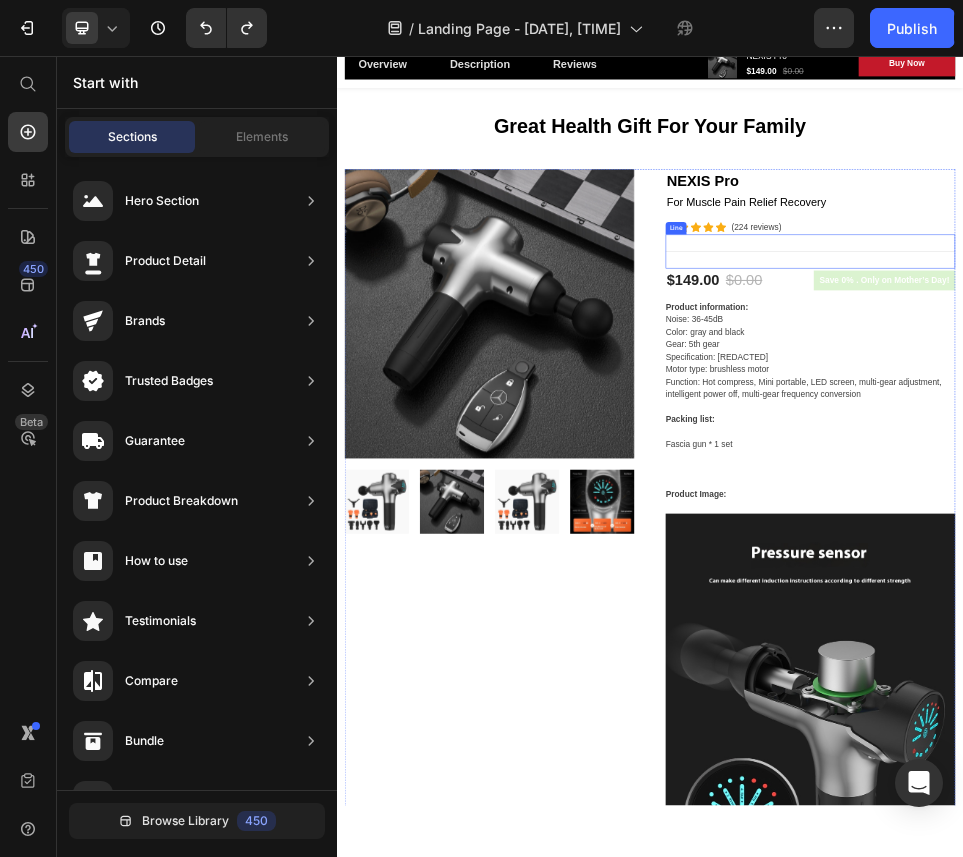 scroll, scrollTop: 0, scrollLeft: 0, axis: both 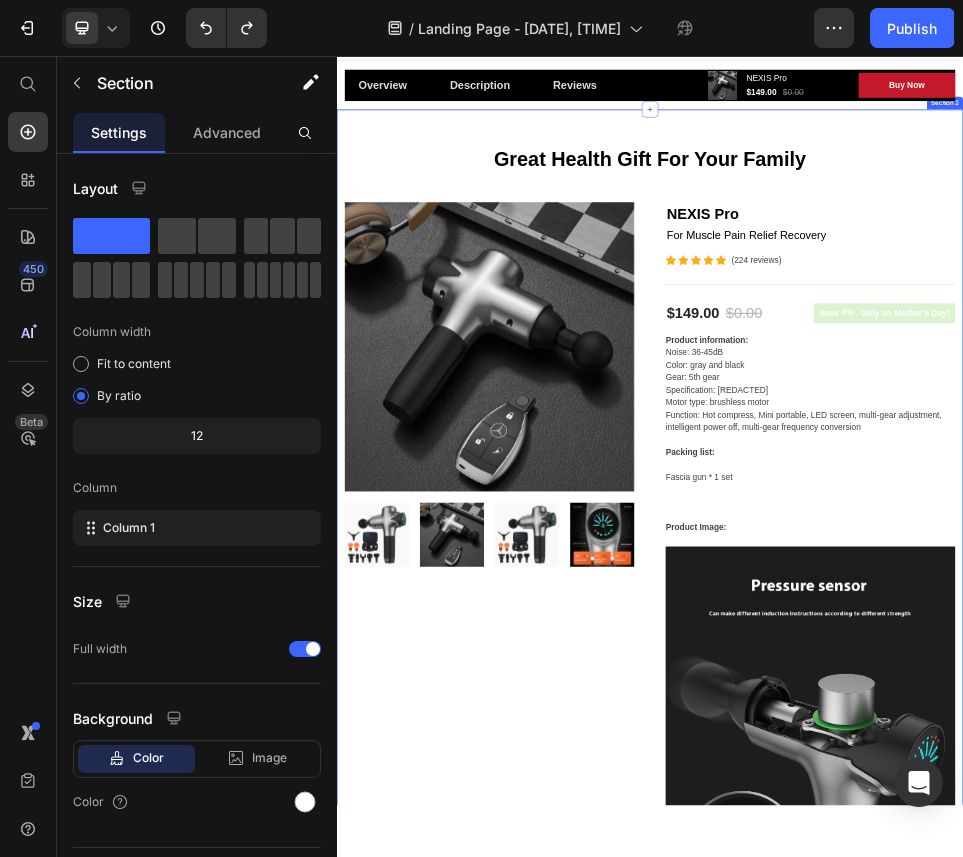 click on "Great Health Gift For Your Family Heading Row Product Images NEXIS Pro (P) Title For Muscle Pain Relief Recovery Text block Icon Icon Icon Icon Icon Icon List Hoz (224 reviews) Text block Row Title Line $149.00 (P) Price $0.00 (P) Price Row Save 0% . Only on Mother’s Day! (P) Tag Row Product information: Noise: 36-45dB Color: gray and black Gear: 5th gear Specification: [REDACTED] Motor type: brushless motor Function: Hot compress, Mini portable, LED screen, multi-gear adjustment, intelligent power off, multi-gear frequency conversion Packing list: Fascia gun * 1 set Product Image: Description Image 12H+ work time Text block Row Image 6 Massage heads Text block Row Image 4 Speed options Text block Row Row Image Only 7 left in stock! Text block 60 people have bought this item within the last hour! Row" at bounding box center (937, 4325) 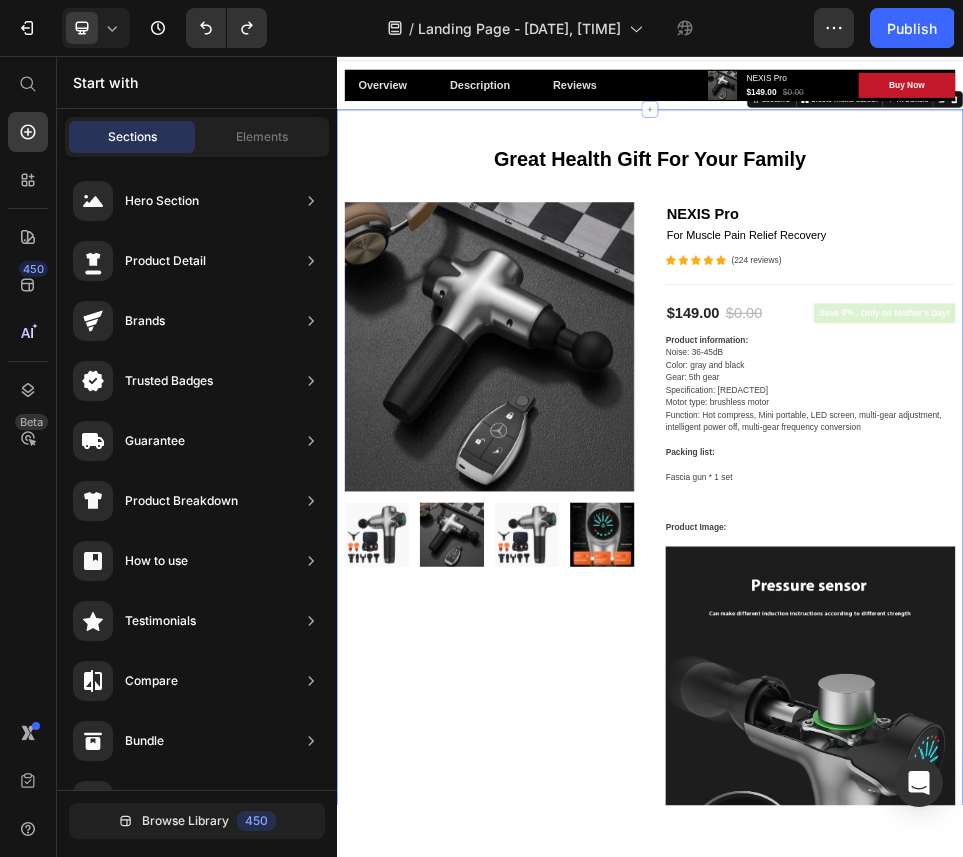 click on "Overview Button Description Button Reviews Button Row Product Images NEXIS Pro (P) Title $149.00 (P) Price $0.00 (P) Price Row Buy Now (P) Cart Button Row Row Product Sticky" at bounding box center [937, 126] 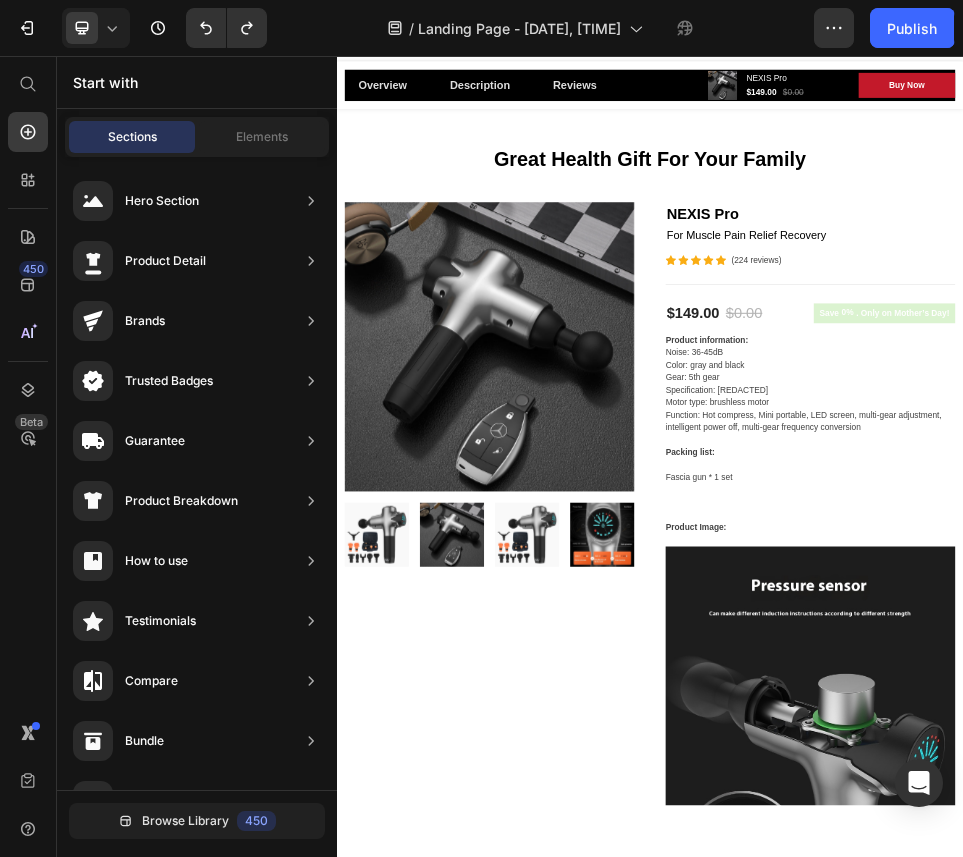 click on "Overview Button Description Button Reviews Button Row Product Images NEXIS Pro (P) Title $149.00 (P) Price $0.00 (P) Price Row Buy Now (P) Cart Button Row Row Product Sticky" at bounding box center [937, 126] 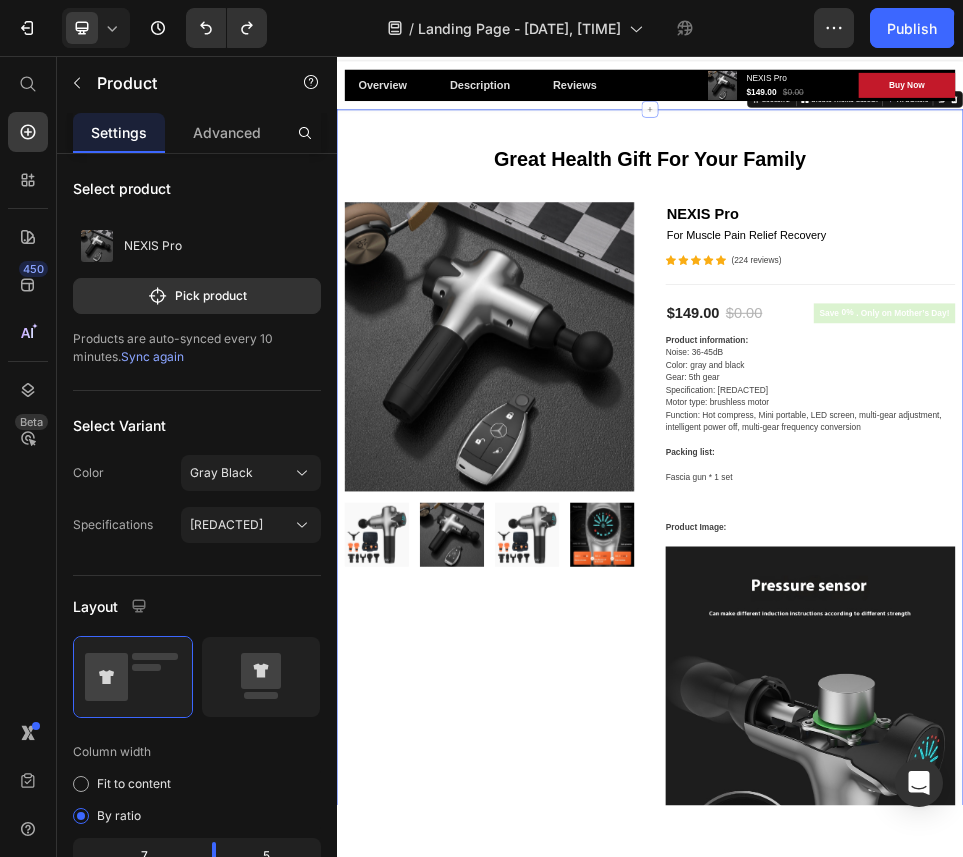 click on "Great Health Gift For Your Family Heading Row Product Images NEXIS Pro (P) Title For Muscle Pain Relief Recovery Text block Icon Icon Icon Icon Icon Icon List Hoz (224 reviews) Text block Row Title Line $149.00 (P) Price $0.00 (P) Price Row Save 0% . Only on Mother’s Day! (P) Tag Row Product information: Noise: 36-45dB Color: gray and black Gear: 5th gear Specification: [REDACTED] Motor type: brushless motor Function: Hot compress, Mini portable, LED screen, multi-gear adjustment, intelligent power off, multi-gear frequency conversion Packing list: Fascia gun * 1 set Product Image: Description Image 12H+ work time Text block Row Image 6 Massage heads Text block Row Image 4 Speed options Text block Row Row Image Only 7 left in stock! Text block 60 people have bought this item within the last hour! Row" at bounding box center (937, 4325) 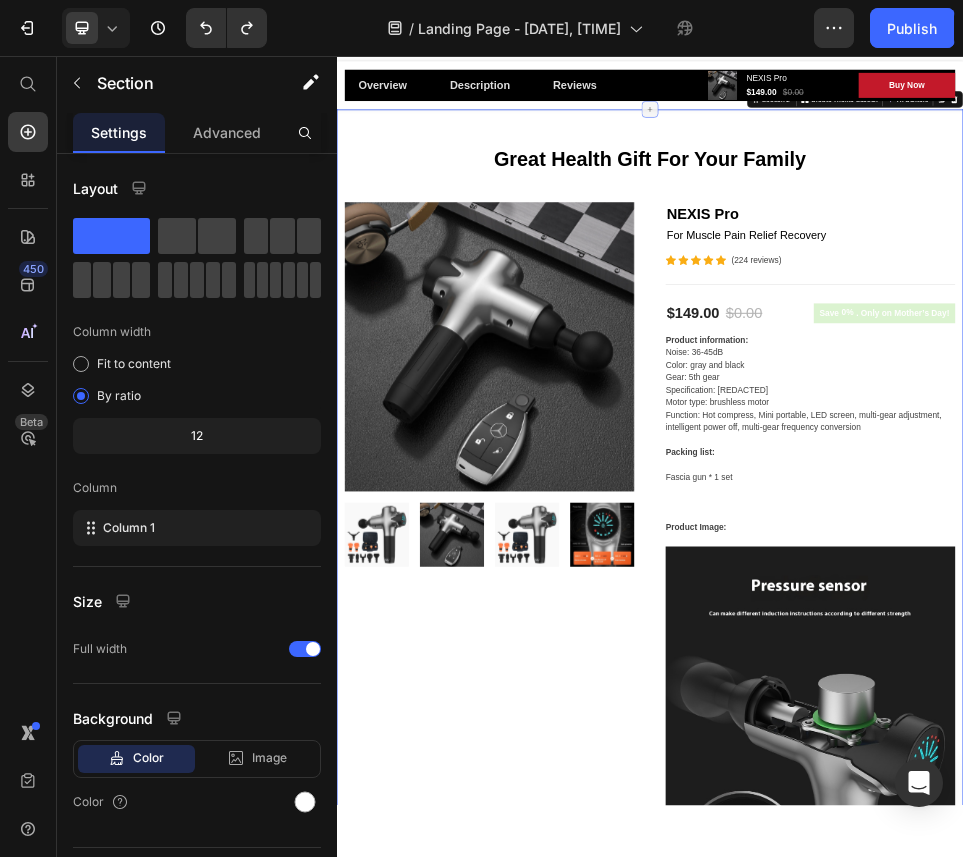 click 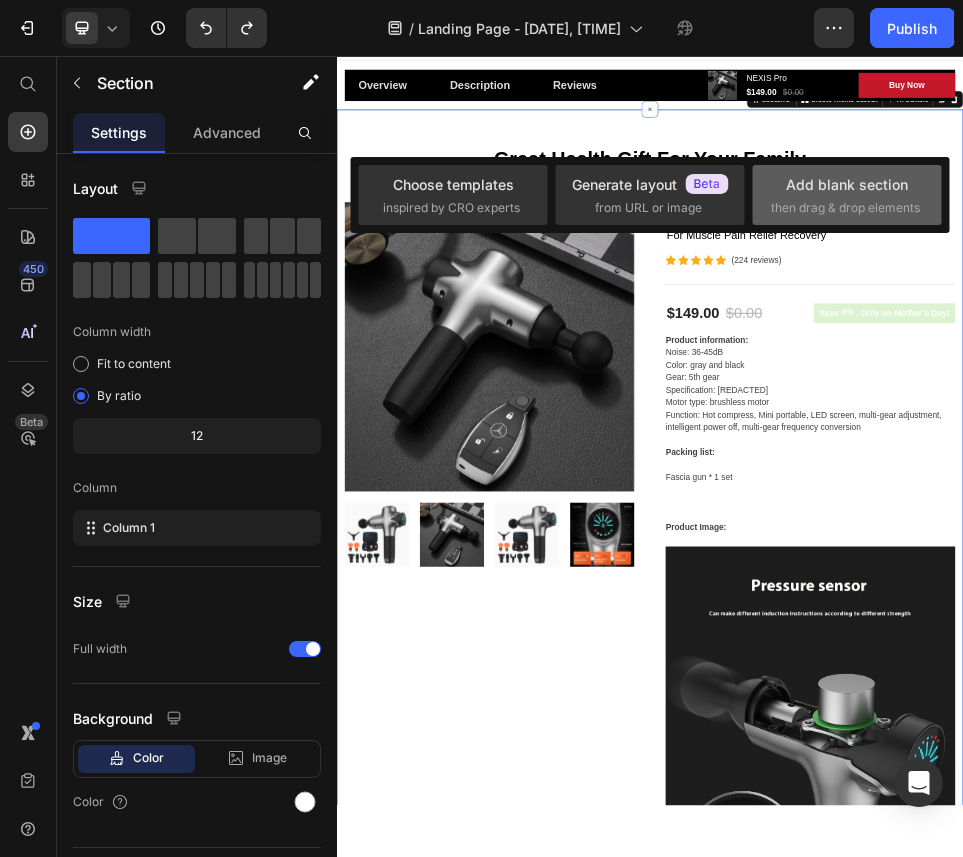 click on "then drag & drop elements" at bounding box center [845, 208] 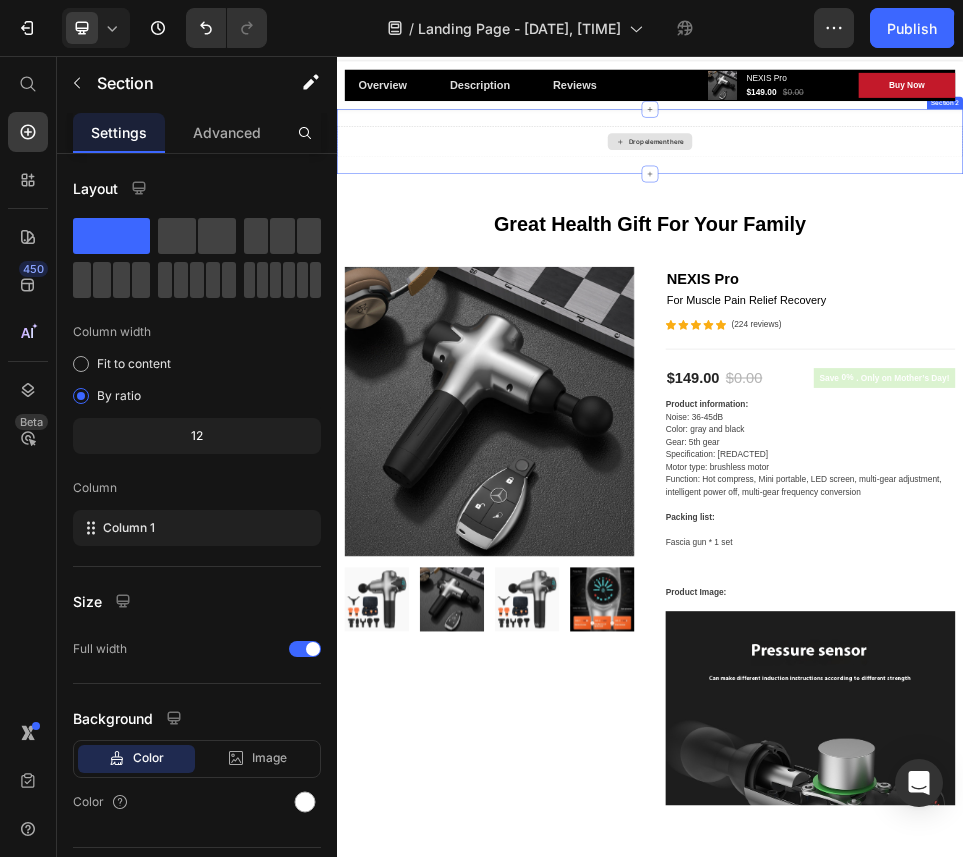 click on "Drop element here" at bounding box center (949, 234) 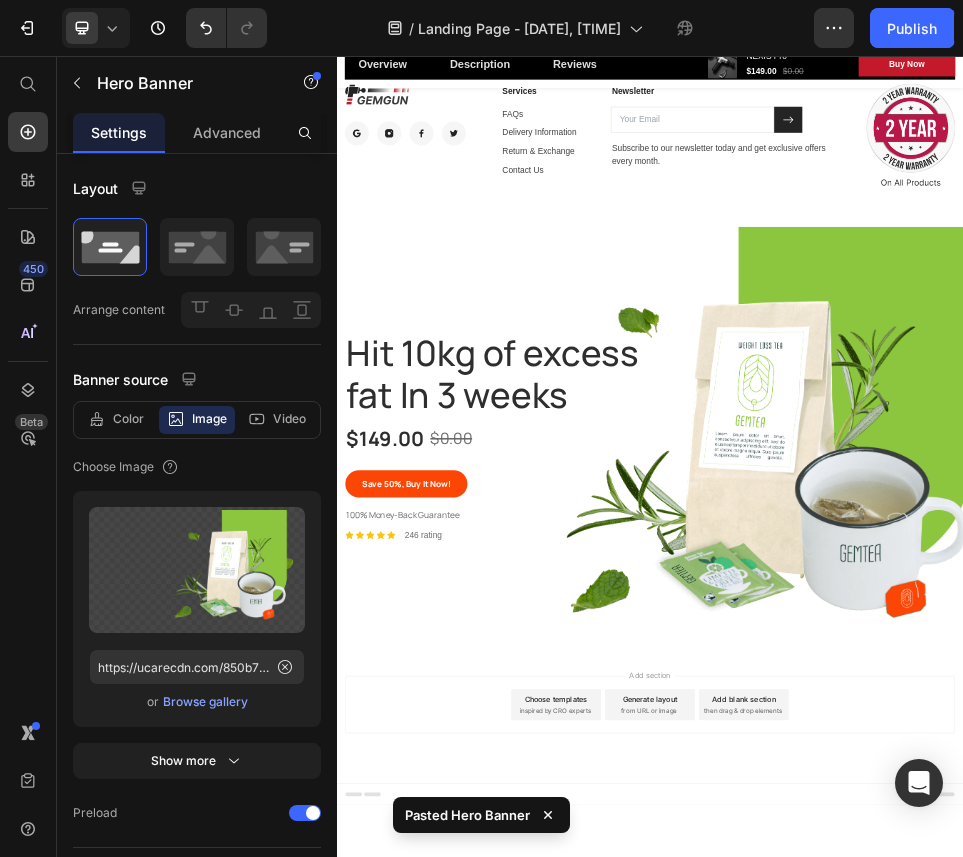 scroll, scrollTop: 14738, scrollLeft: 0, axis: vertical 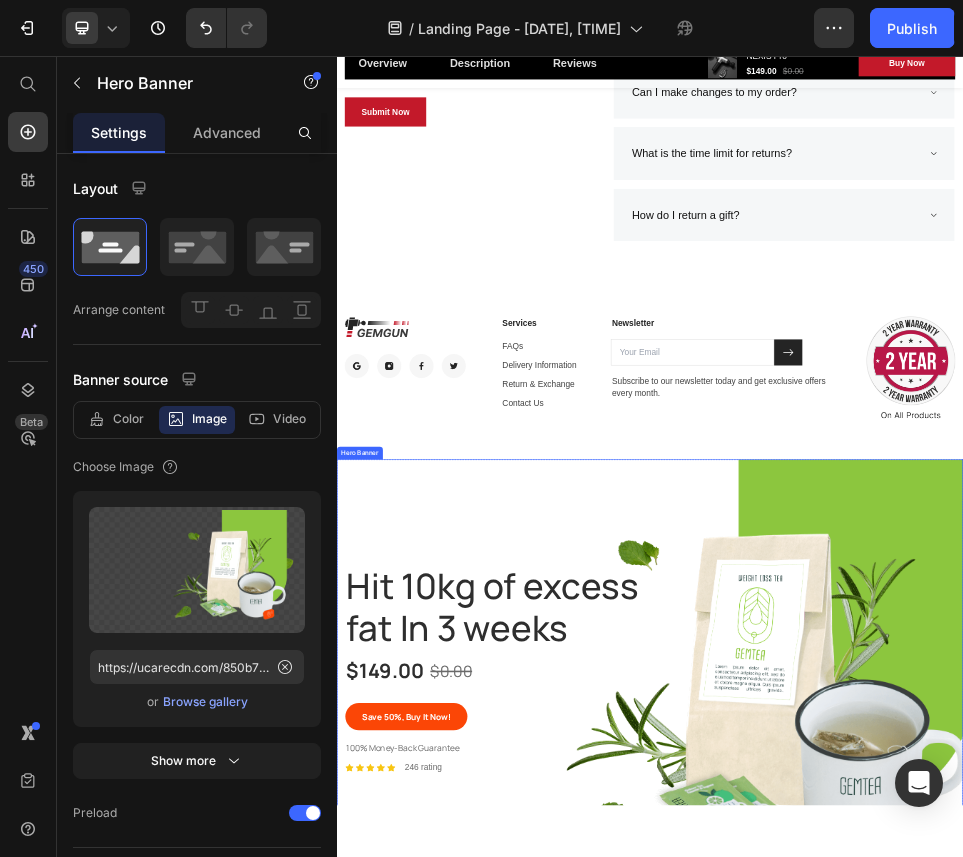 click on "Hit 10kg of excess fat In 3 weeks Heading $149.00 Product Price $0.00 Product Price Row Save 50%, Buy It Now! Product Cart Button Product 100% Money-Back Guarantee Text block                Icon                Icon                Icon                Icon                Icon Icon List Hoz 246 rating Text block Row Row" at bounding box center (937, 1253) 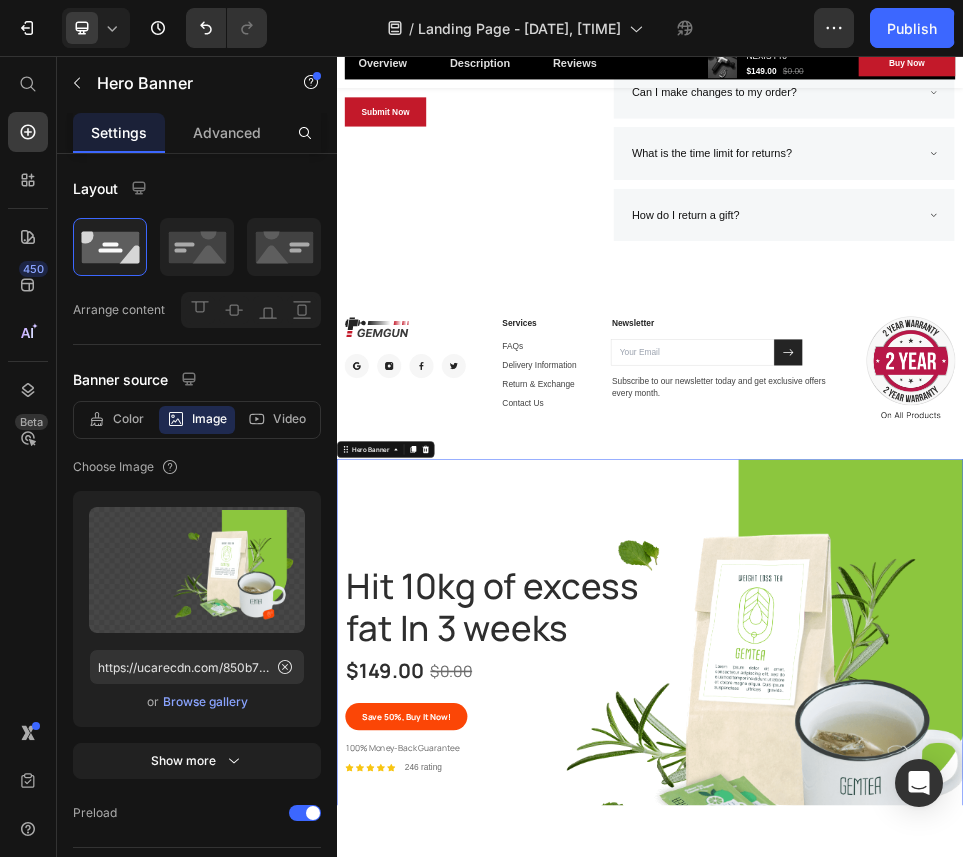 click on "Hit 10kg of excess fat In 3 weeks Heading $149.00 Product Price $0.00 Product Price Row Save 50%, Buy It Now! Product Cart Button Product 100% Money-Back Guarantee Text block                Icon                Icon                Icon                Icon                Icon Icon List Hoz 246 rating Text block Row Row" at bounding box center (937, 1253) 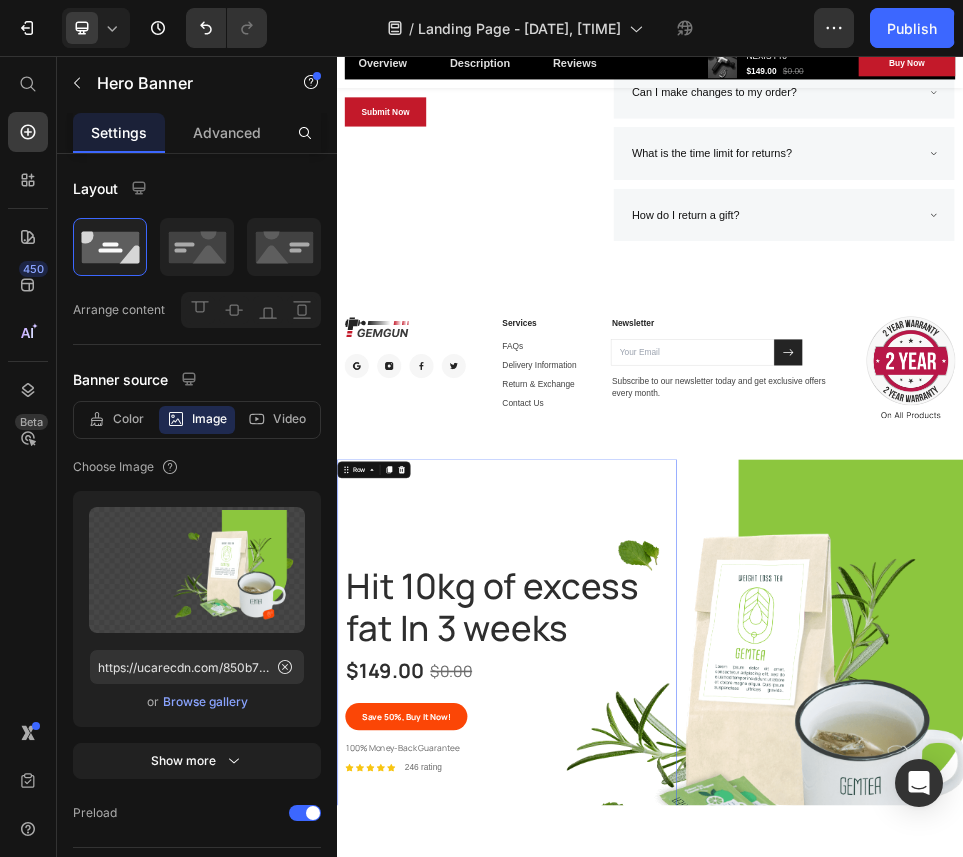 click on "Hit 10kg of excess fat In 3 weeks Heading $149.00 Product Price $0.00 Product Price Row Save 50%, Buy It Now! Product Cart Button Product 100% Money-Back Guarantee Text block                Icon                Icon                Icon                Icon                Icon Icon List Hoz 246 rating Text block Row Row   [REDACTED]" at bounding box center [663, 1253] 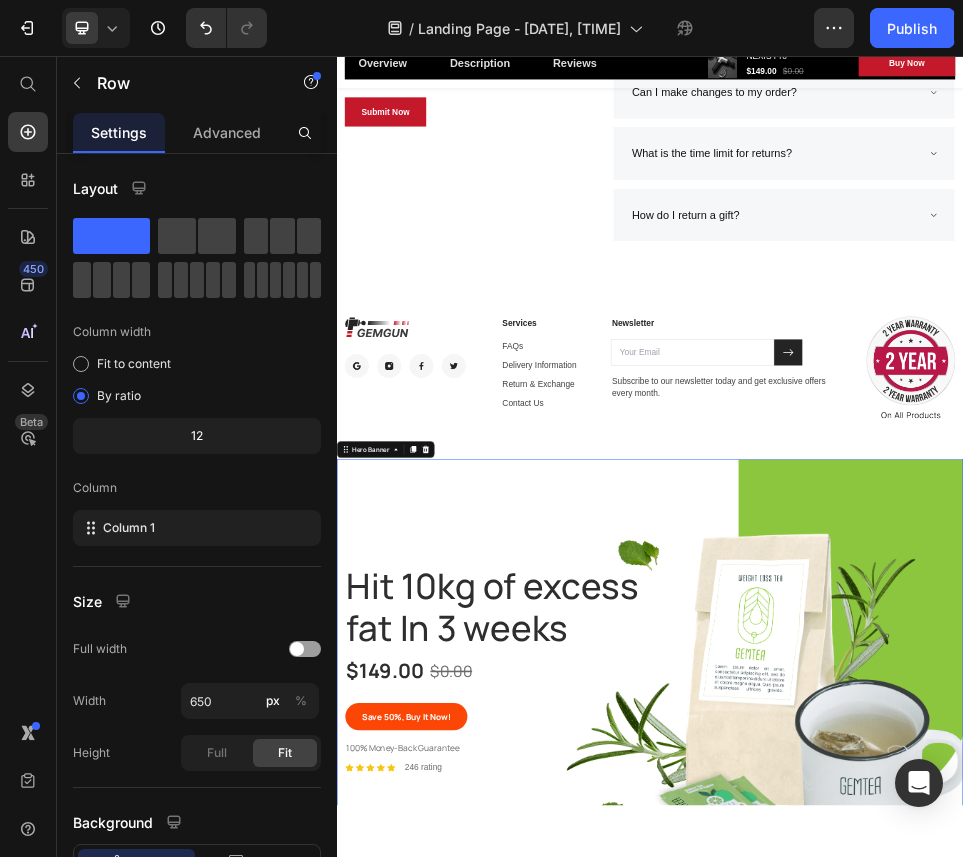 click on "Hit 10kg of excess fat In 3 weeks Heading $149.00 Product Price $0.00 Product Price Row Save 50%, Buy It Now! Product Cart Button Product 100% Money-Back Guarantee Text block                Icon                Icon                Icon                Icon                Icon Icon List Hoz 246 rating Text block Row Row" at bounding box center (937, 1253) 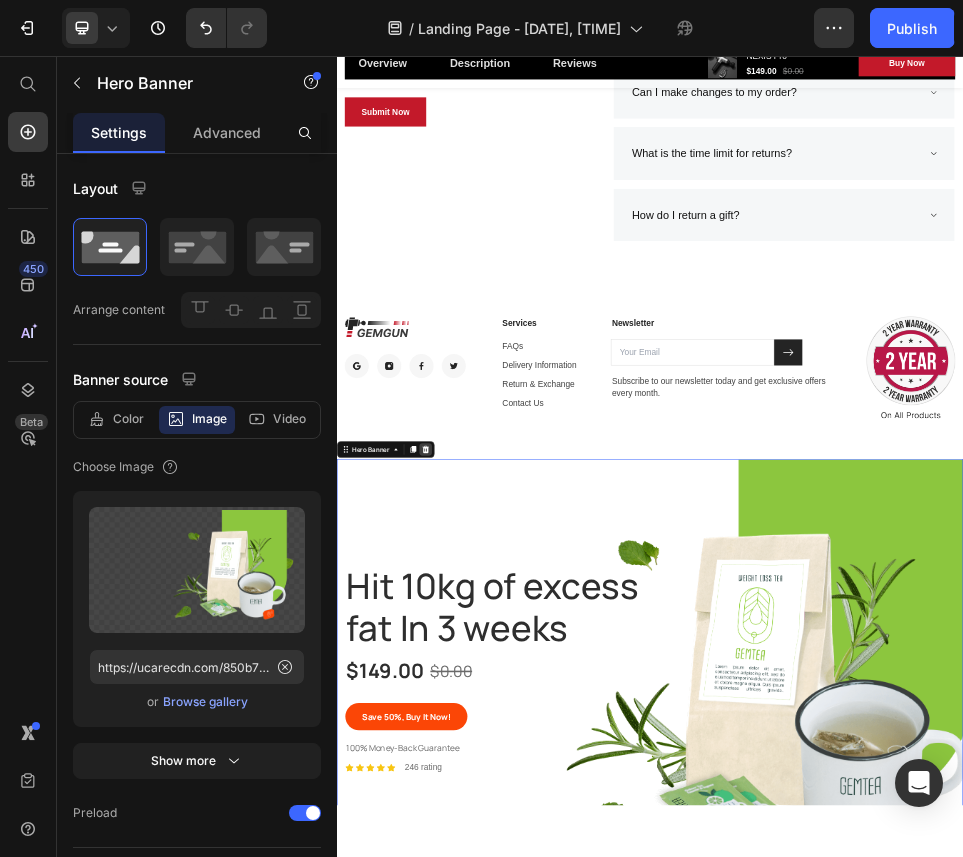 click 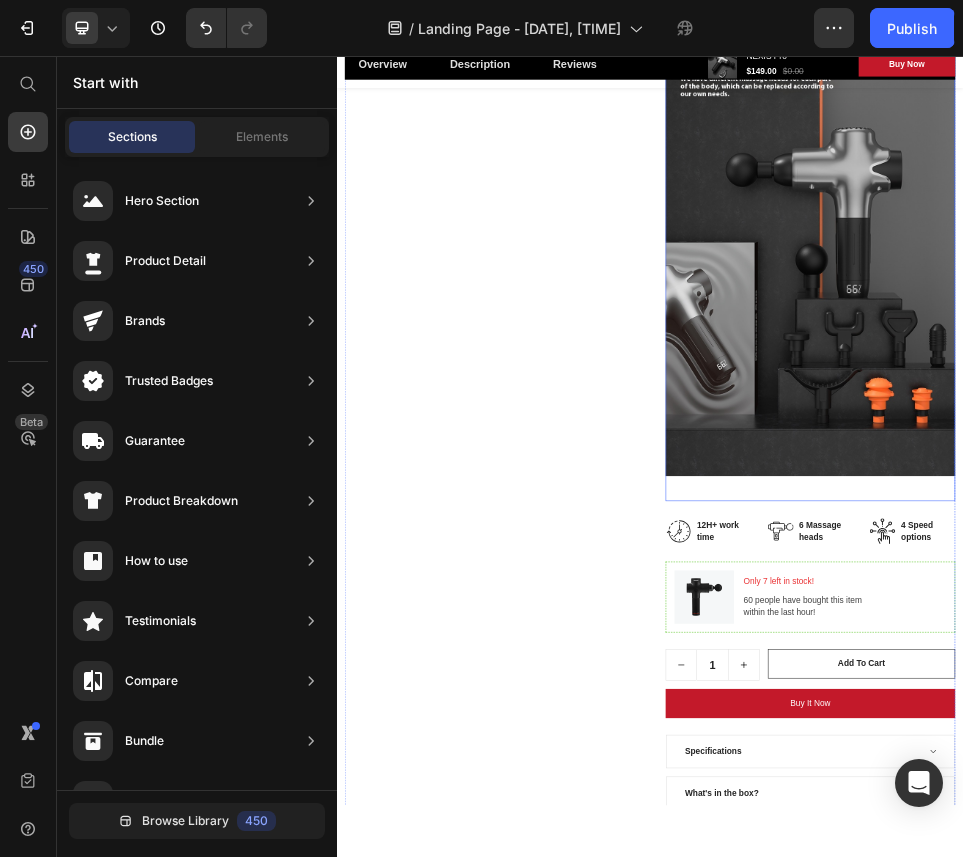 scroll, scrollTop: 7738, scrollLeft: 0, axis: vertical 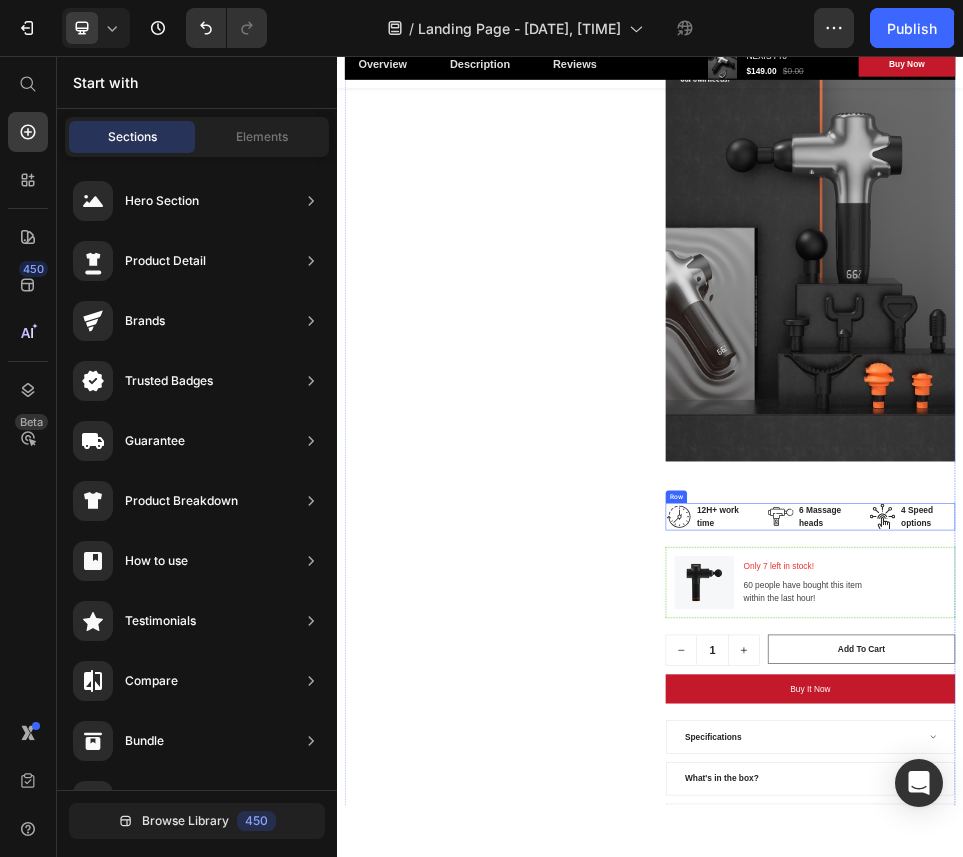 click at bounding box center (1244, 355) 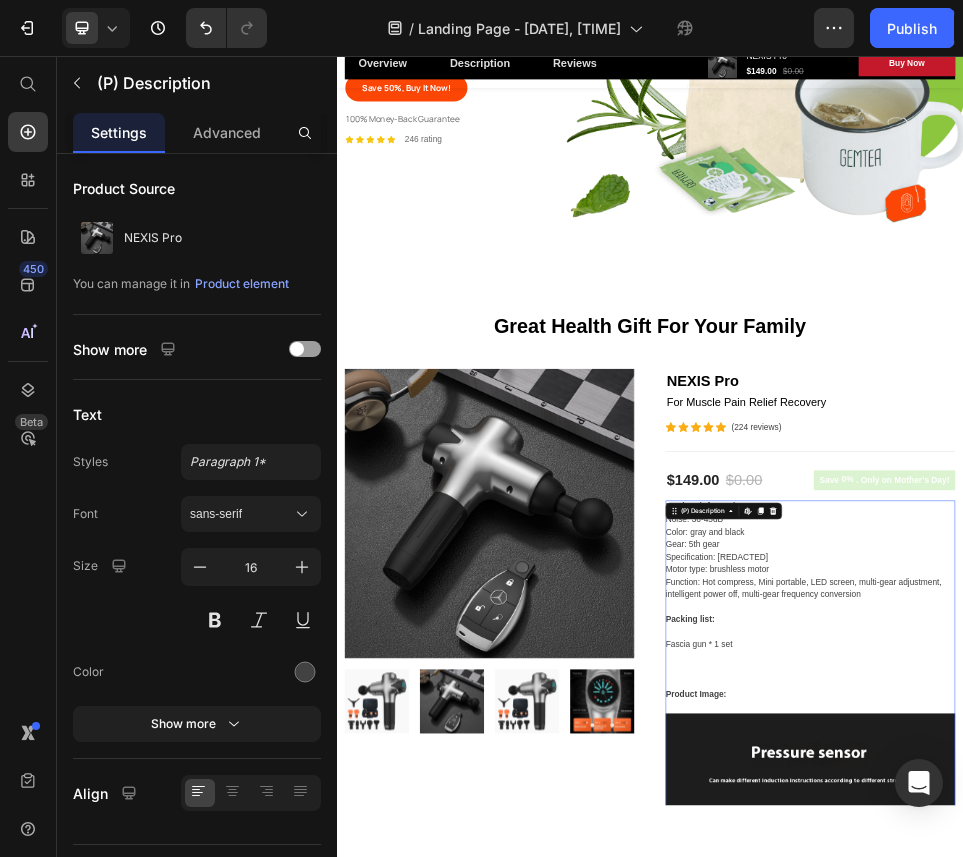 scroll, scrollTop: 579, scrollLeft: 0, axis: vertical 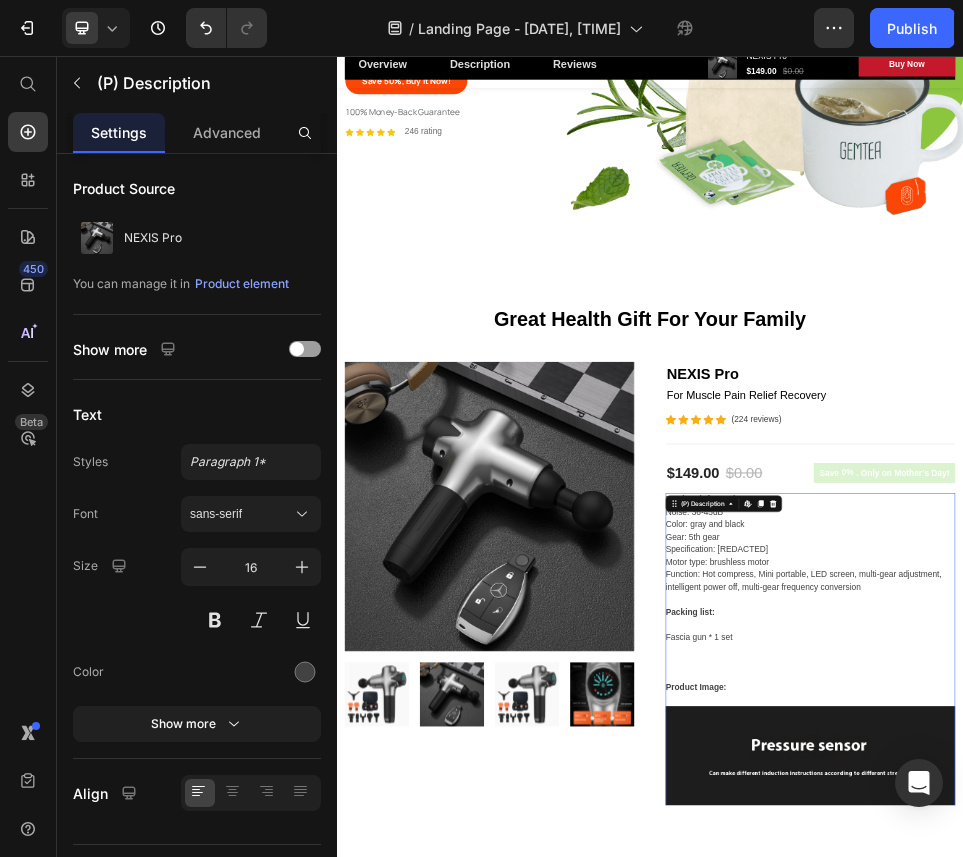 click on "Product information: Noise: 36-45dB Color: gray and black Gear: 5th gear Specification: [REDACTED] Motor type: brushless motor Function: Hot compress, Mini portable, LED screen, multi-gear adjustment, intelligent power off, multi-gear frequency conversion Packing list: Fascia gun * 1 set Product Image:" at bounding box center (1244, 4480) 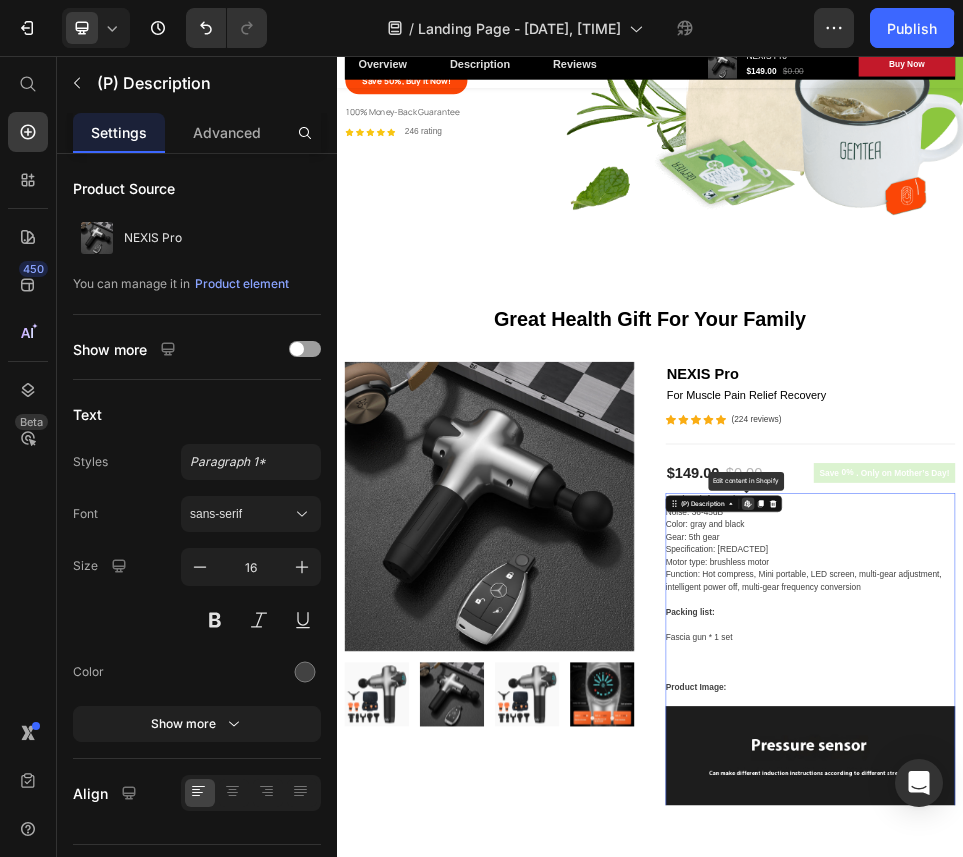scroll, scrollTop: 585, scrollLeft: 0, axis: vertical 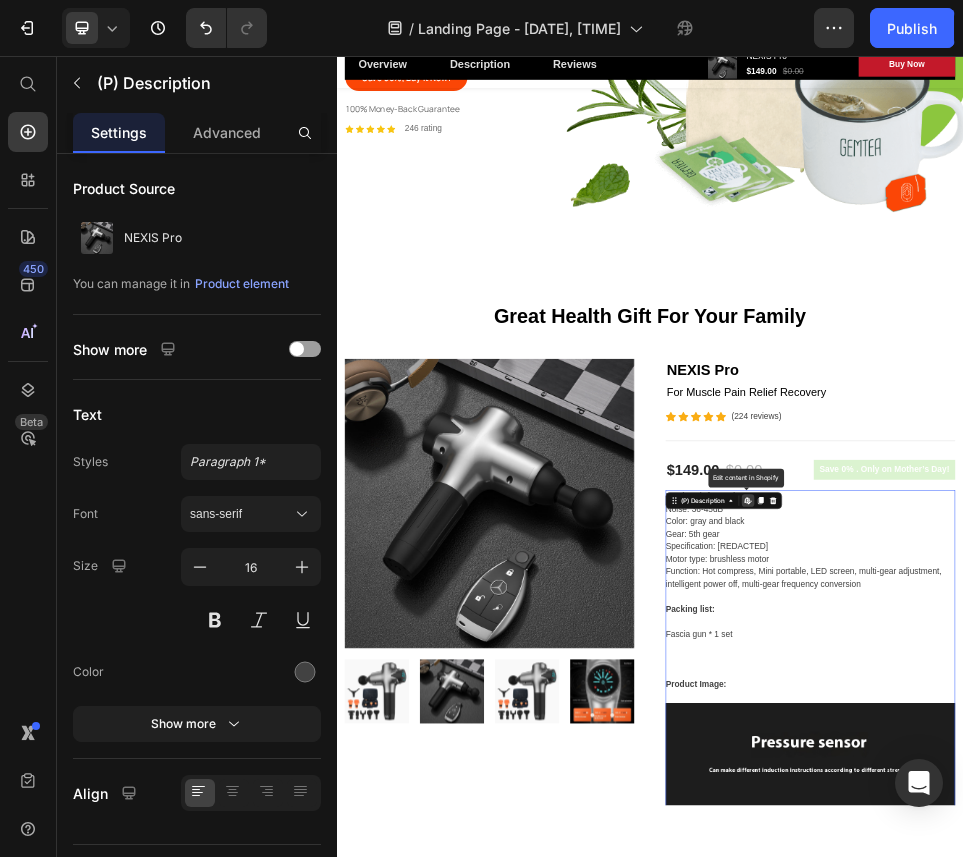 click on "Product information: Noise: 36-45dB Color: gray and black Gear: 5th gear Specification: [REDACTED] Motor type: brushless motor Function: Hot compress, Mini portable, LED screen, multi-gear adjustment, intelligent power off, multi-gear frequency conversion Packing list: Fascia gun * 1 set Product Image:" at bounding box center (1244, 4474) 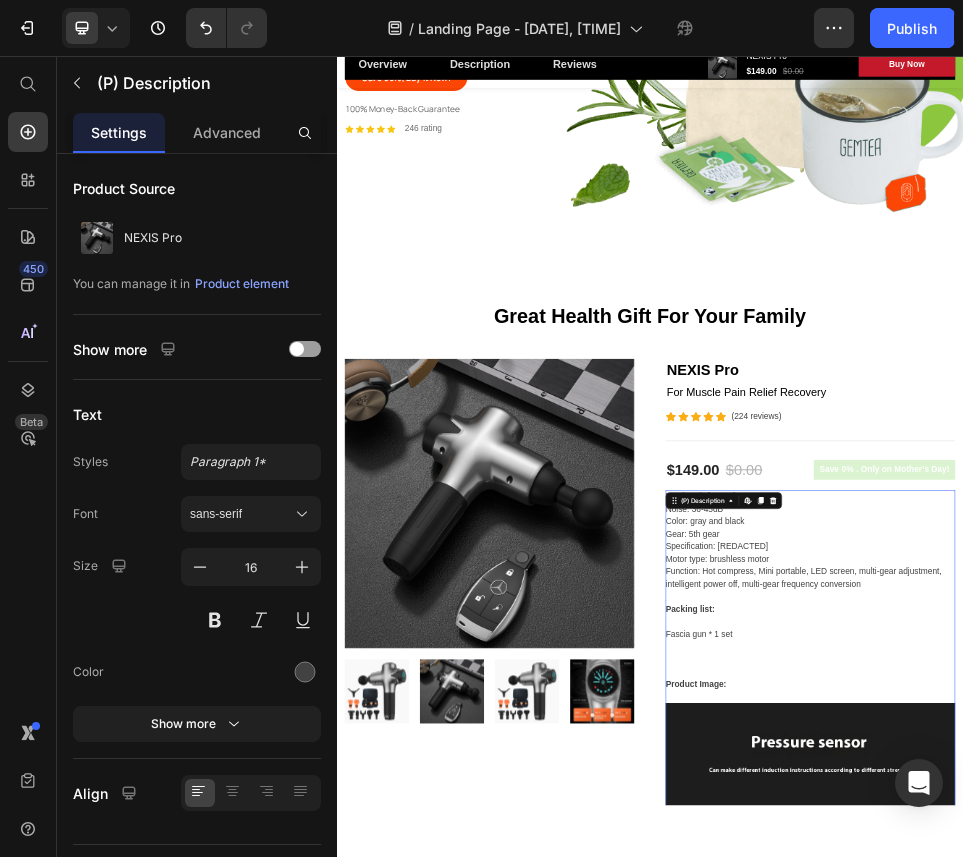click on "(P) Description   Edit content in Shopify" at bounding box center (1078, 922) 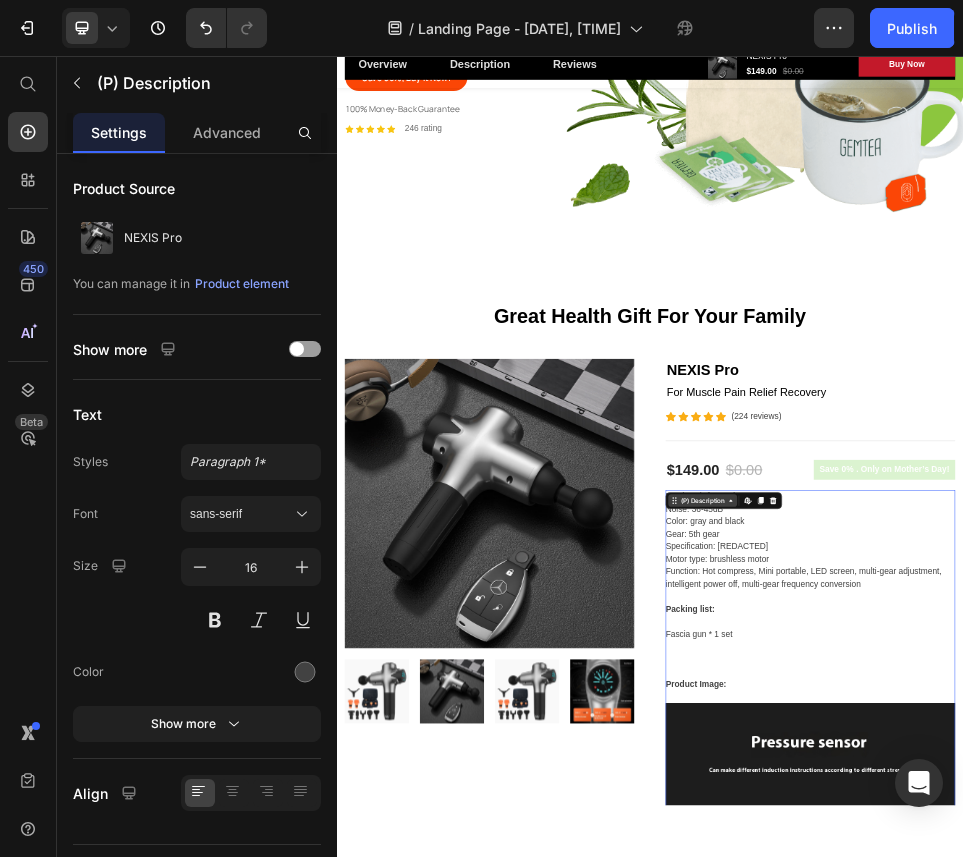 click on "(P) Description" at bounding box center [1038, 922] 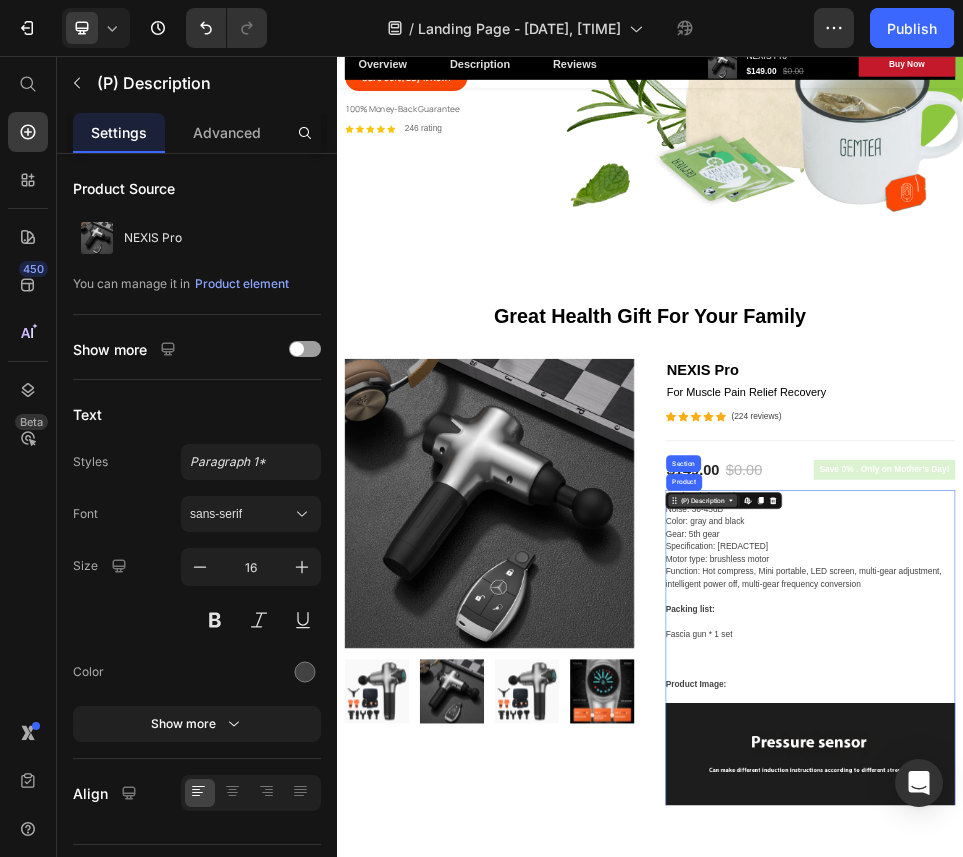 click on "(P) Description" at bounding box center [1038, 922] 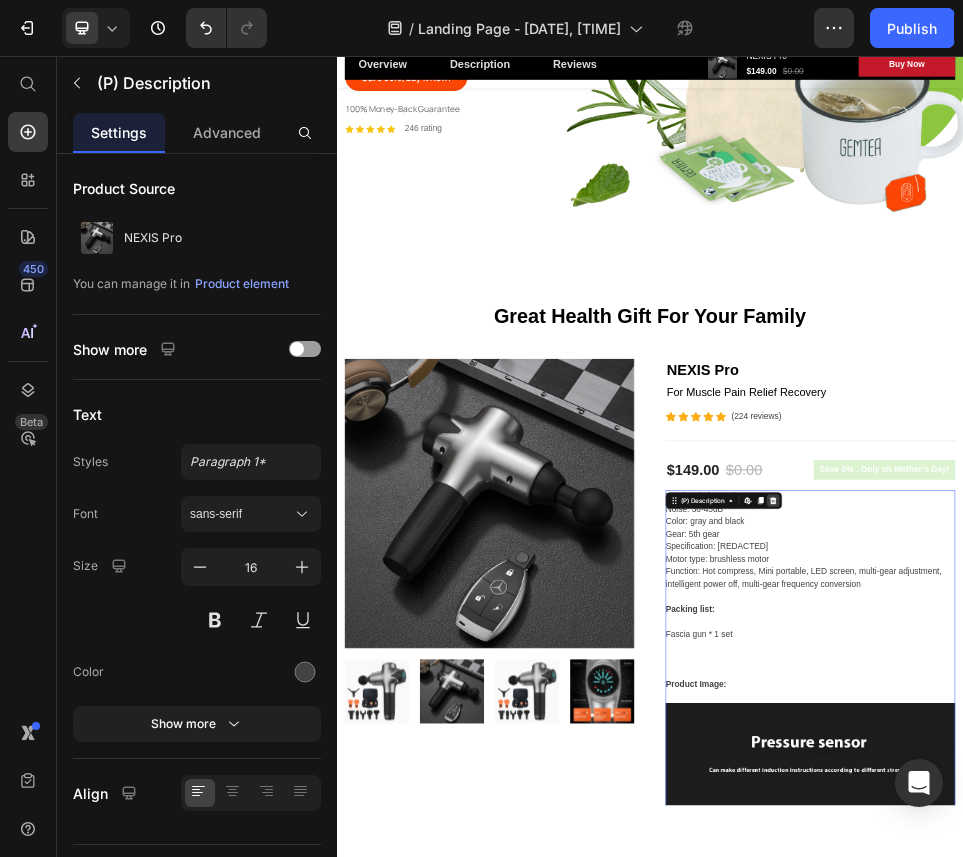 click 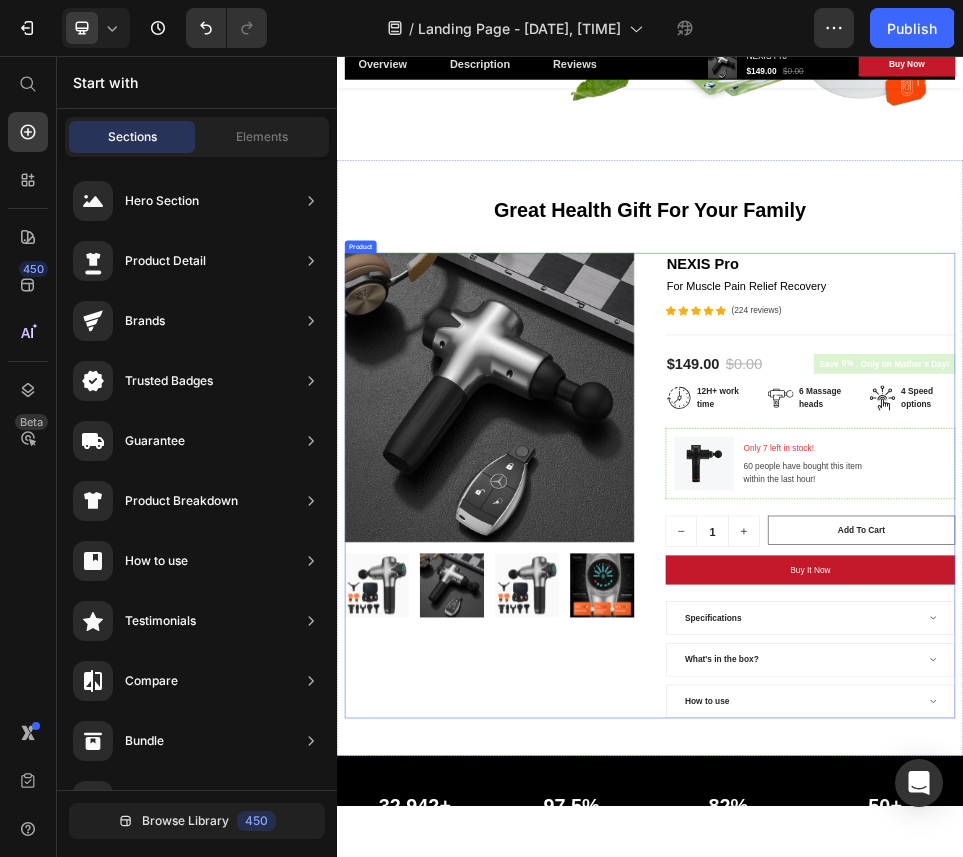 scroll, scrollTop: 790, scrollLeft: 0, axis: vertical 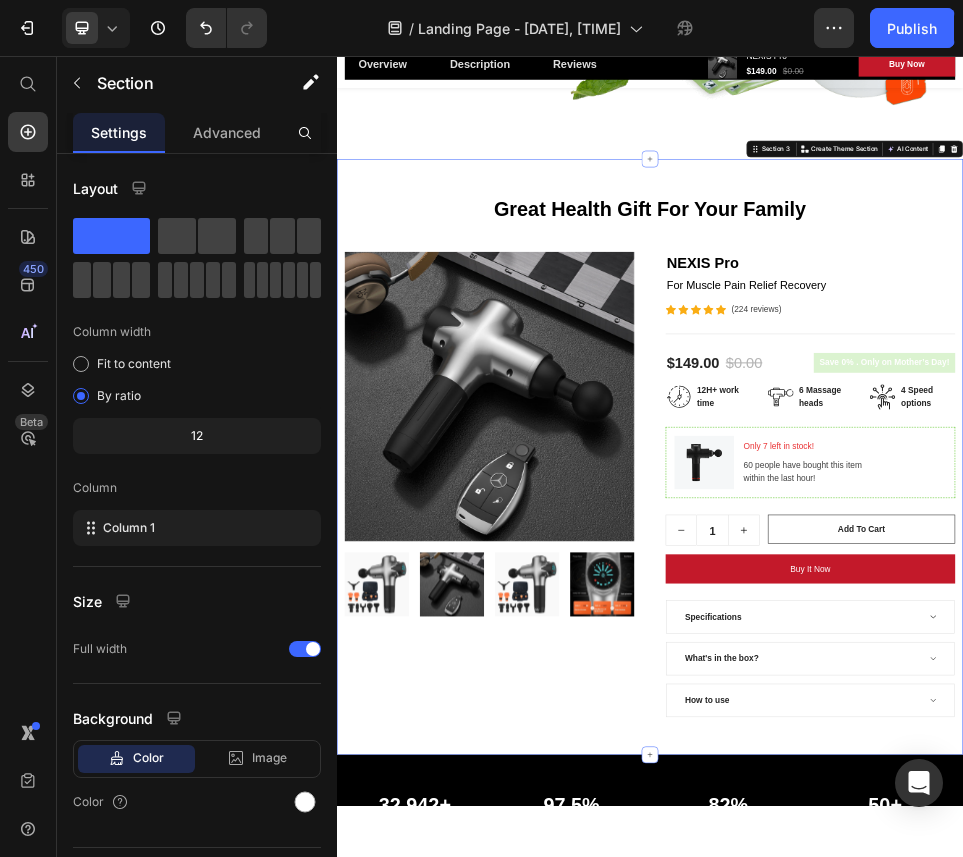 click on "Great Health Gift For Your Family Heading Row Product Images NEXIS Pro (P) Title For Muscle Pain Relief Recovery Text block Icon Icon Icon Icon Icon Icon List Hoz (224 reviews) Text block Row Title Line $149.00 (P) Price $0.00 (P) Price Row Image 12H+ work time Text block Row Image 6 Massage heads Text block Row Image 4 Speed options Text block Row Row Image Only 7 left in stock! Text block 60 people have bought this item within the last hour! Text block Row [REDACTED] (P) Quantity add to cart (P) Cart Button Row buy it now (P) Dynamic Checkout Specifications What's in the box? How to use Accordion Product Section 3 You can create reusable sections Create Theme Section AI Content Write with GemAI What would you like to describe here? Tone and Voice Persuasive" at bounding box center [937, 838] 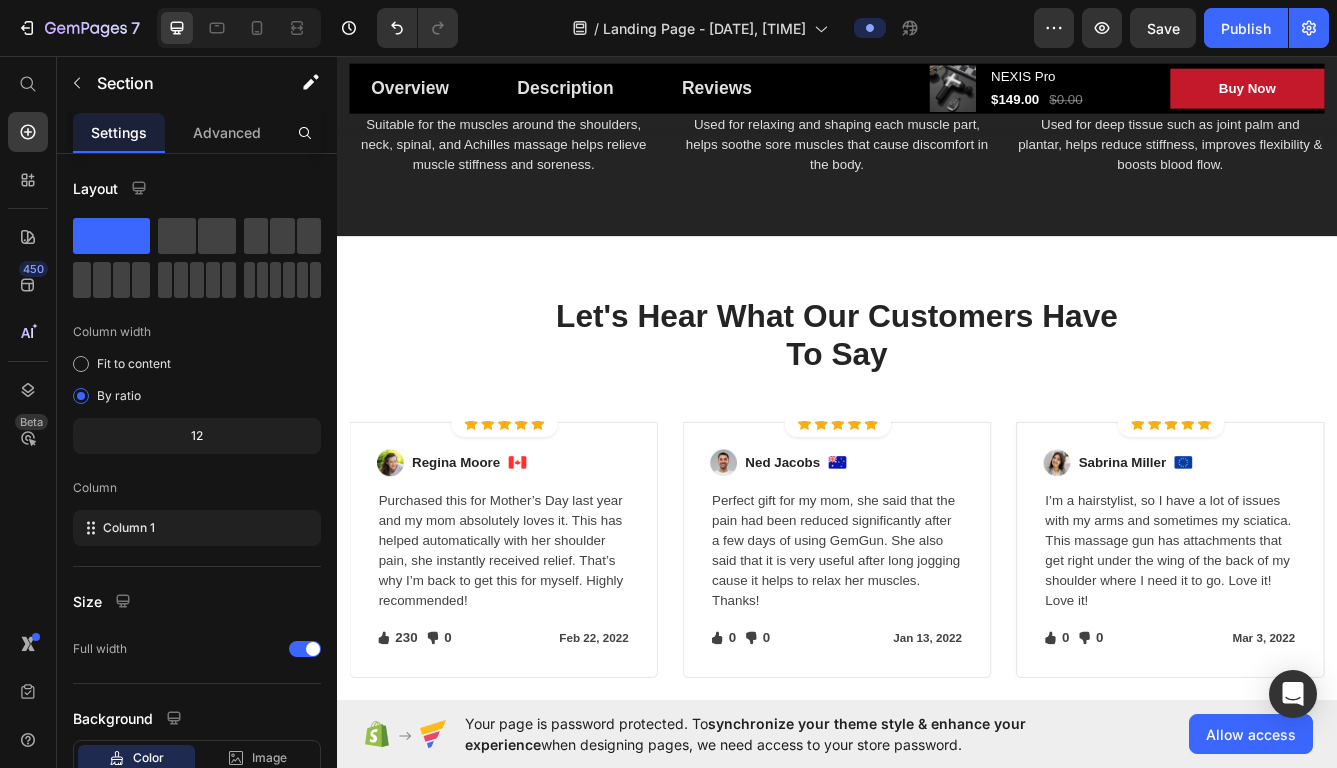 scroll, scrollTop: 4603, scrollLeft: 0, axis: vertical 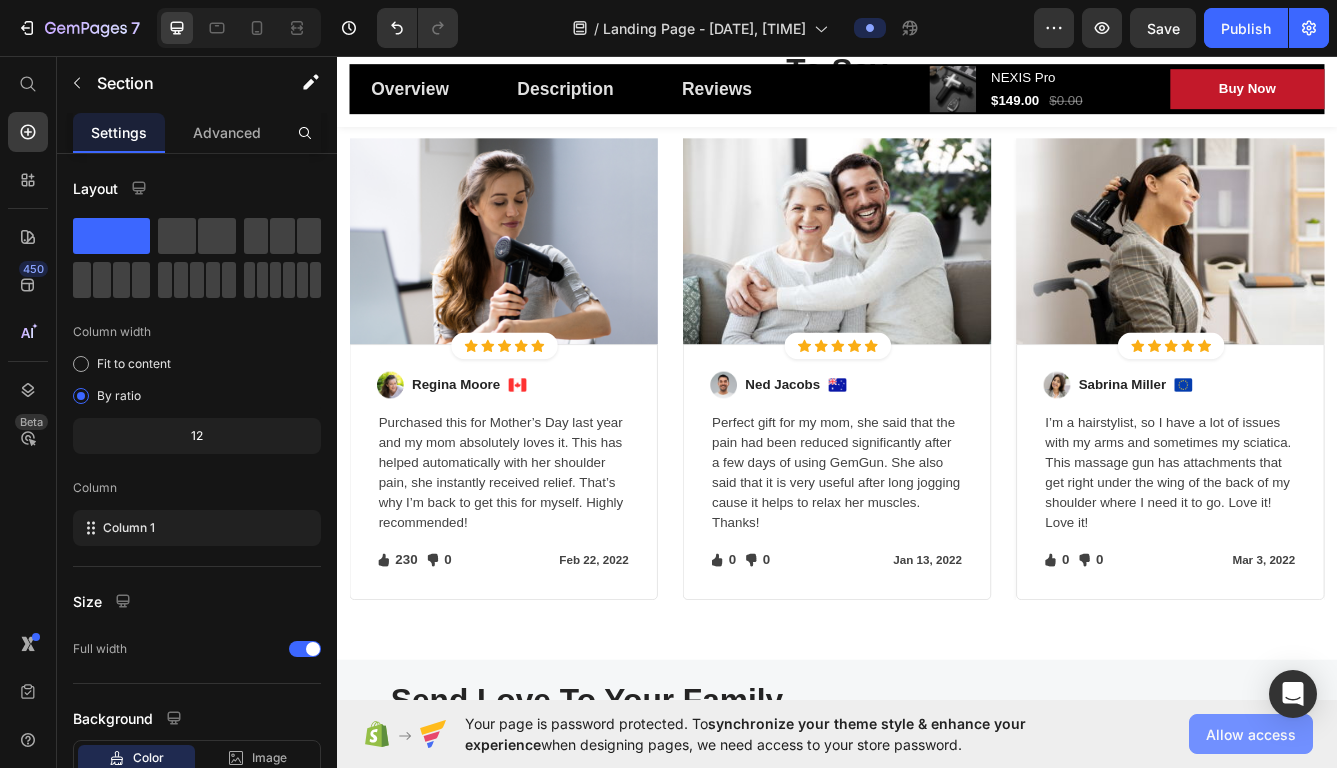 click on "Allow access" 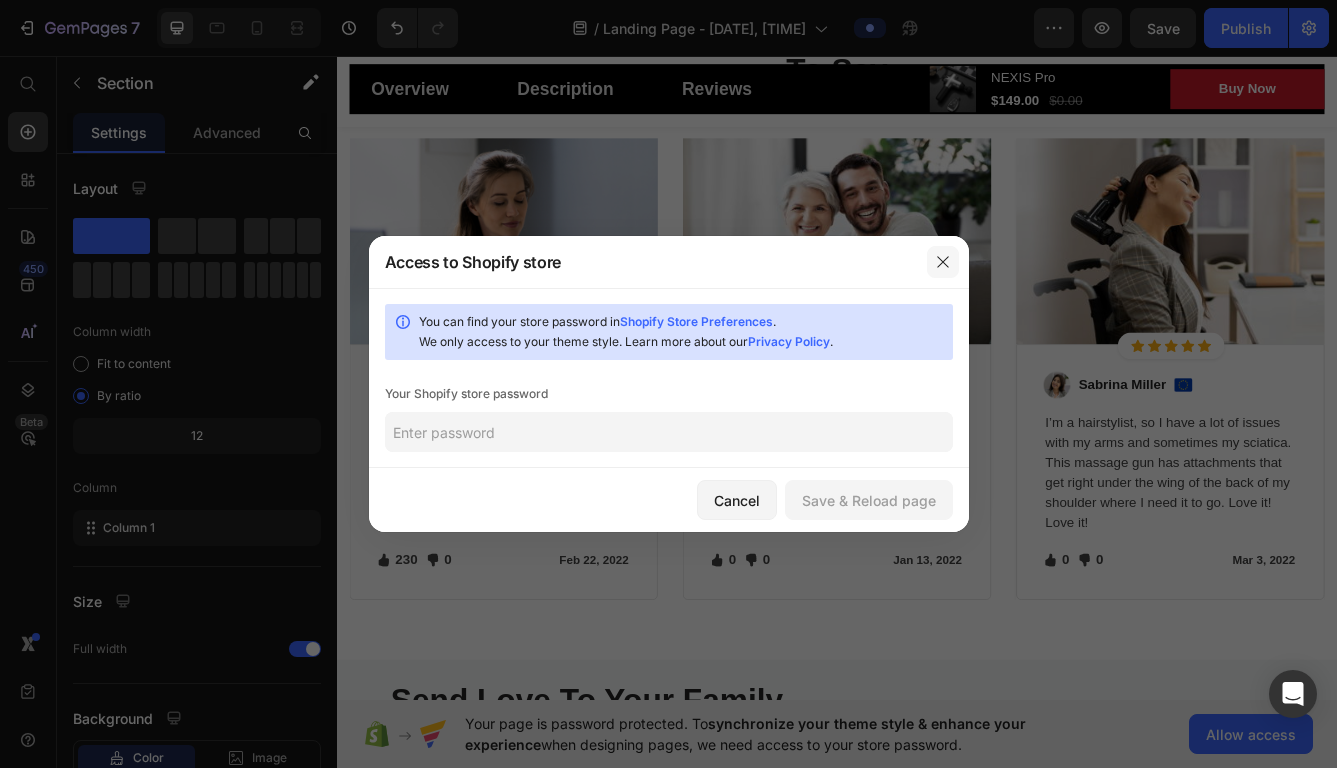 click at bounding box center [943, 262] 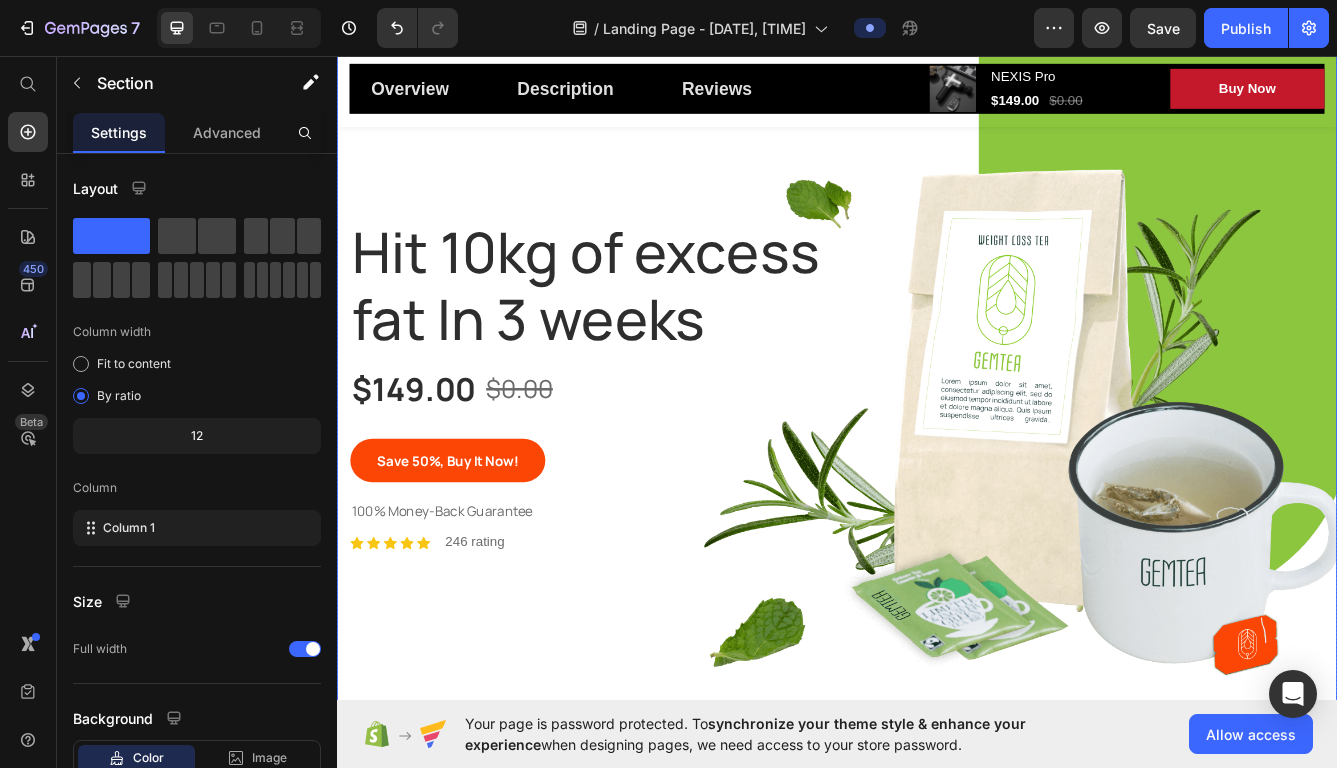 scroll, scrollTop: 417, scrollLeft: 0, axis: vertical 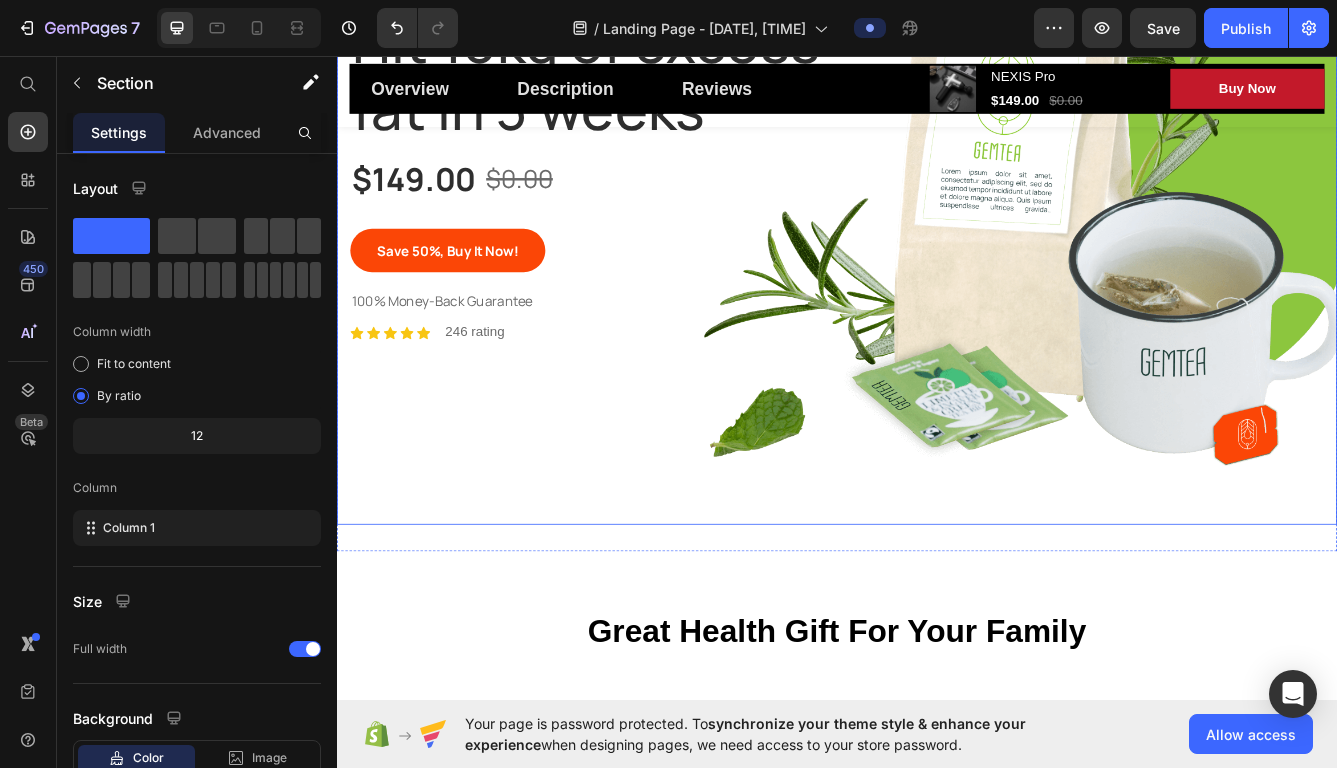 click on "Hit 10kg of excess fat In 3 weeks Heading $149.00 Product Price $0.00 Product Price Row Save 50%, Buy It Now! Product Cart Button Product 100% Money-Back Guarantee Text block                Icon                Icon                Icon                Icon                Icon Icon List Hoz 246 rating Text block Row Row" at bounding box center [937, 208] 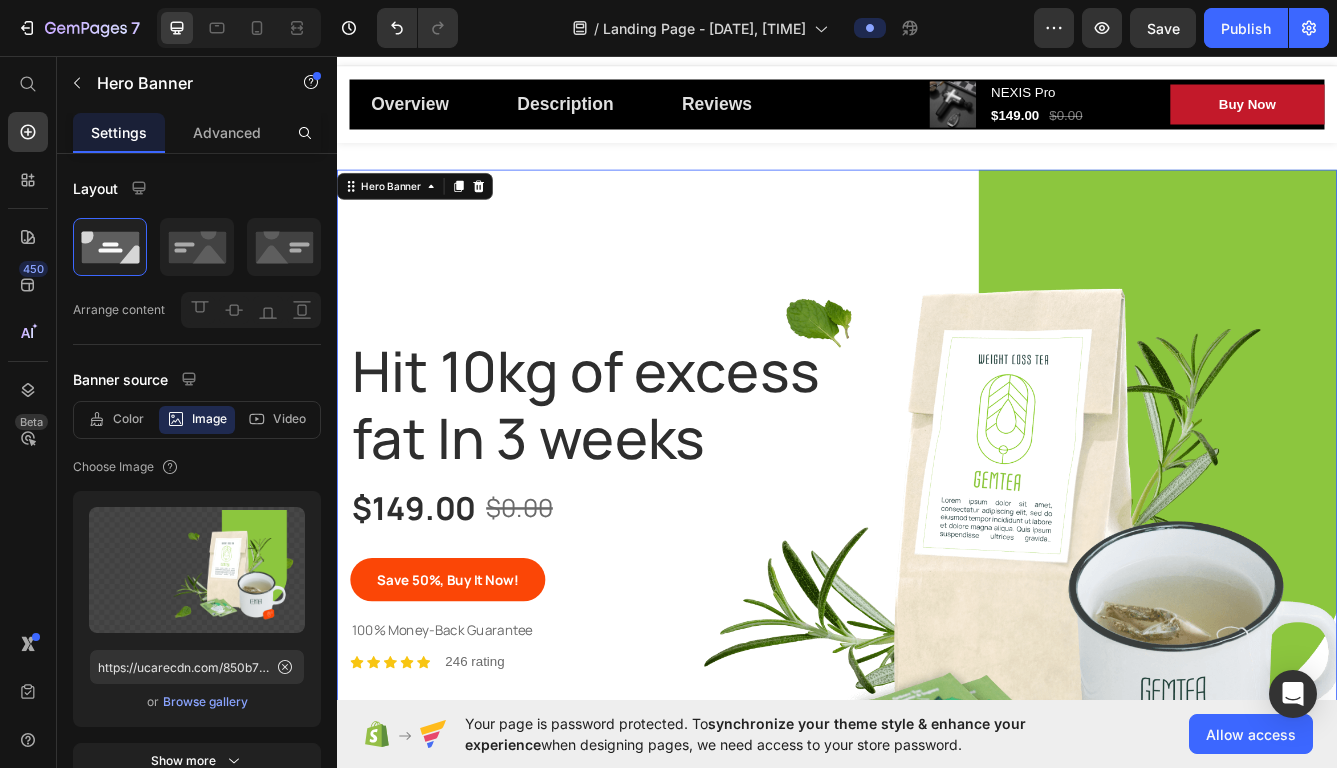 scroll, scrollTop: 0, scrollLeft: 0, axis: both 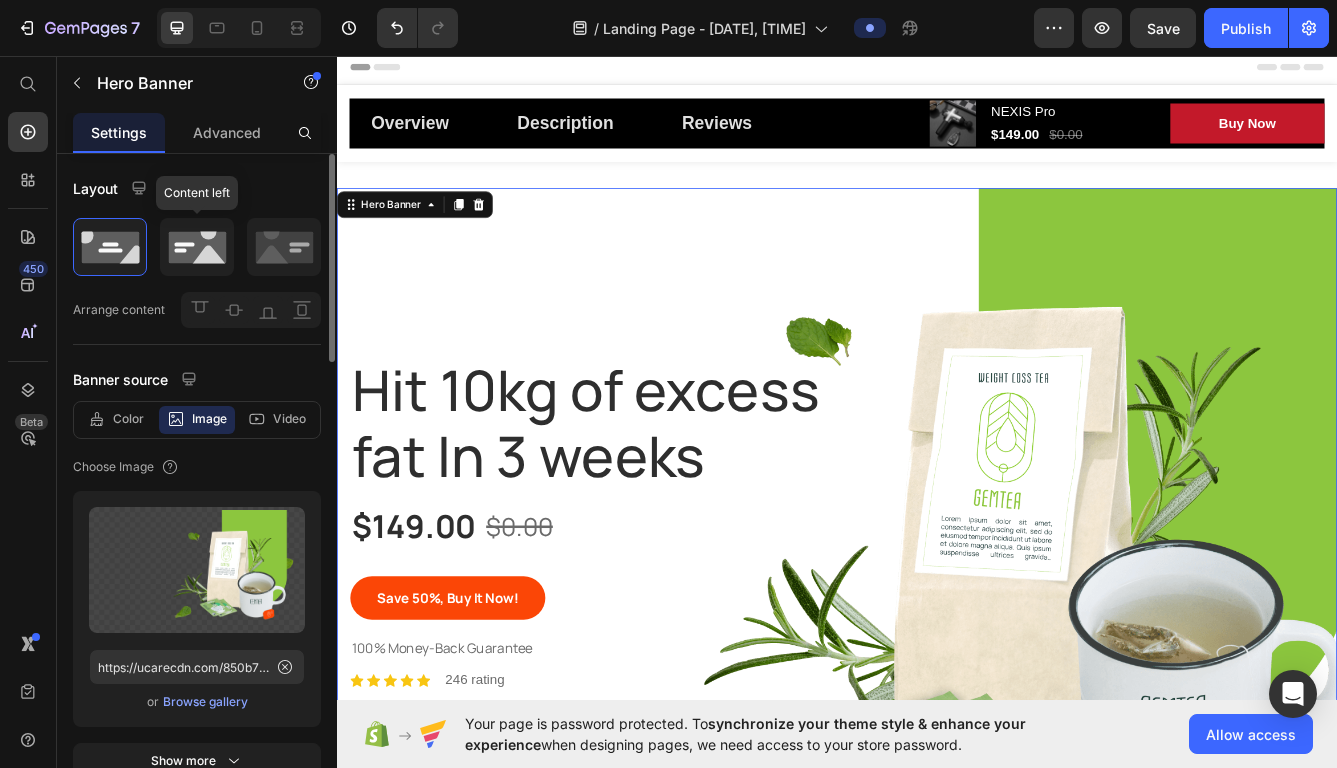 click 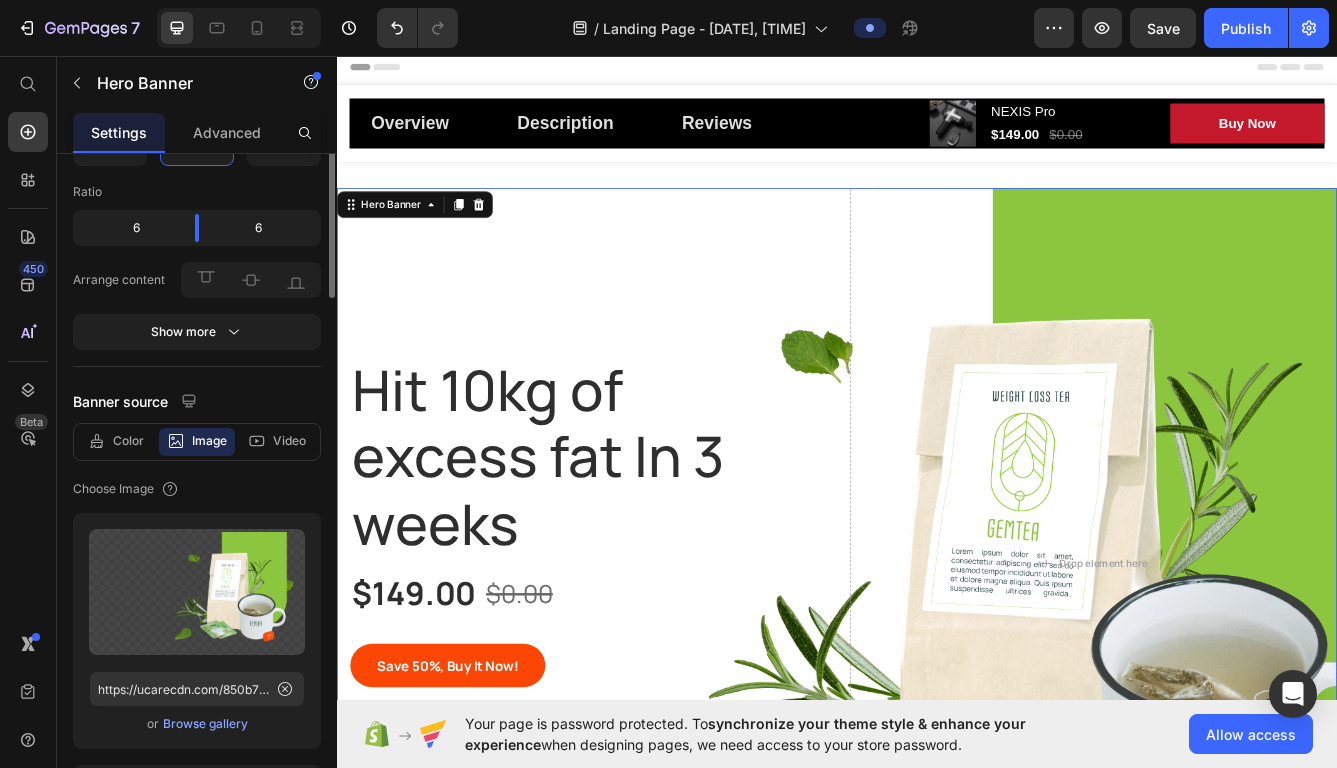 scroll, scrollTop: 0, scrollLeft: 0, axis: both 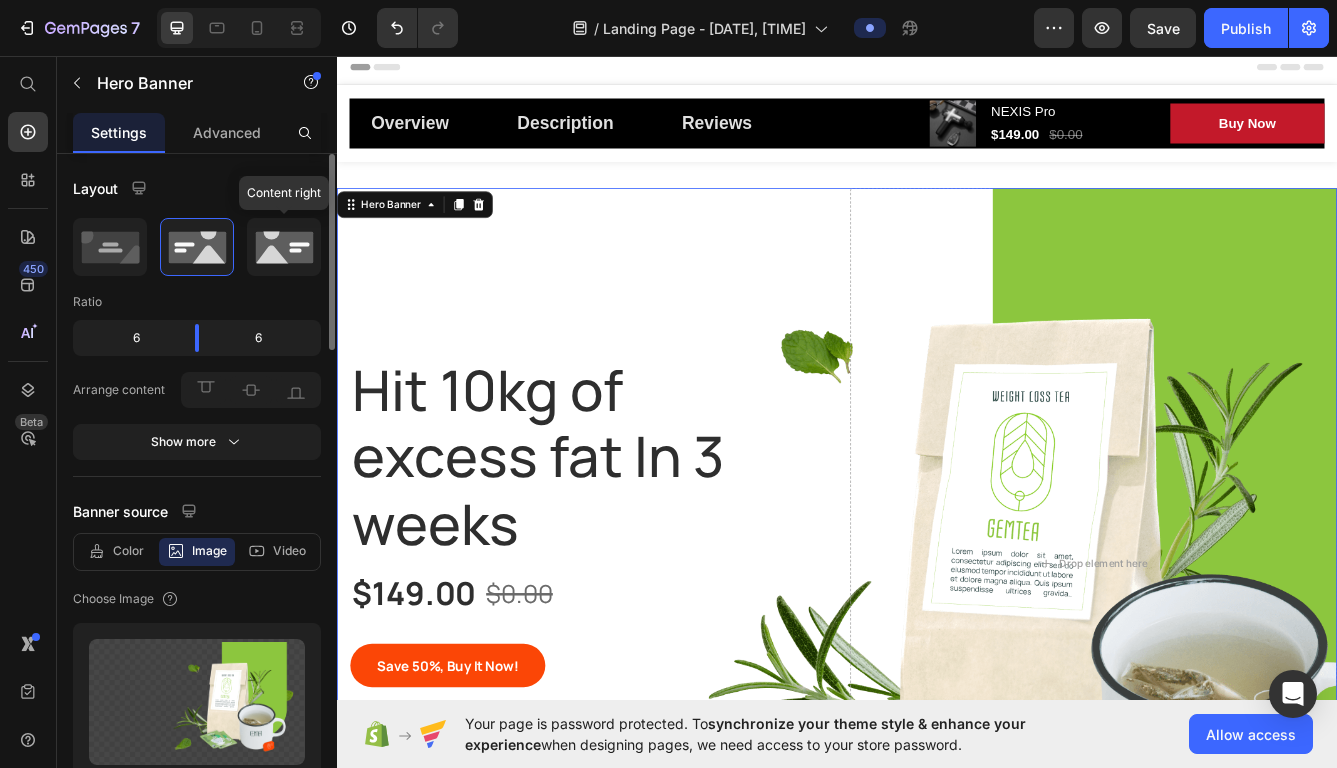 click 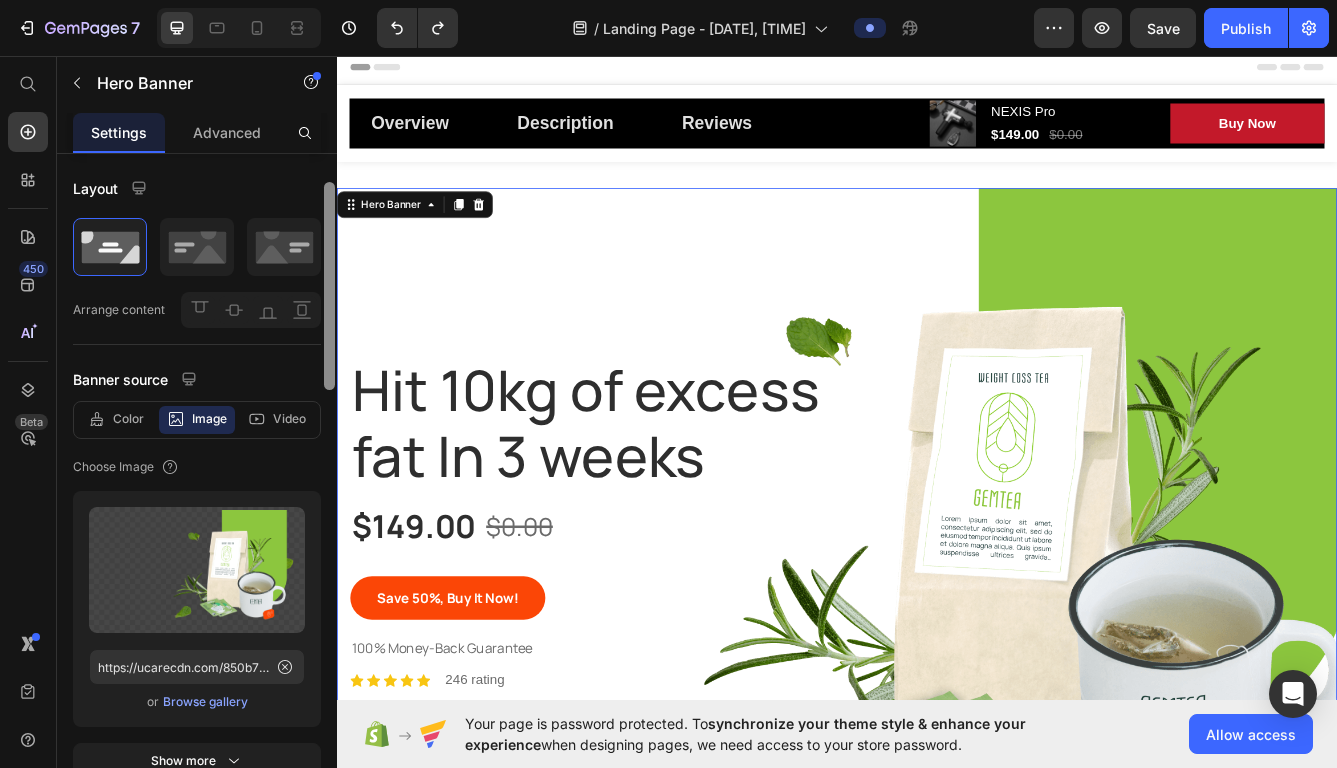 scroll, scrollTop: 45, scrollLeft: 0, axis: vertical 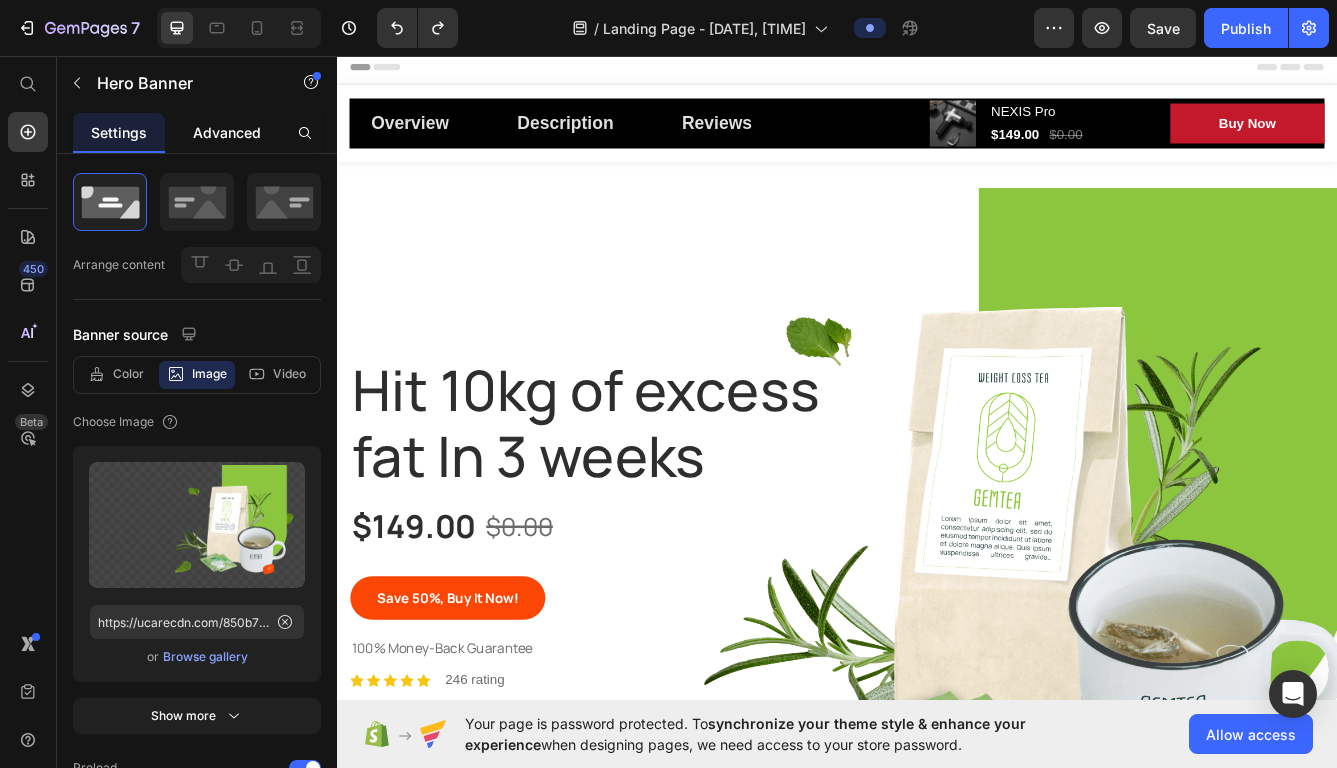 click on "Advanced" at bounding box center [227, 132] 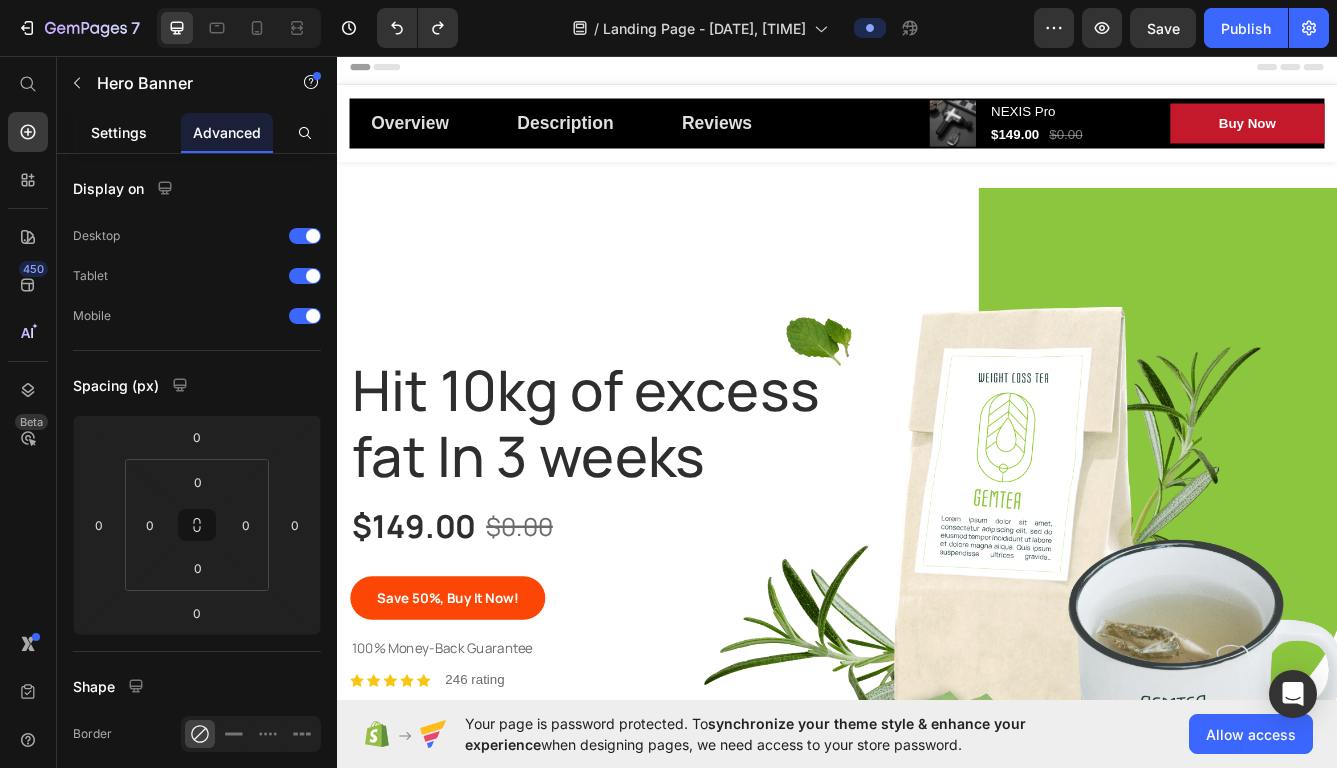 click on "Settings" at bounding box center (119, 132) 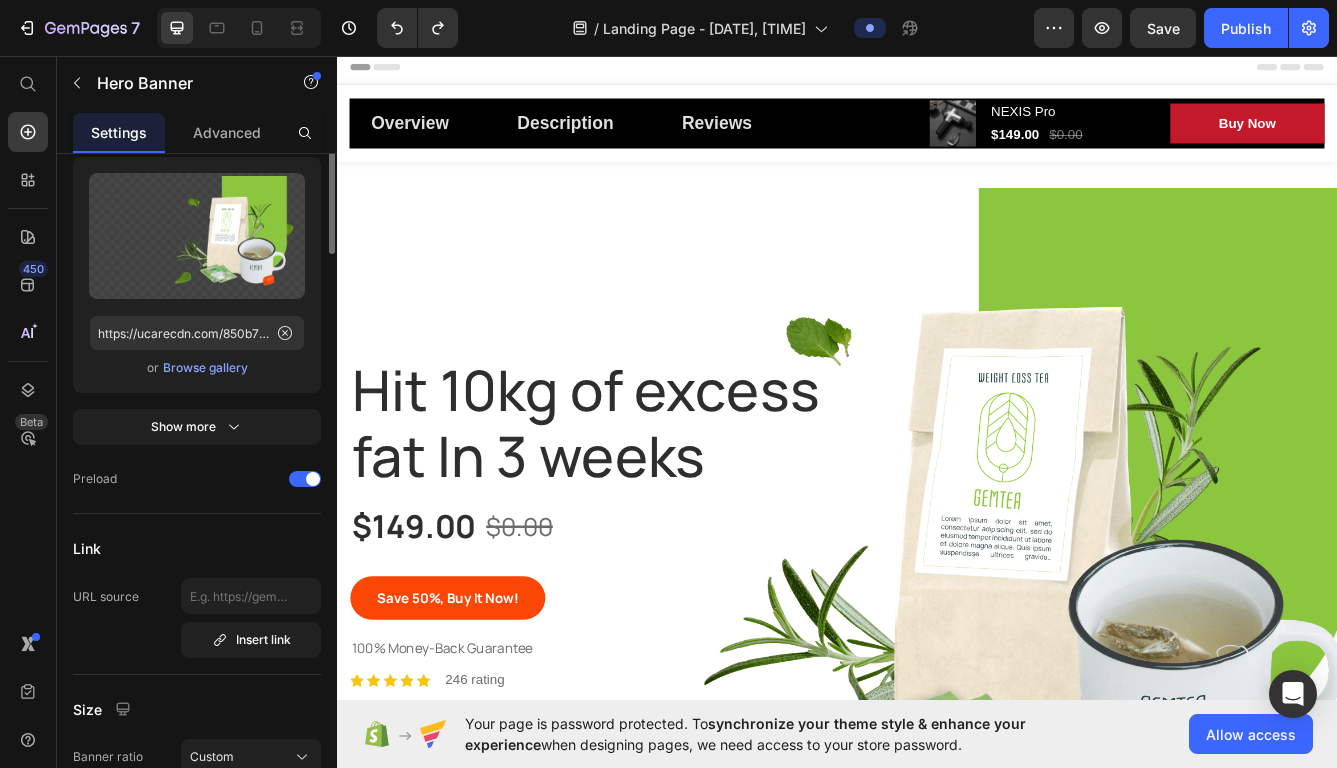 scroll, scrollTop: 0, scrollLeft: 0, axis: both 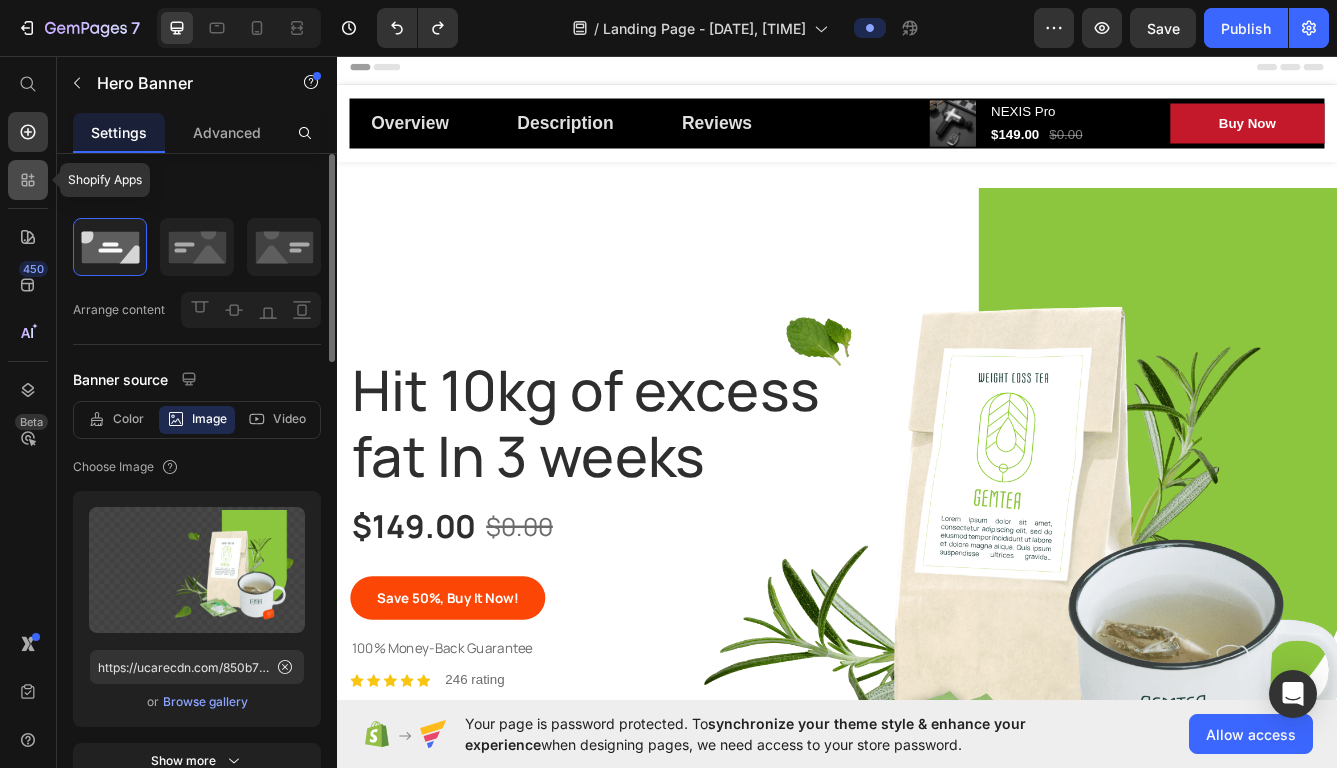 click 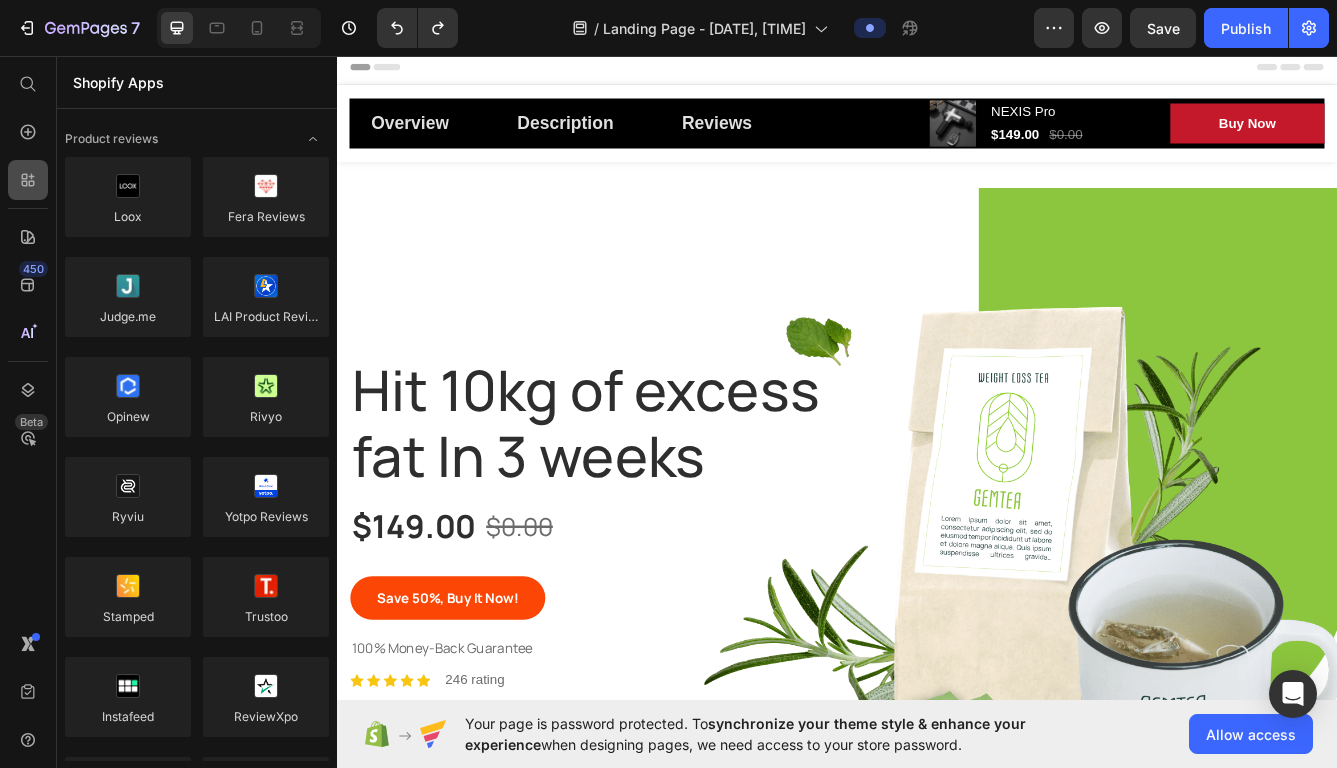 click 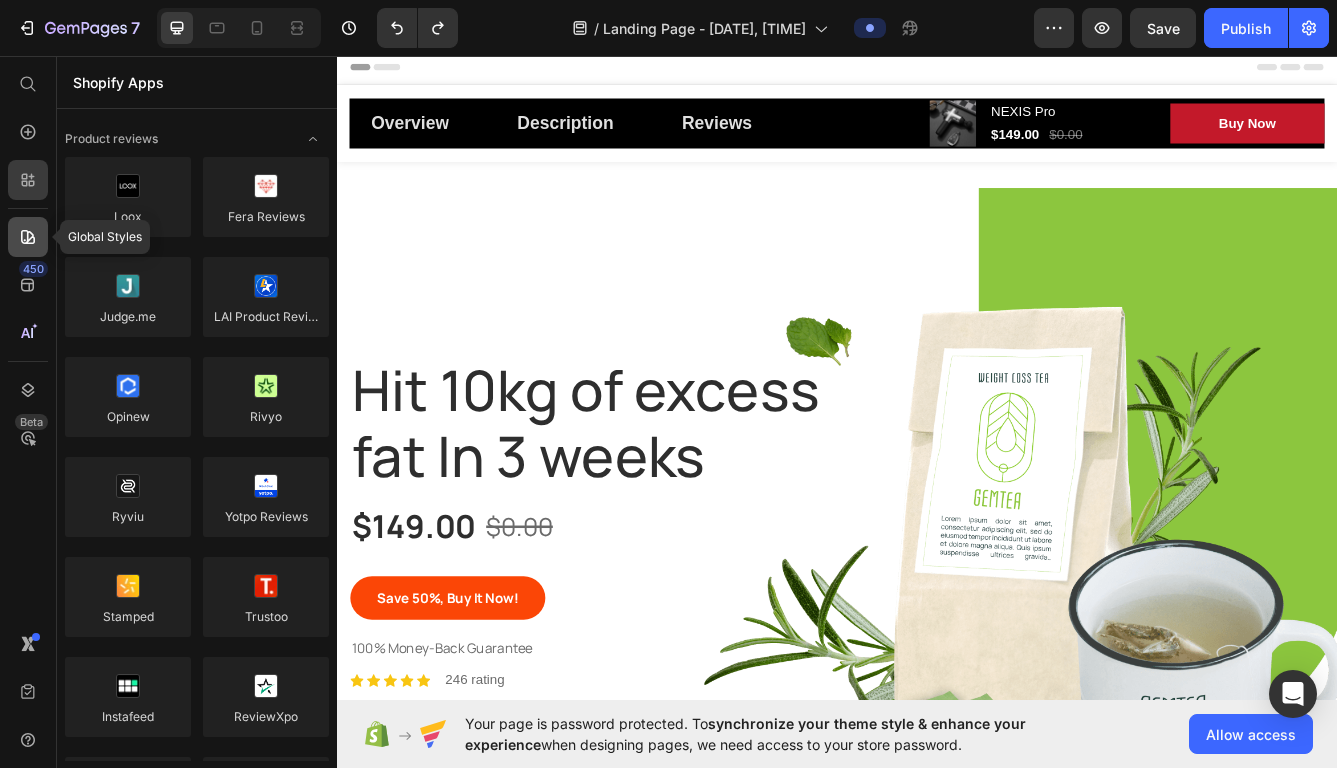 click 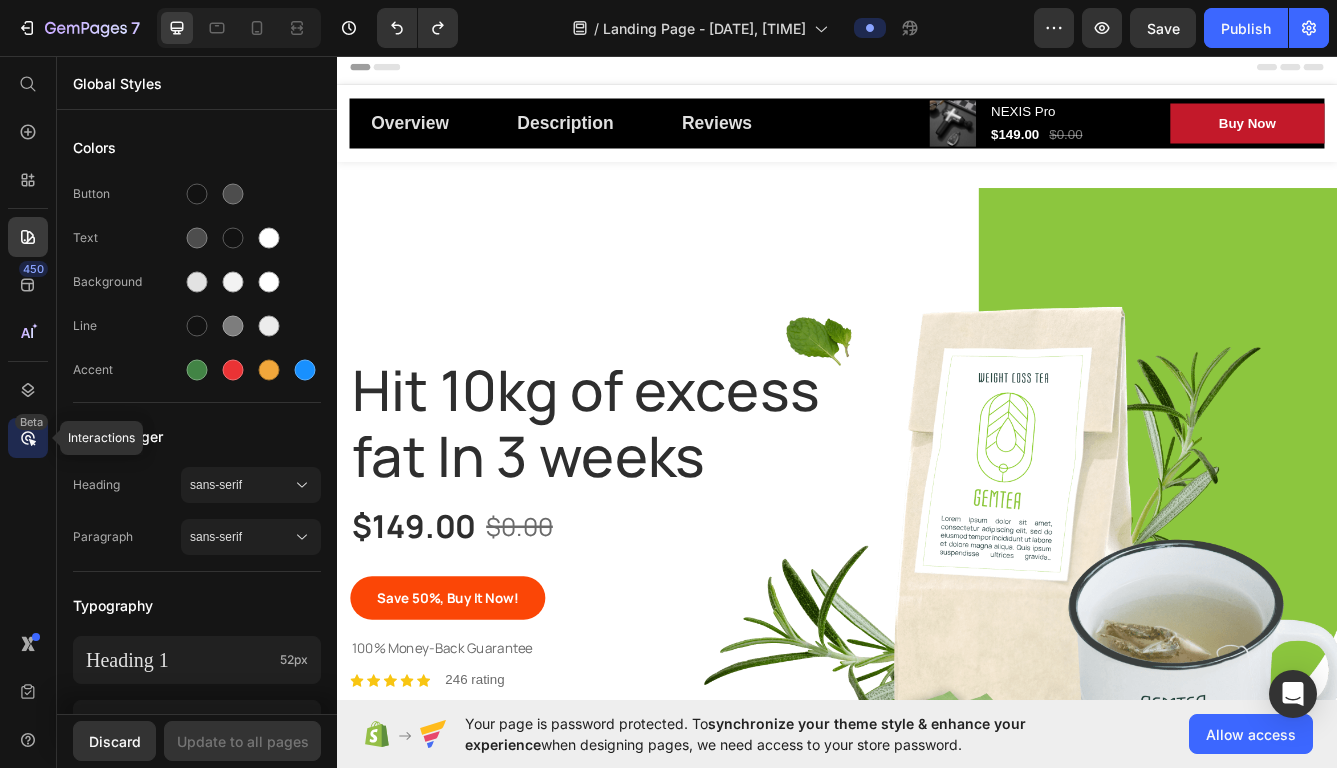 click 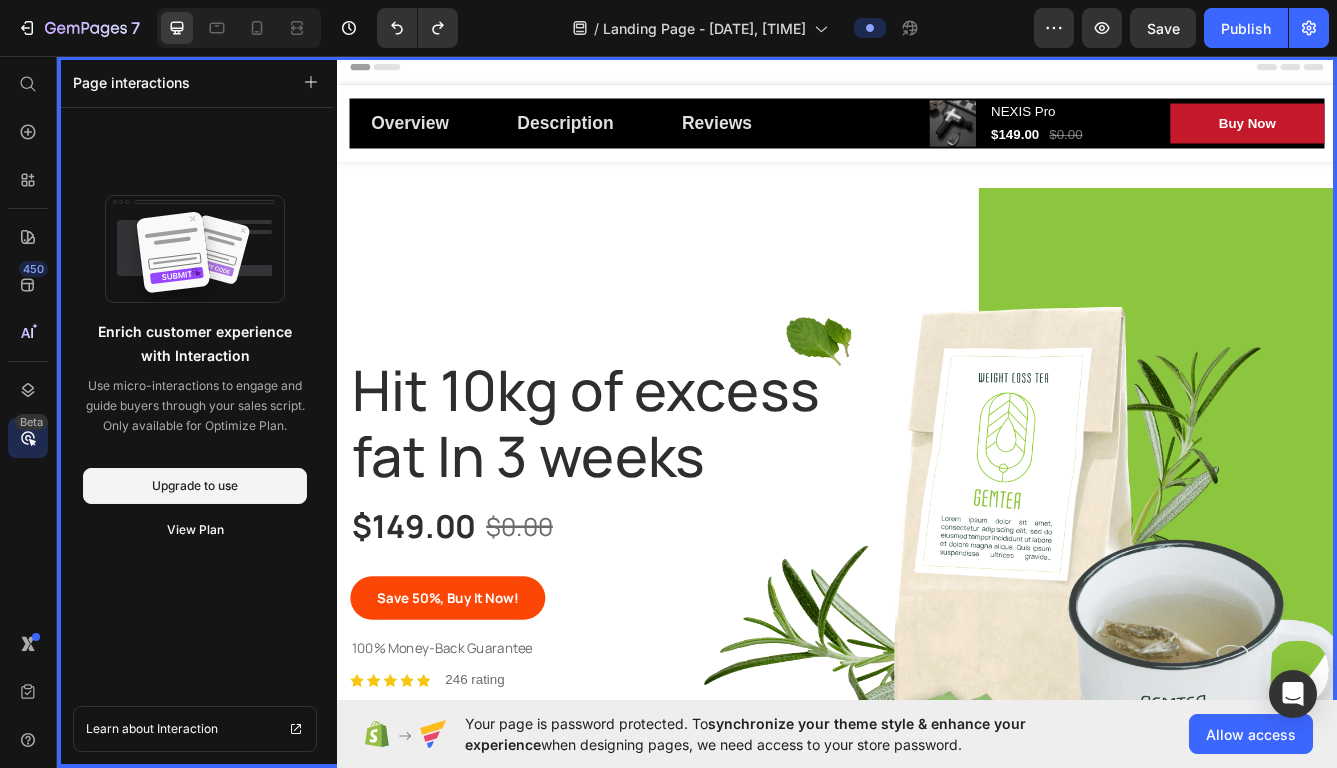 click 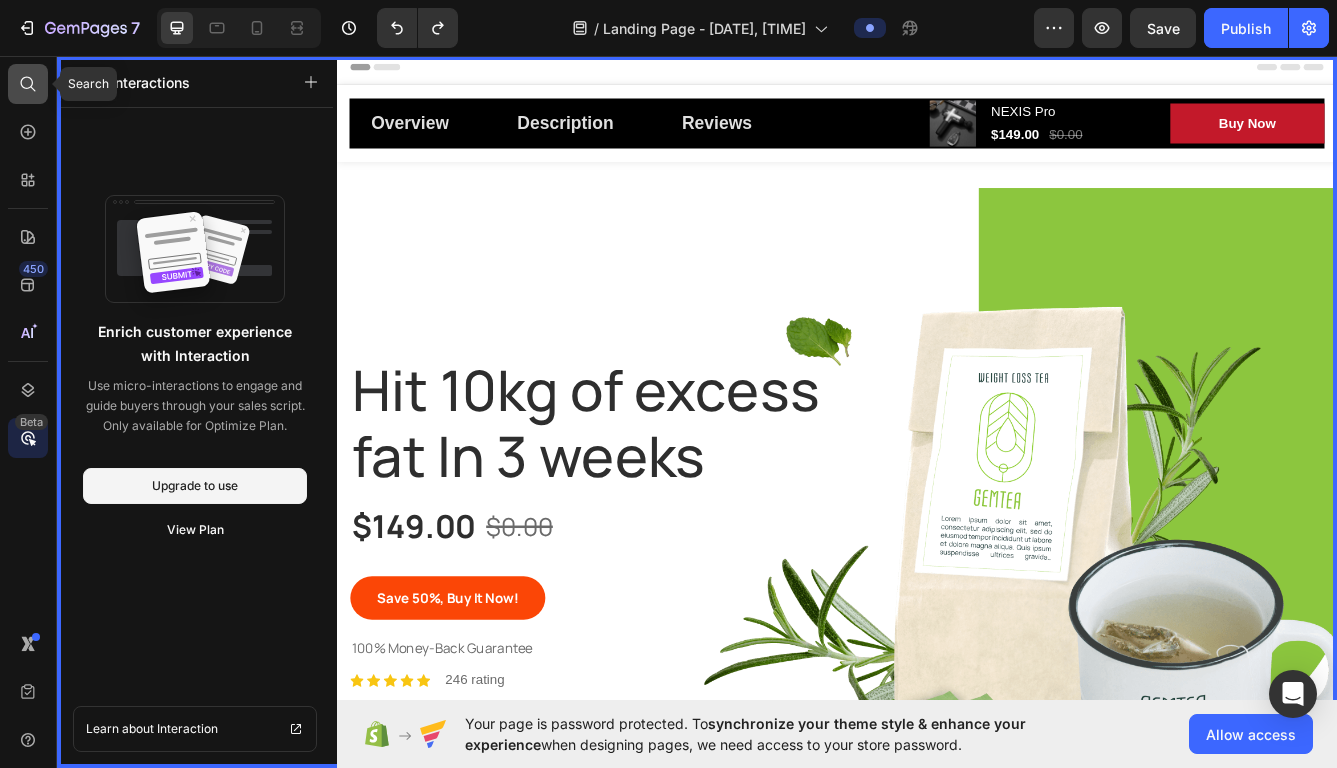 click 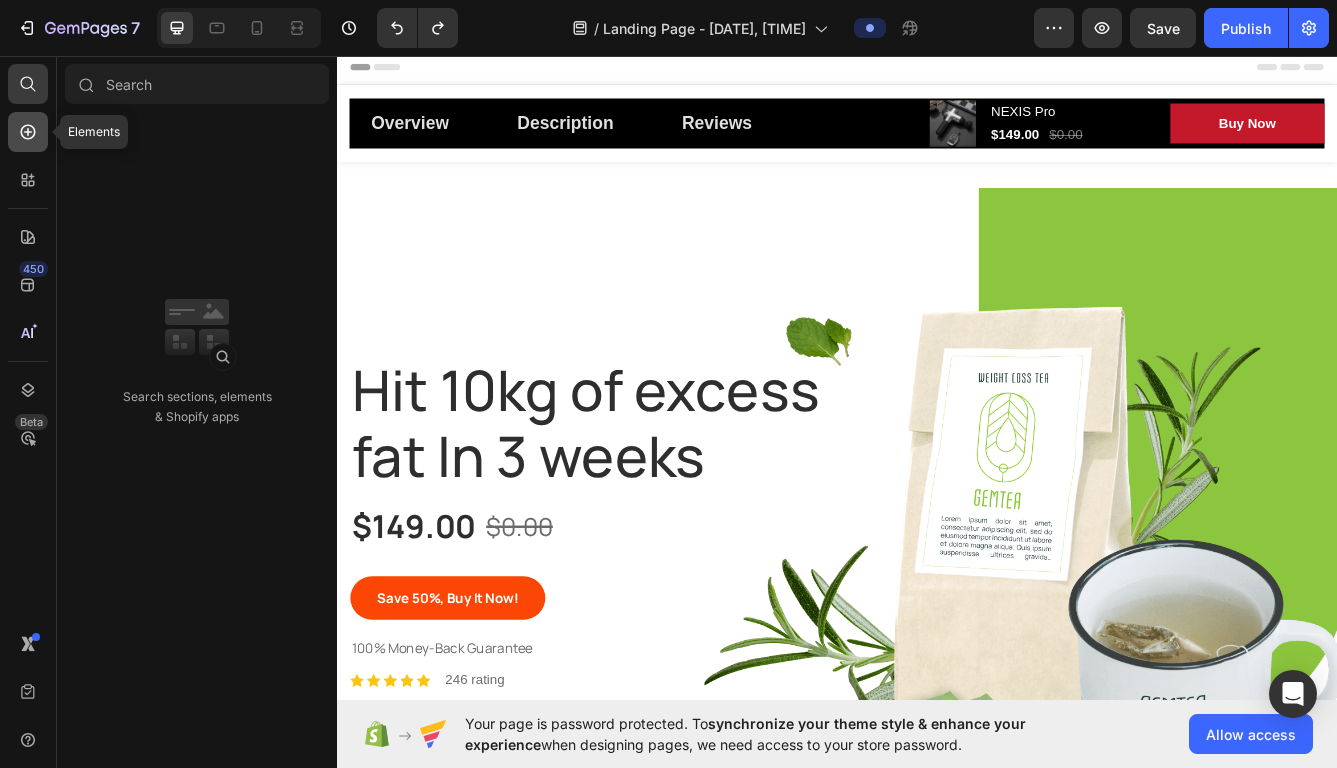 click 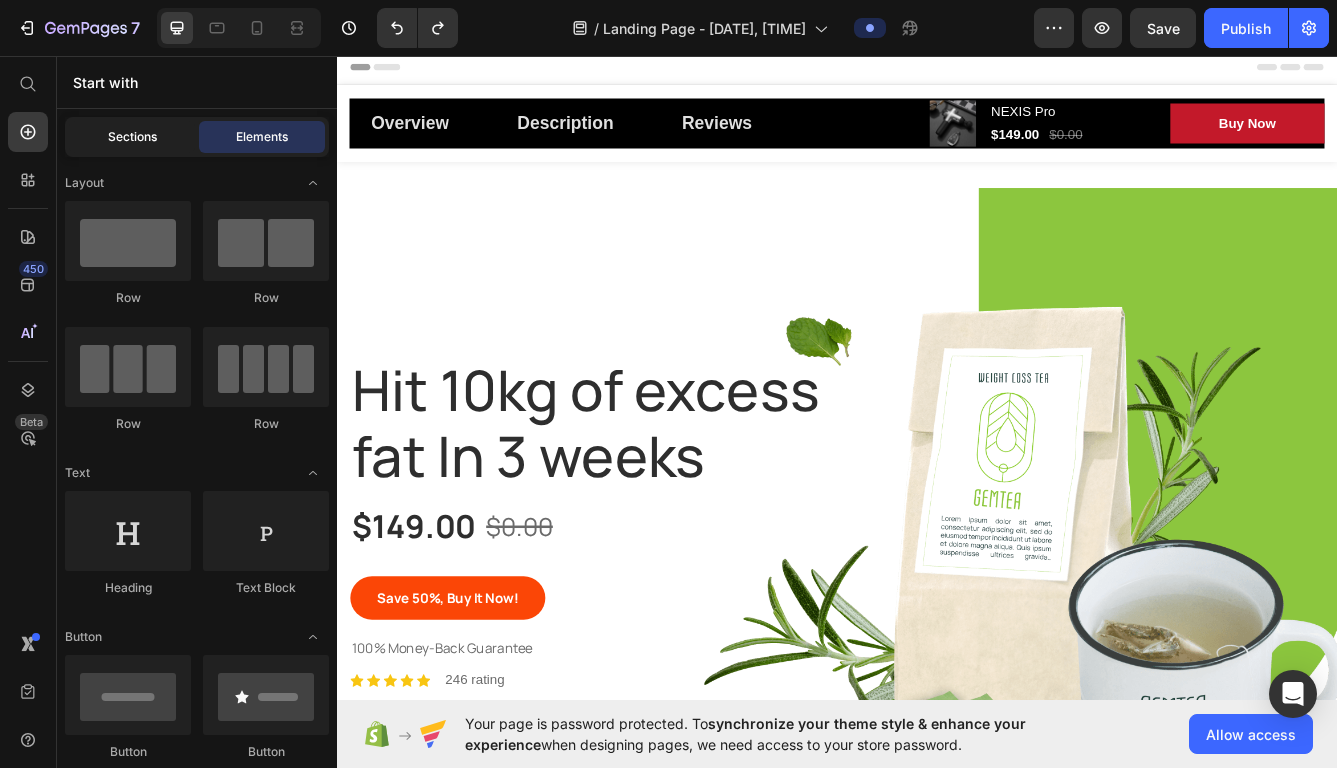 click on "Sections" at bounding box center [132, 137] 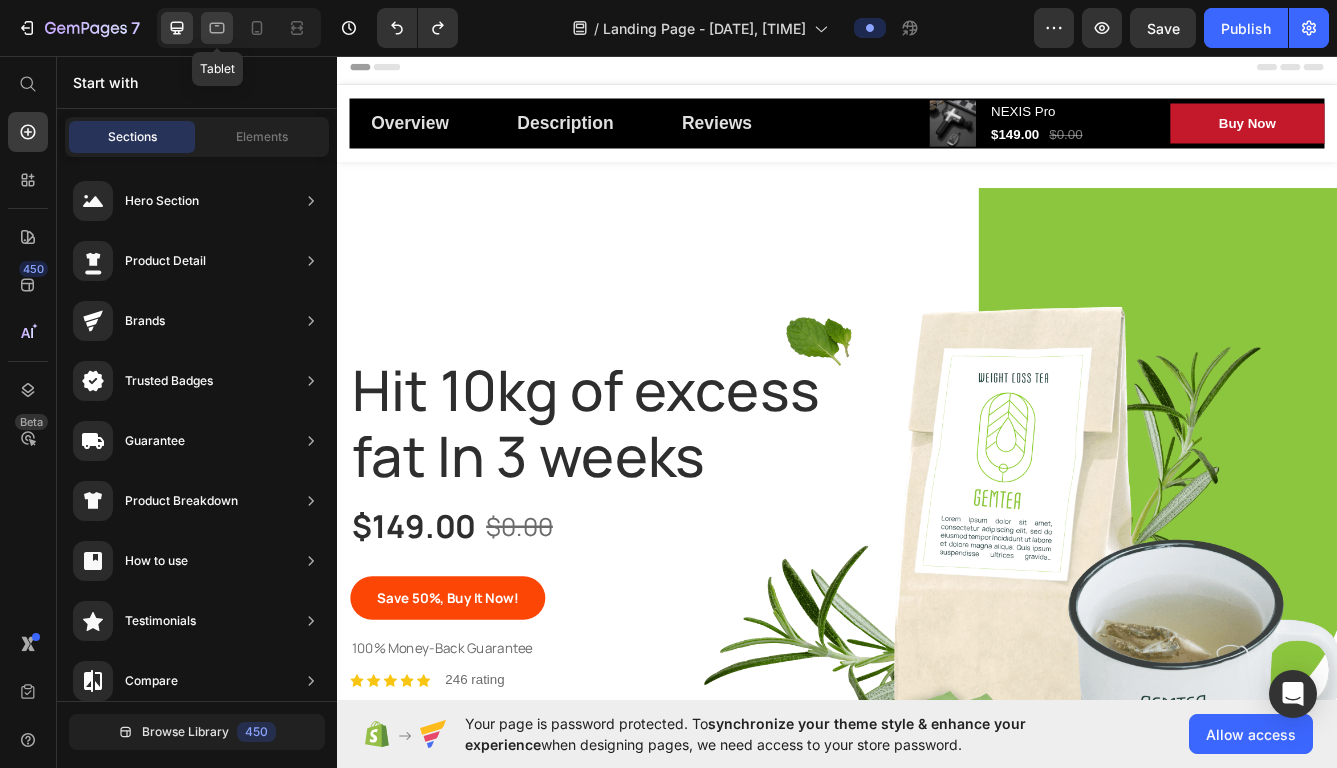 click 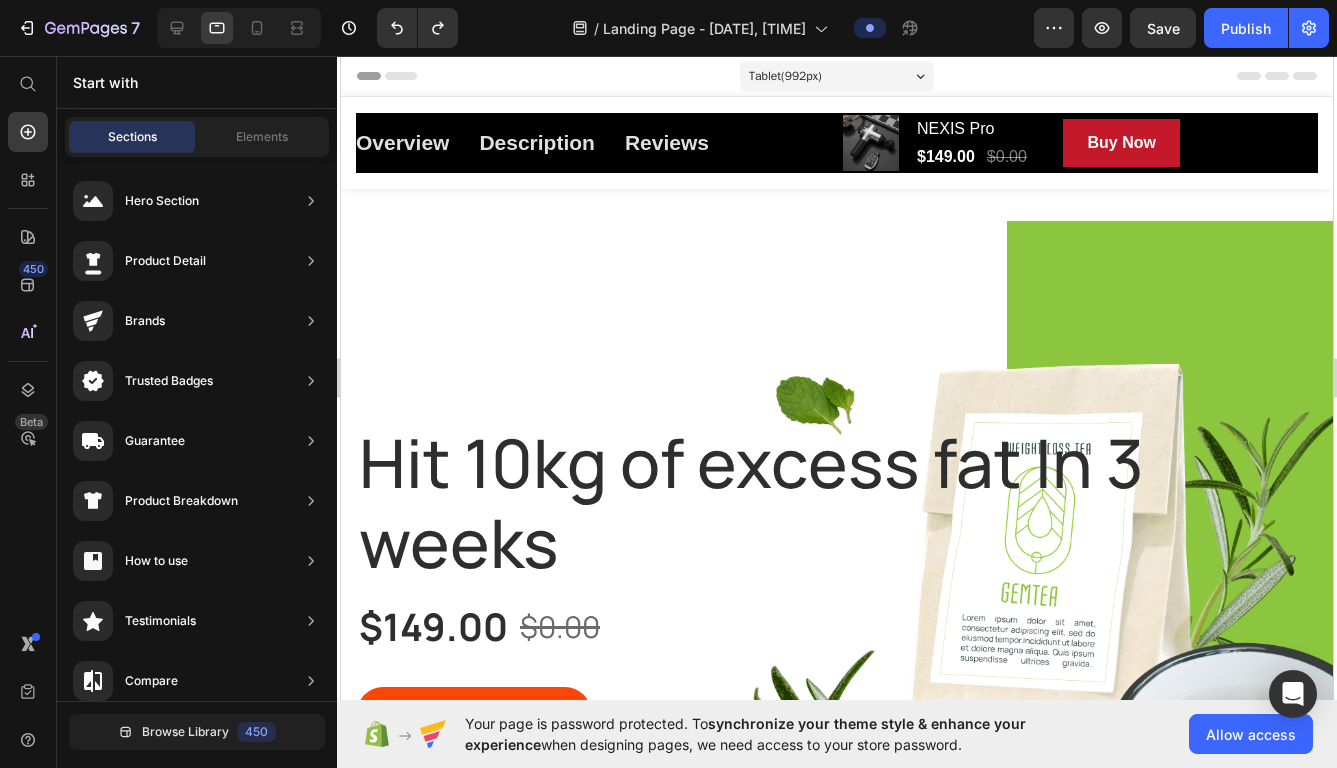 click at bounding box center [239, 28] 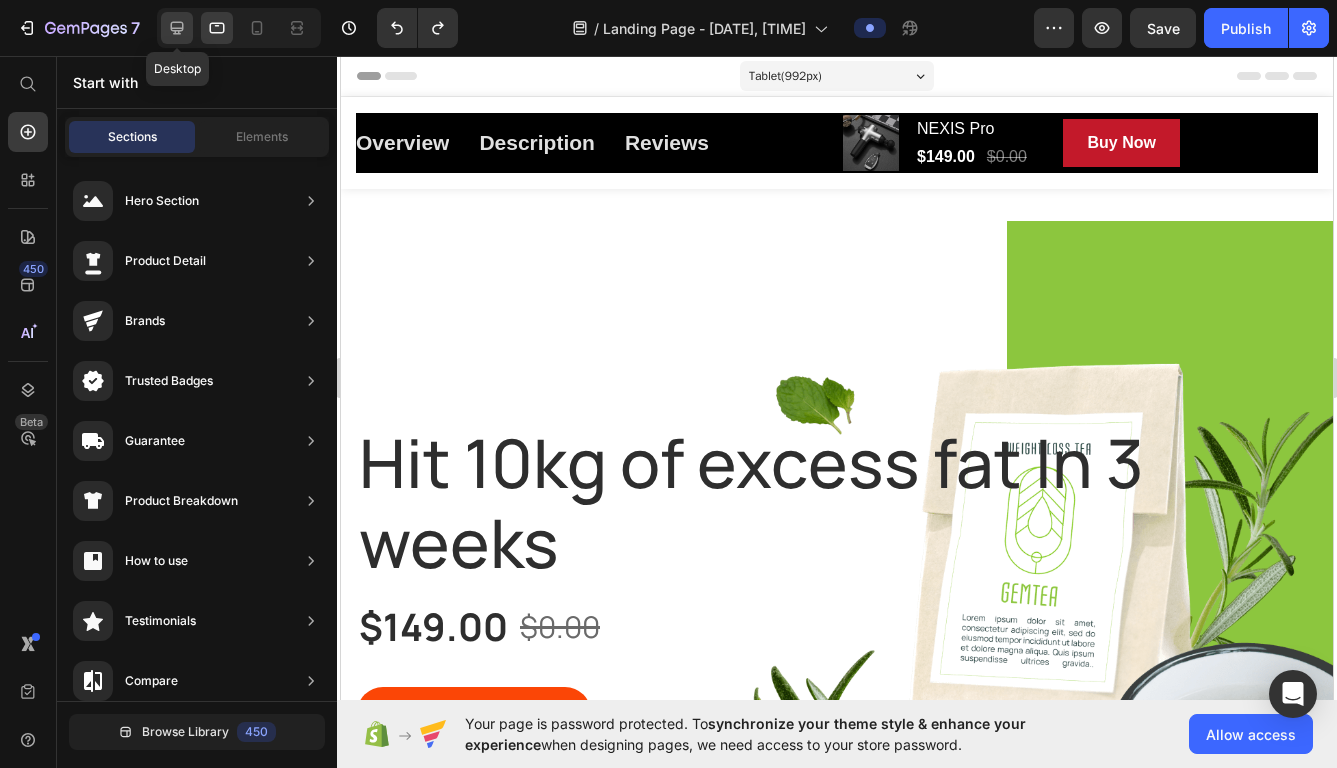 click 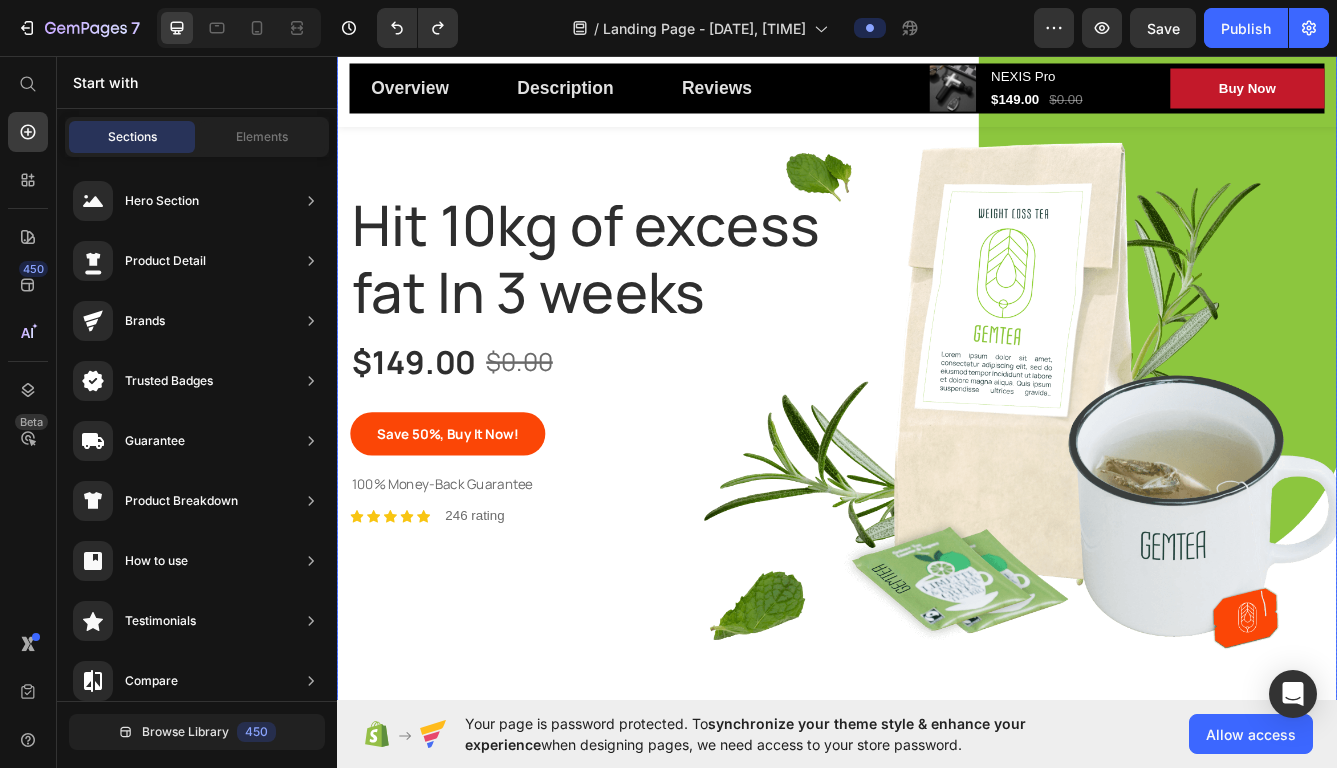 scroll, scrollTop: 211, scrollLeft: 0, axis: vertical 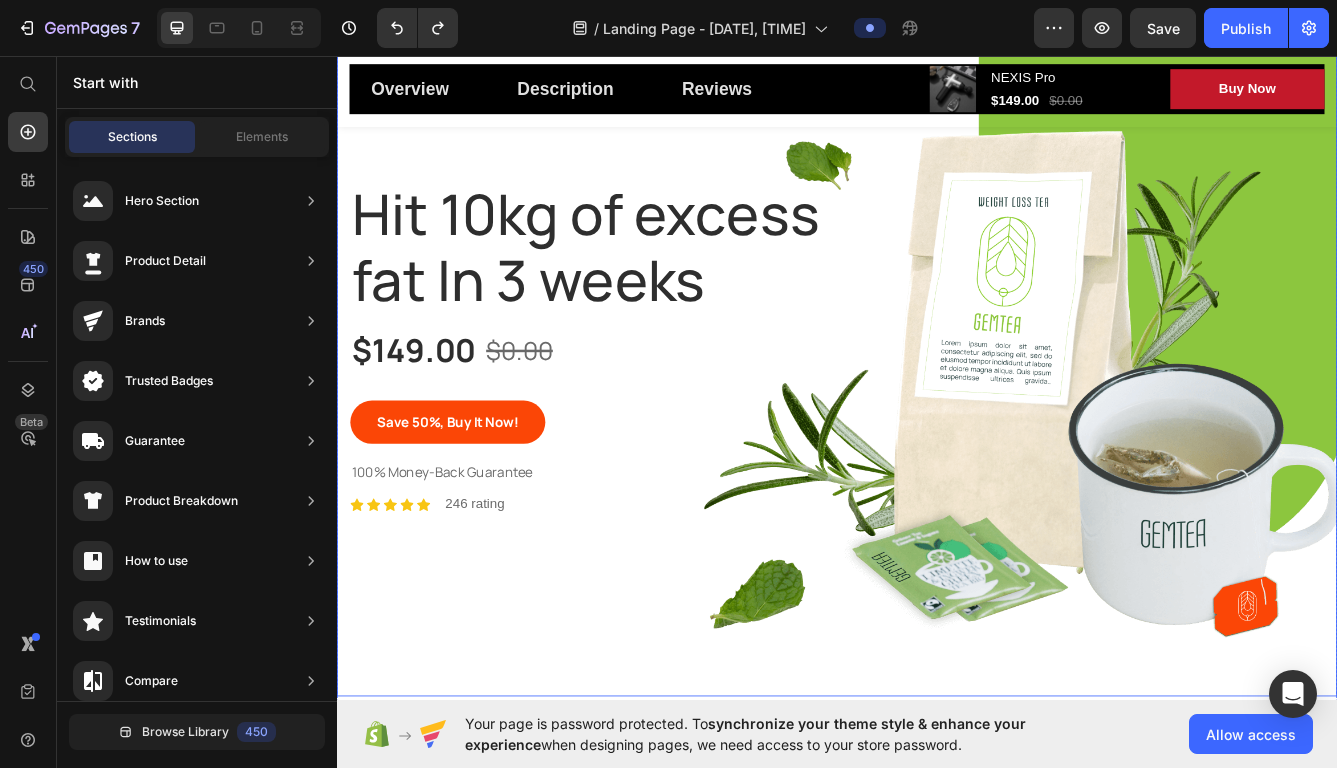 click on "Hit 10kg of excess fat In 3 weeks Heading $149.00 Product Price $0.00 Product Price Row Save 50%, Buy It Now! Product Cart Button Product 100% Money-Back Guarantee Text block                Icon                Icon                Icon                Icon                Icon Icon List Hoz 246 rating Text block Row Row" at bounding box center (937, 414) 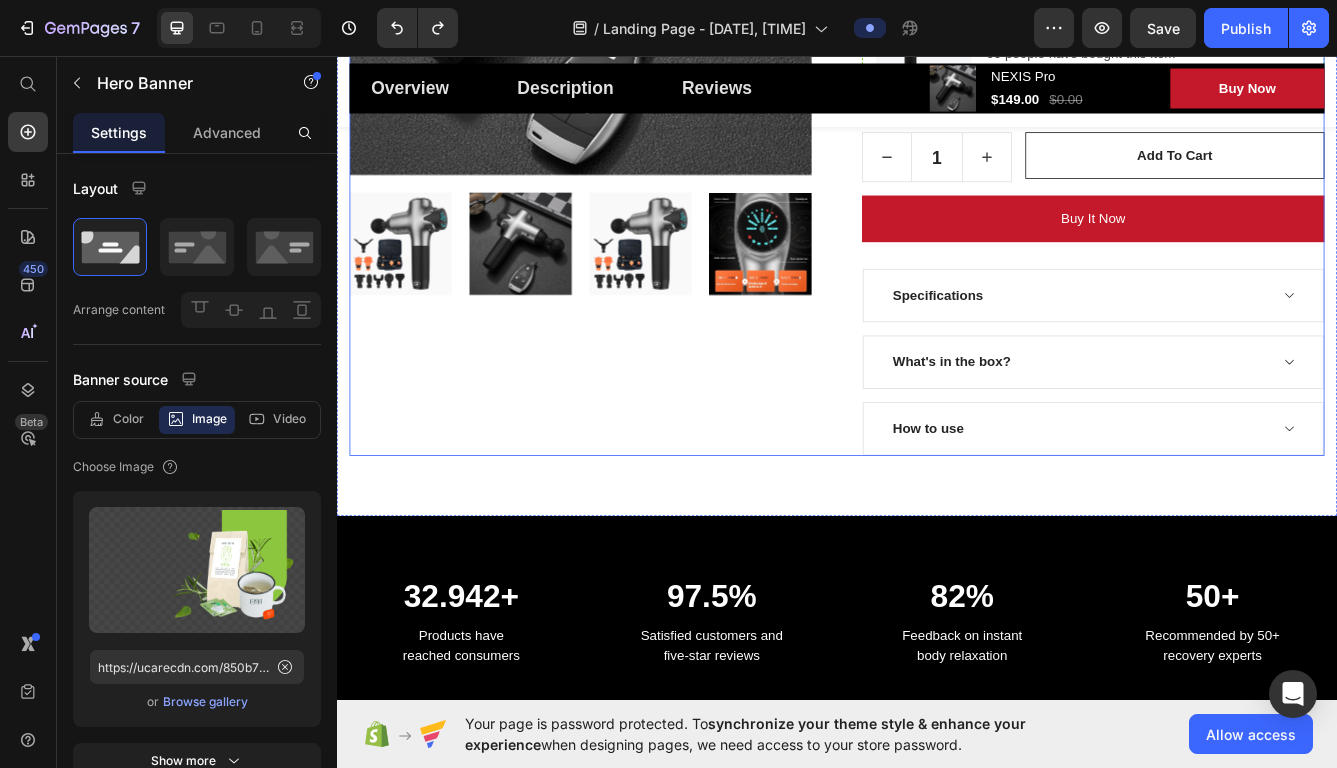 scroll, scrollTop: 1196, scrollLeft: 0, axis: vertical 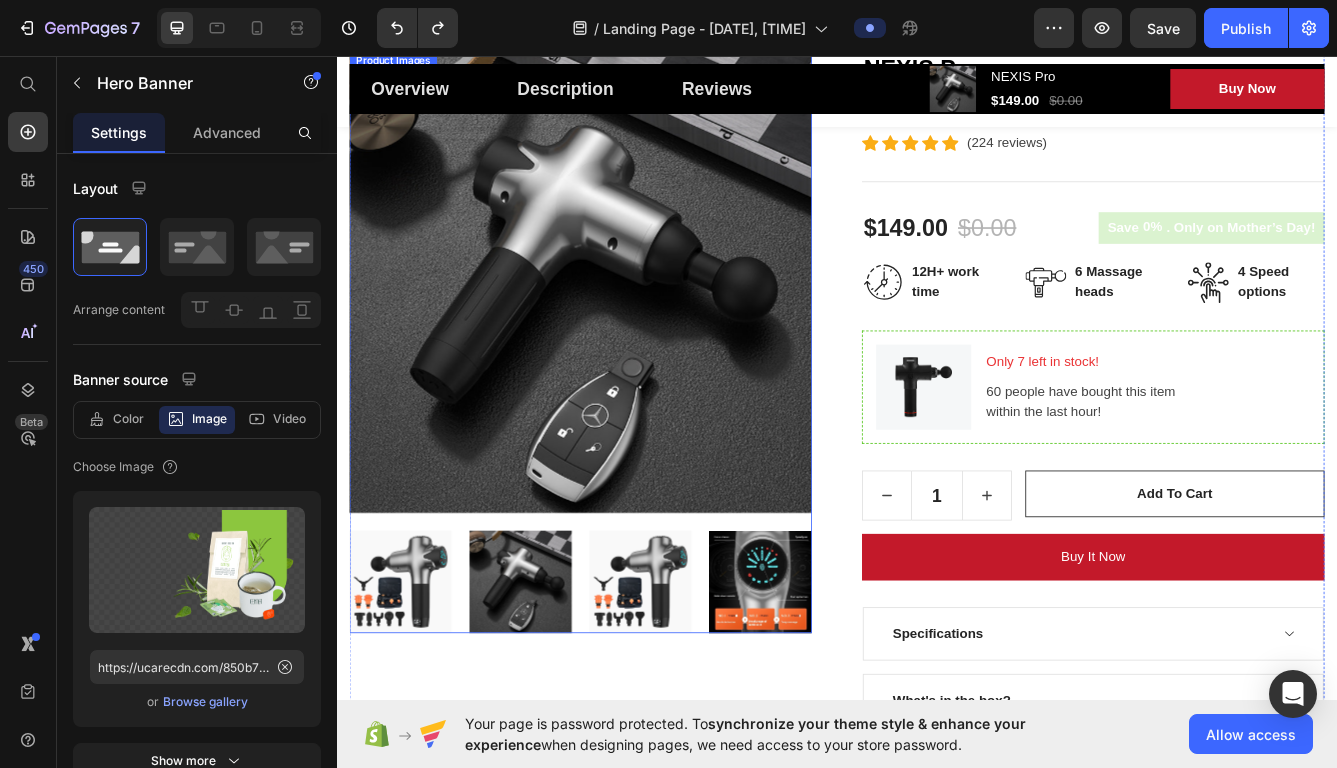 click at bounding box center (413, 687) 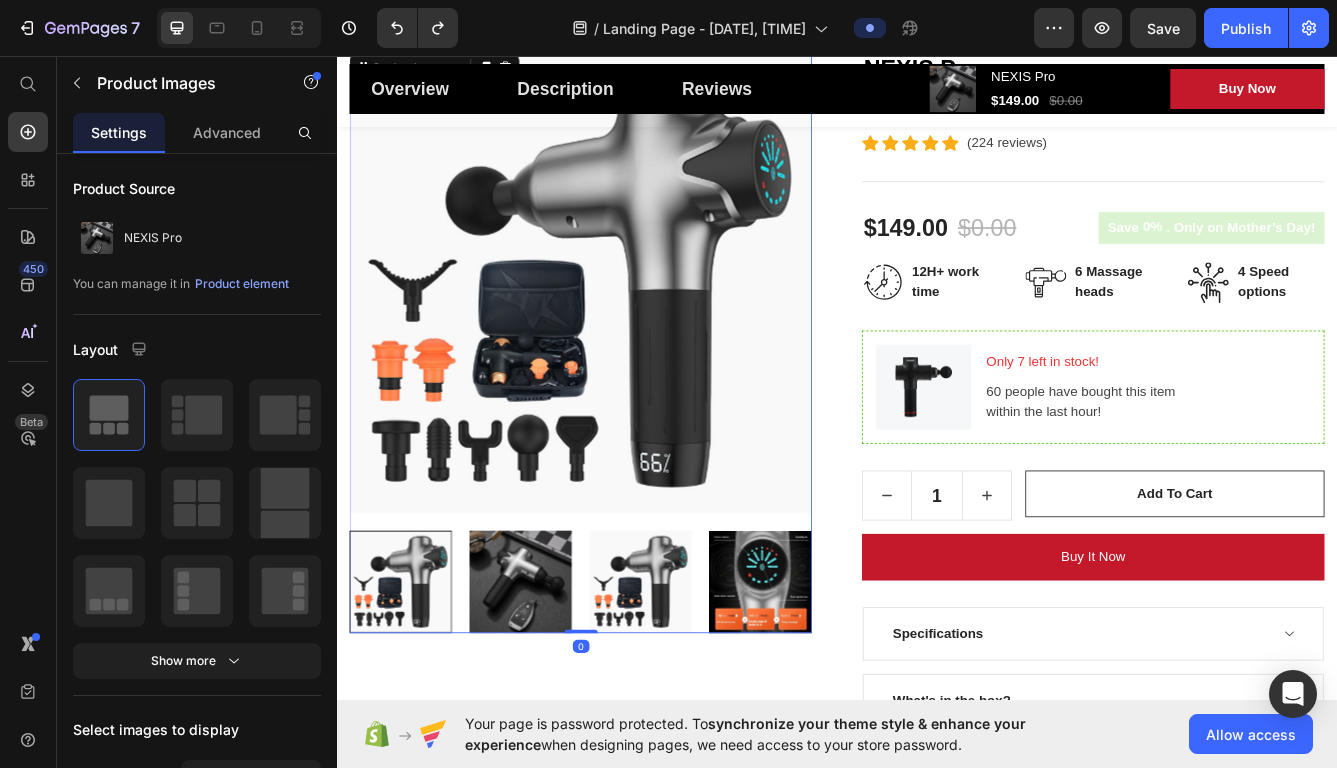 scroll, scrollTop: 1154, scrollLeft: 0, axis: vertical 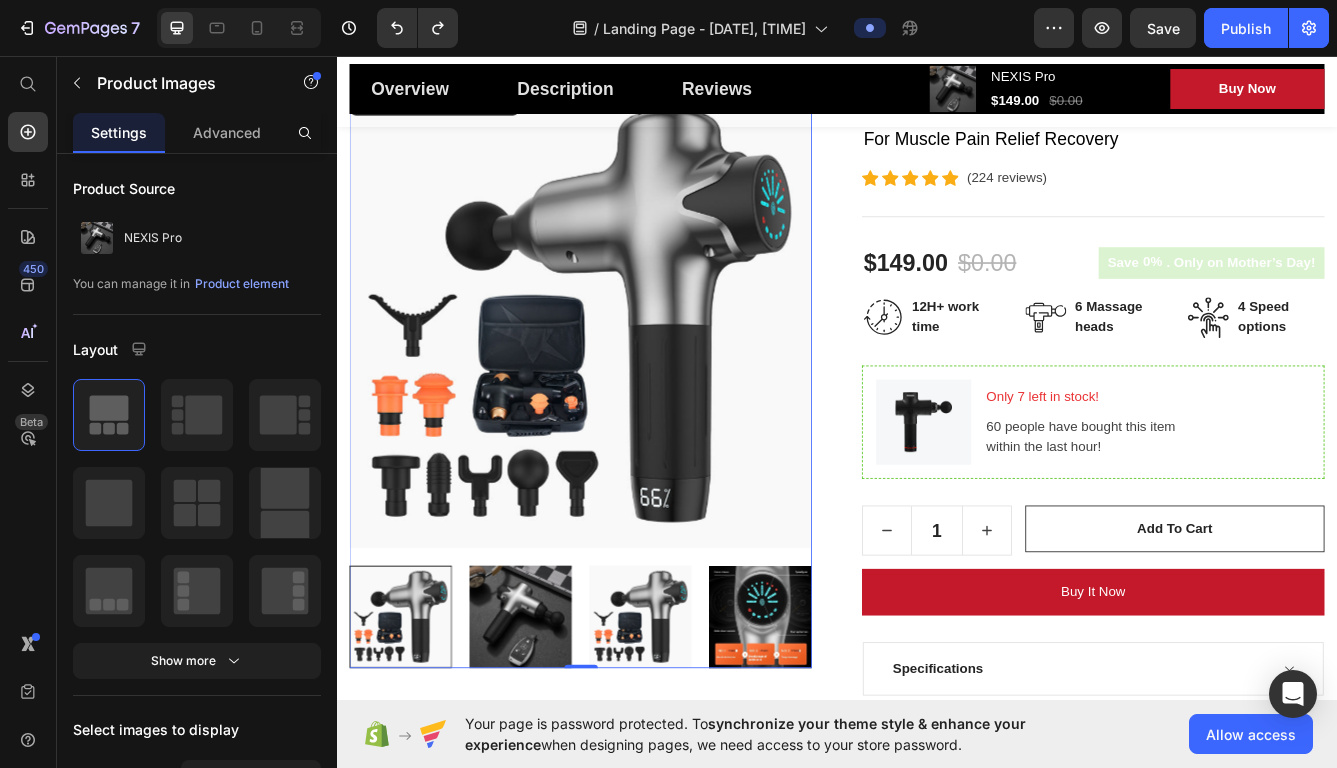 click at bounding box center (845, 729) 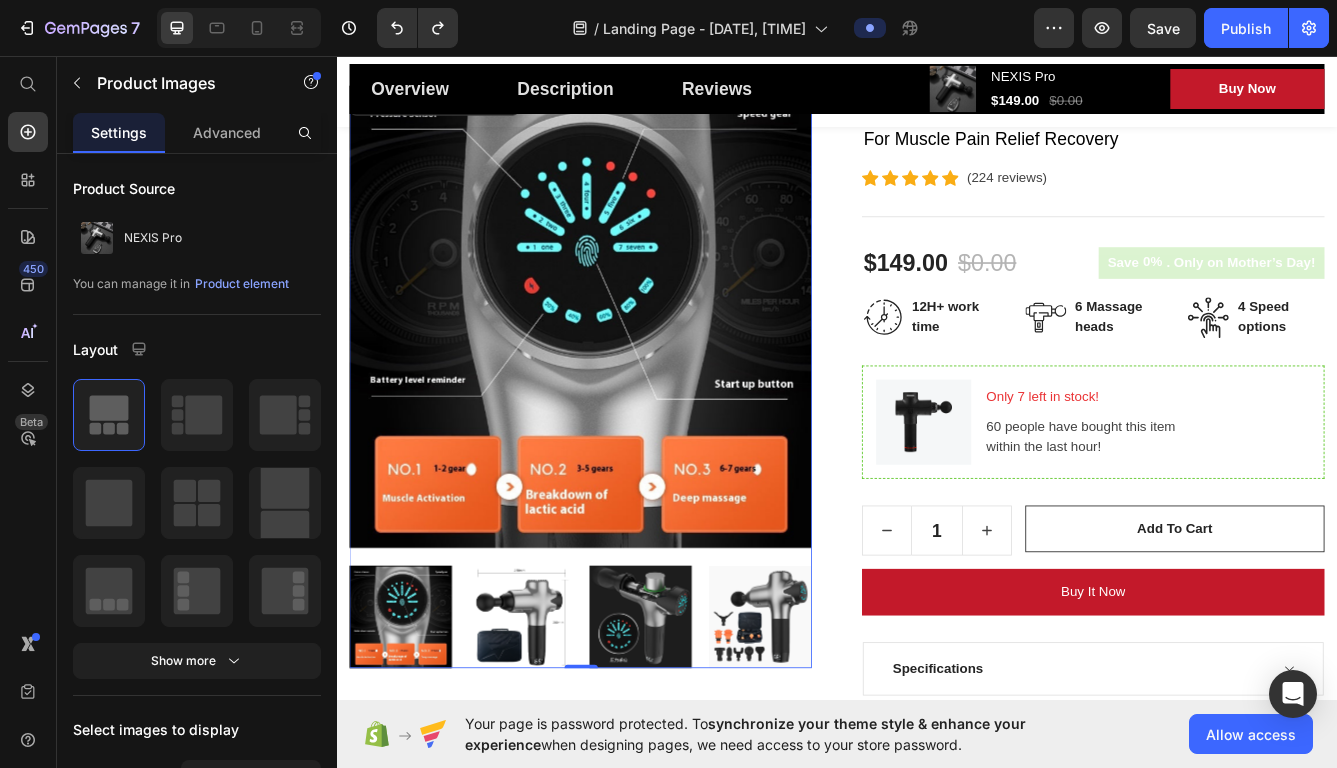 click at bounding box center (557, 729) 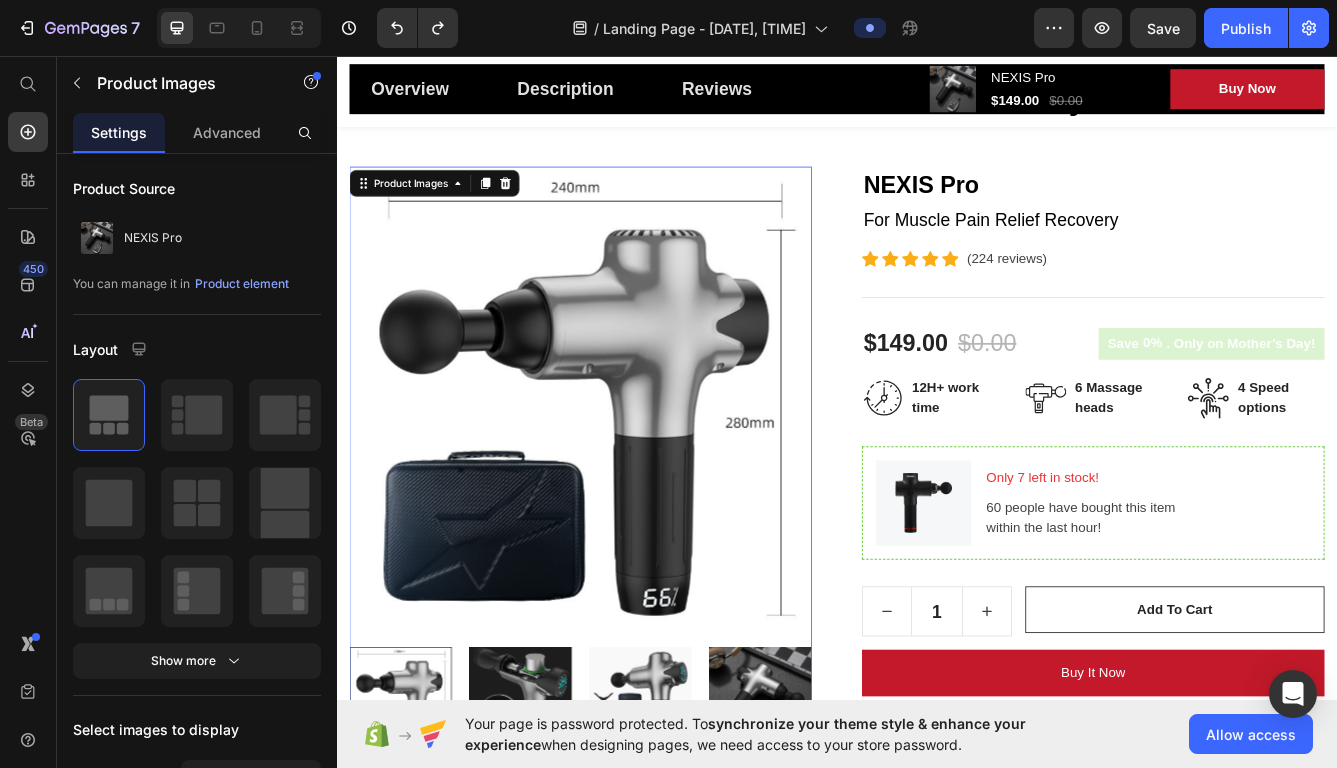 scroll, scrollTop: 1068, scrollLeft: 0, axis: vertical 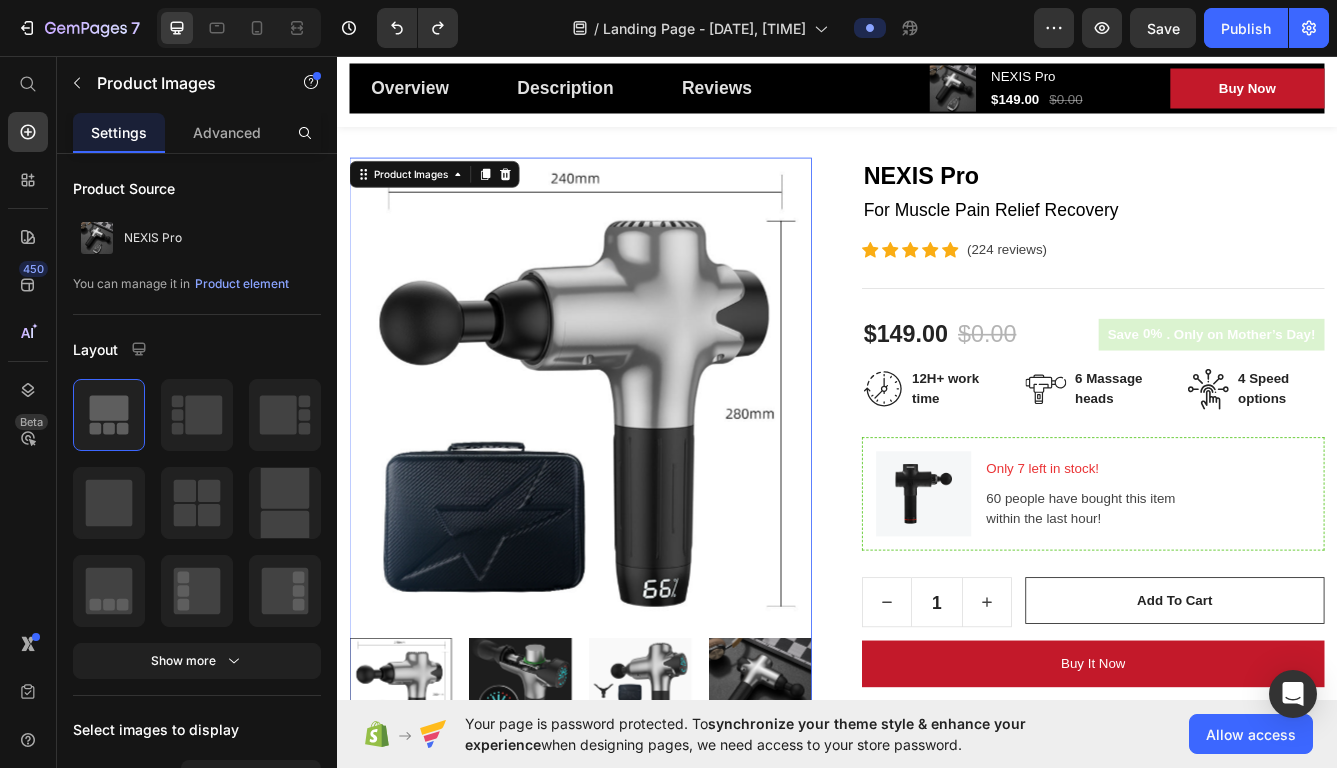 click at bounding box center (557, 815) 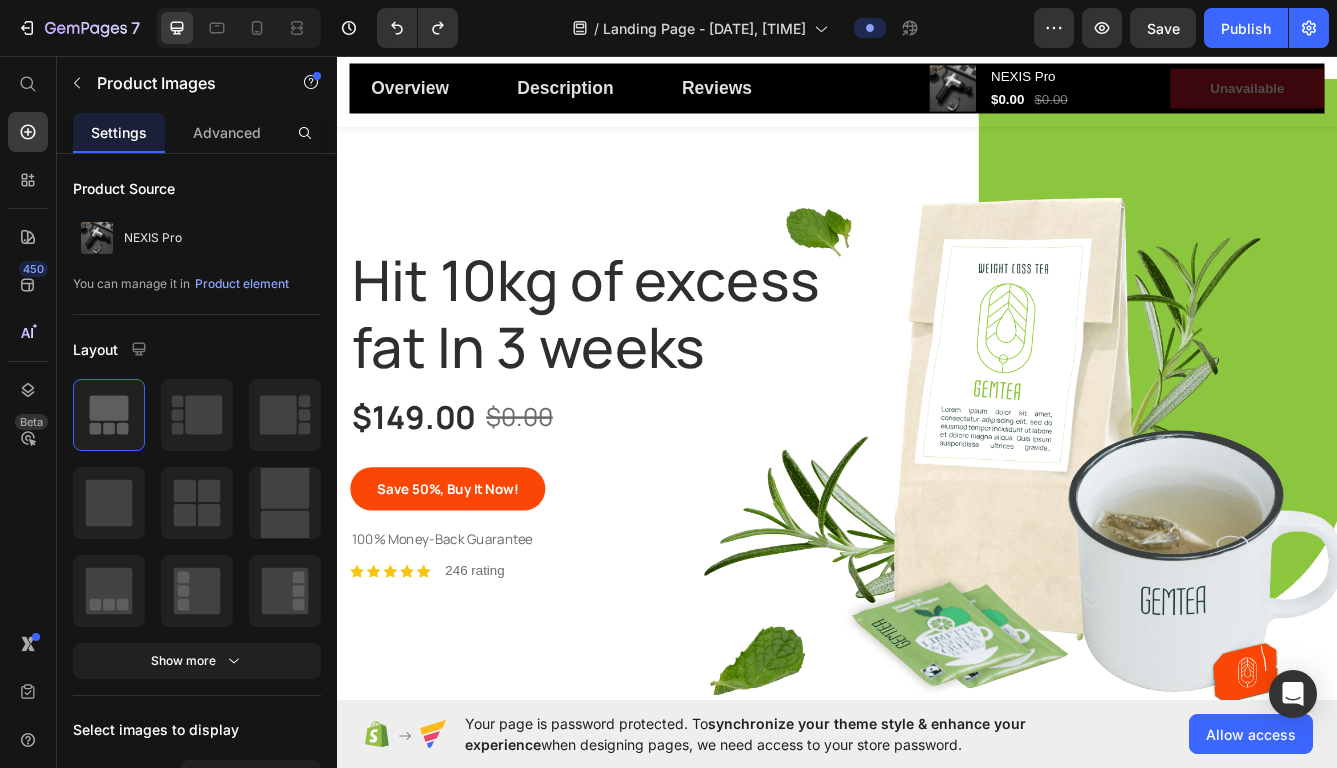 scroll, scrollTop: 0, scrollLeft: 0, axis: both 